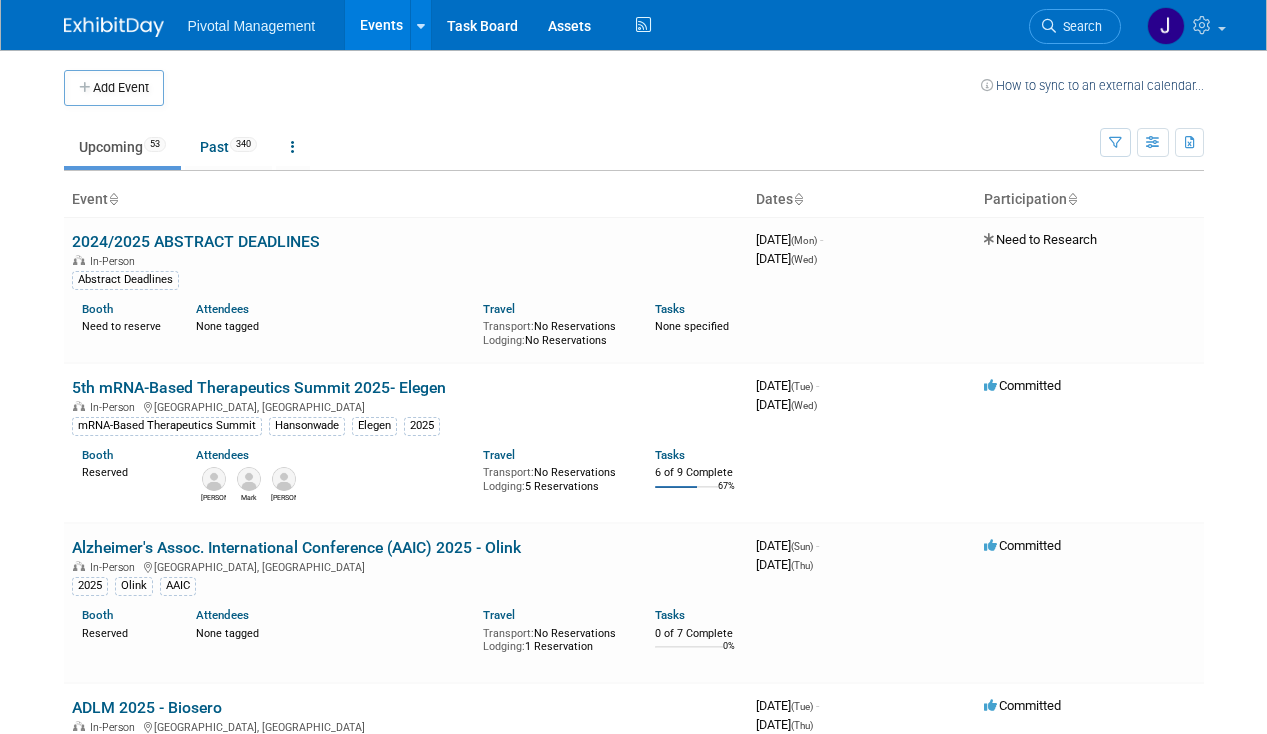 scroll, scrollTop: 0, scrollLeft: 0, axis: both 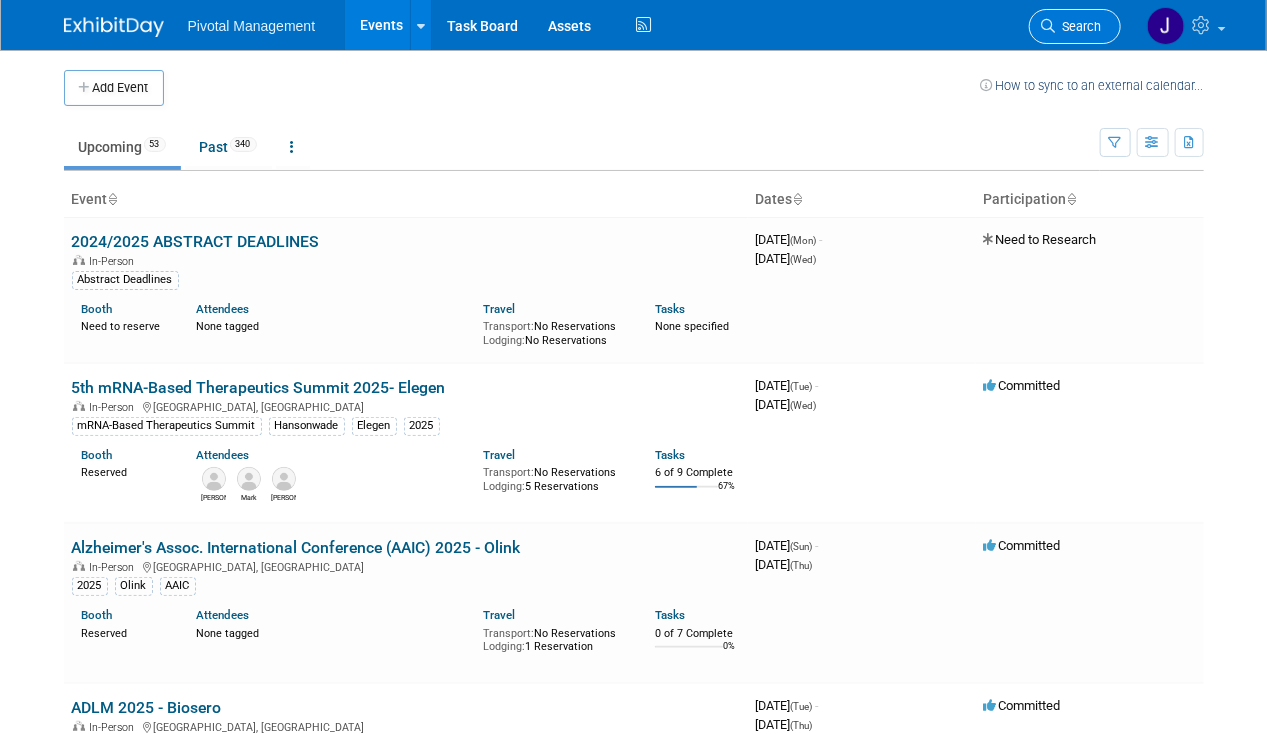 click on "Search" at bounding box center [1079, 26] 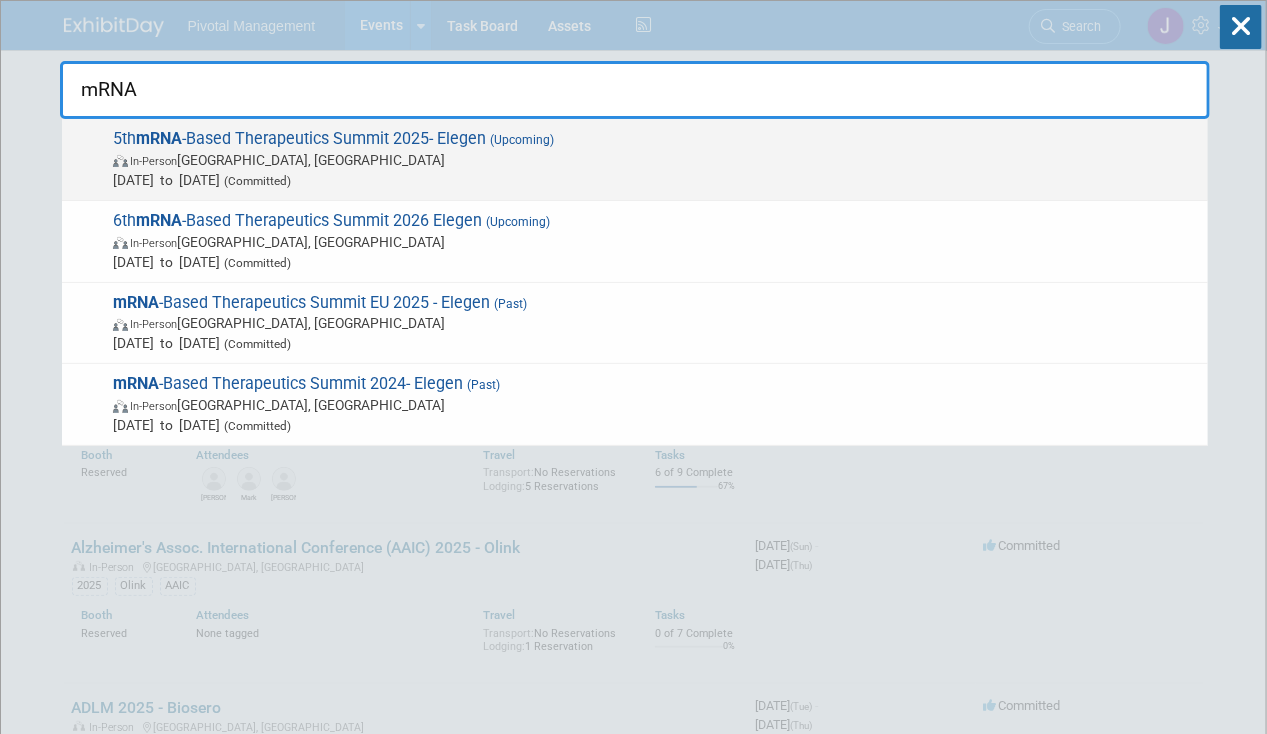 type on "mRNA" 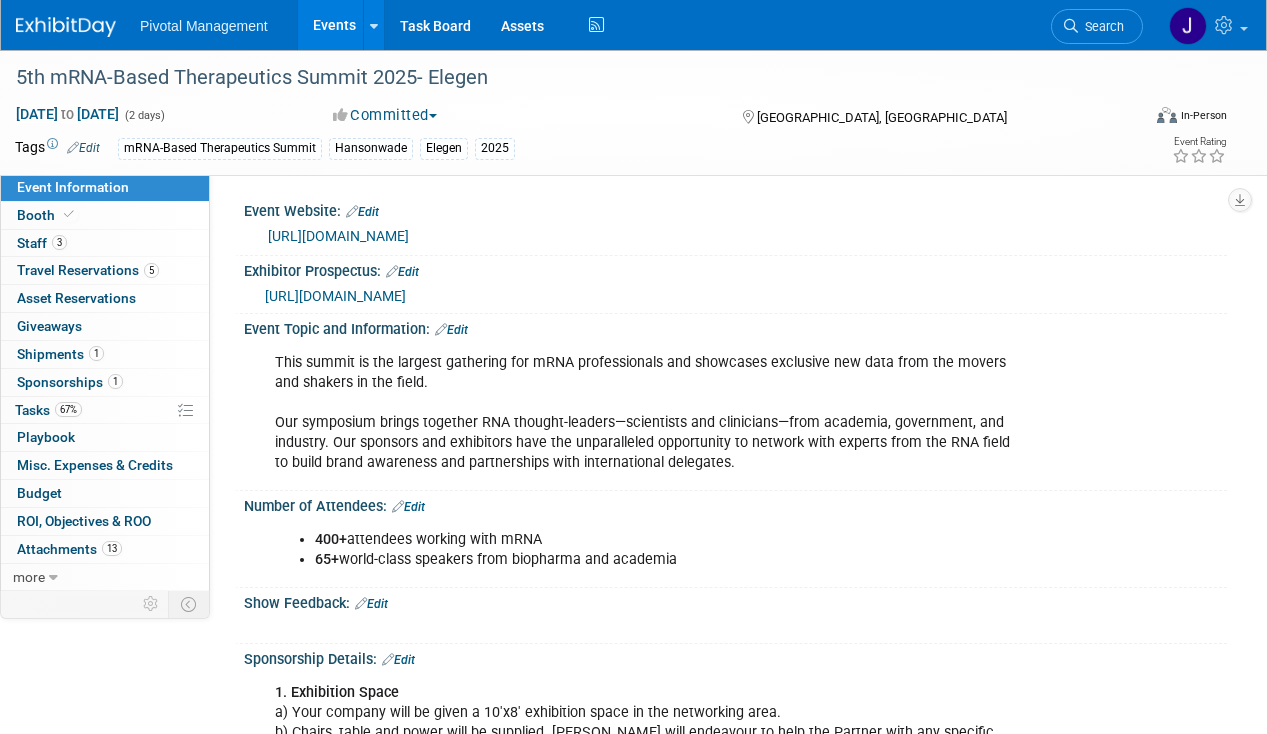 scroll, scrollTop: 0, scrollLeft: 0, axis: both 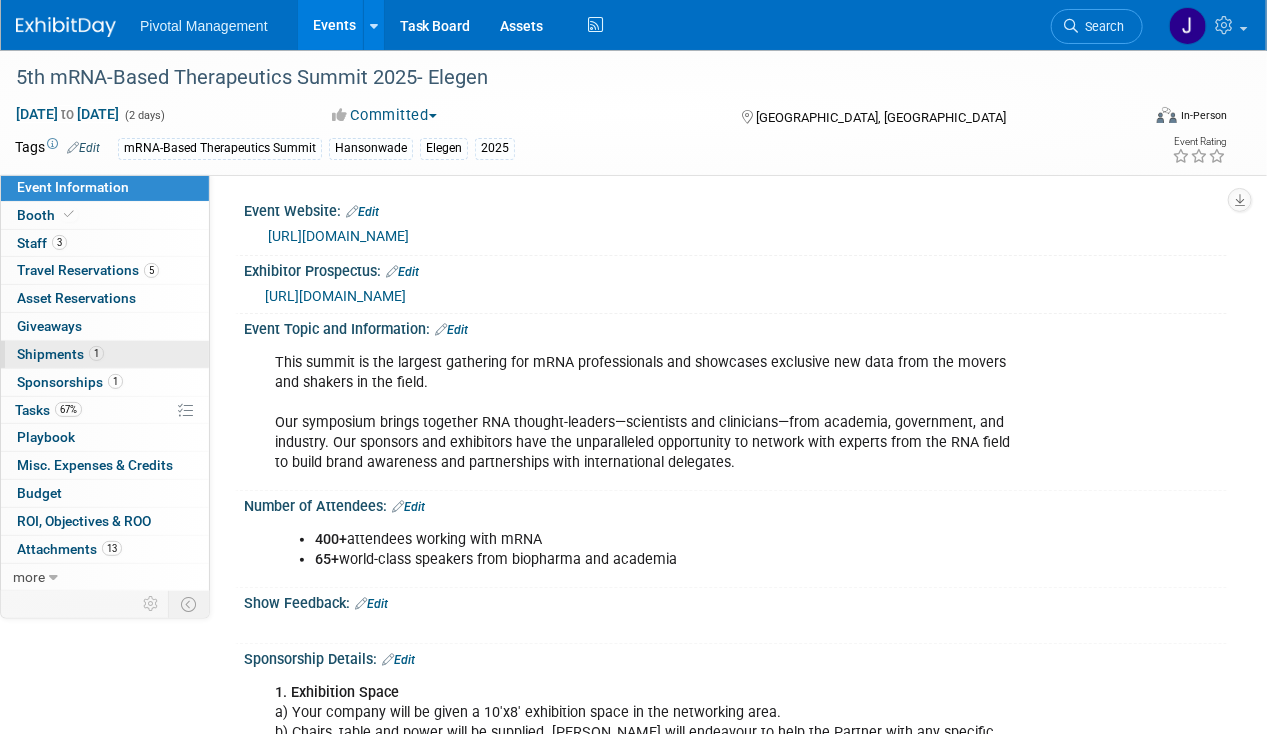 click on "1
Shipments 1" at bounding box center [105, 354] 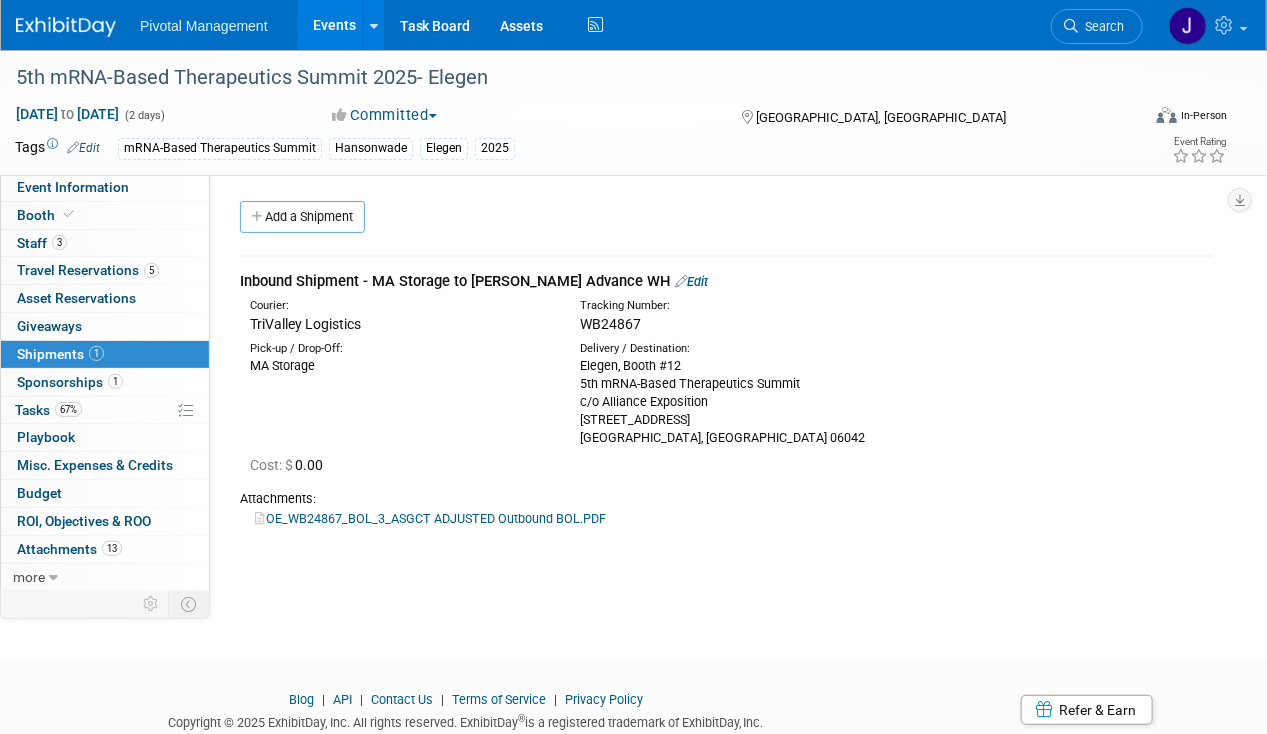 click on "Edit" at bounding box center [691, 281] 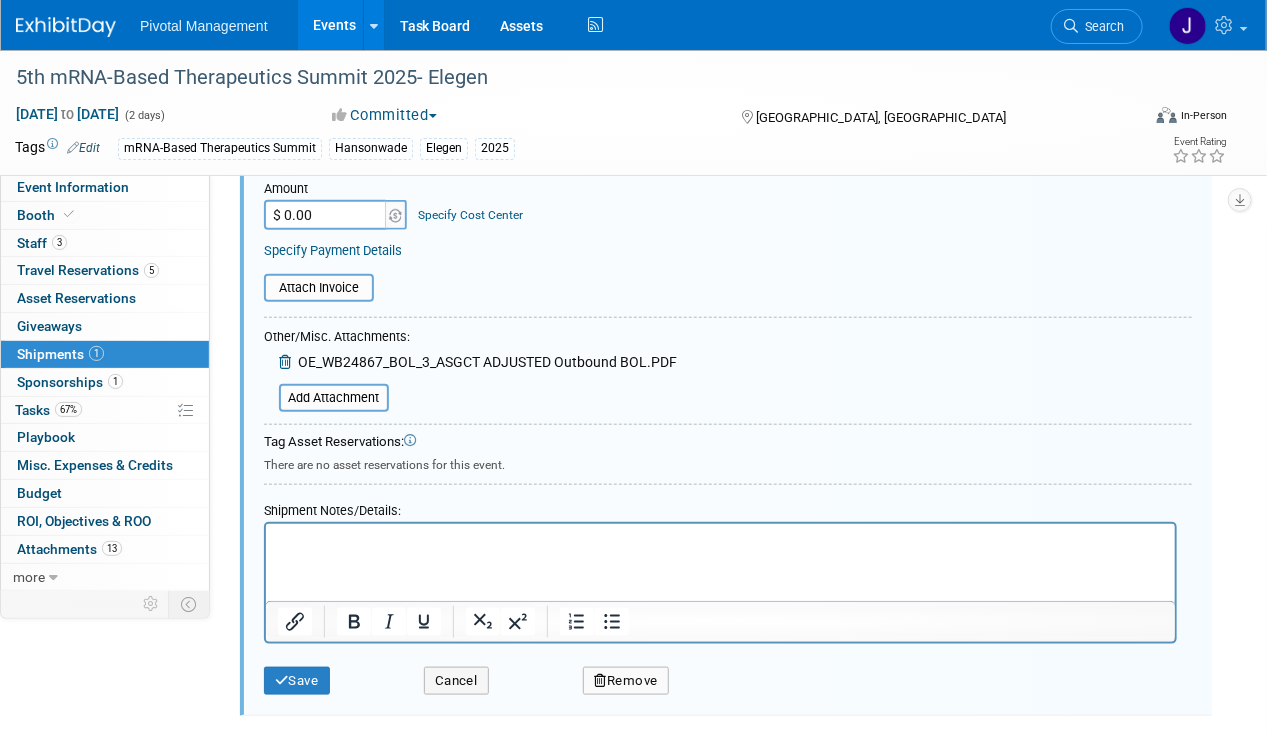 scroll, scrollTop: 509, scrollLeft: 0, axis: vertical 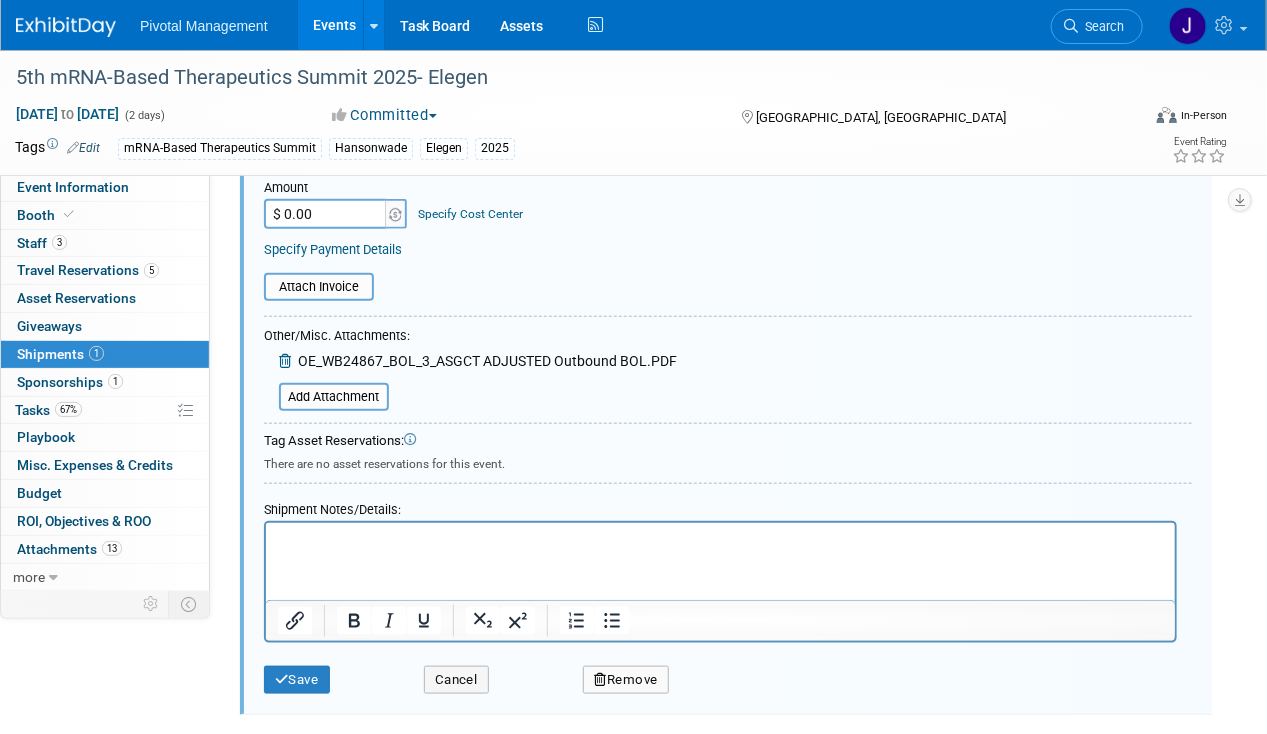 click on "$ 0.00" at bounding box center (326, 214) 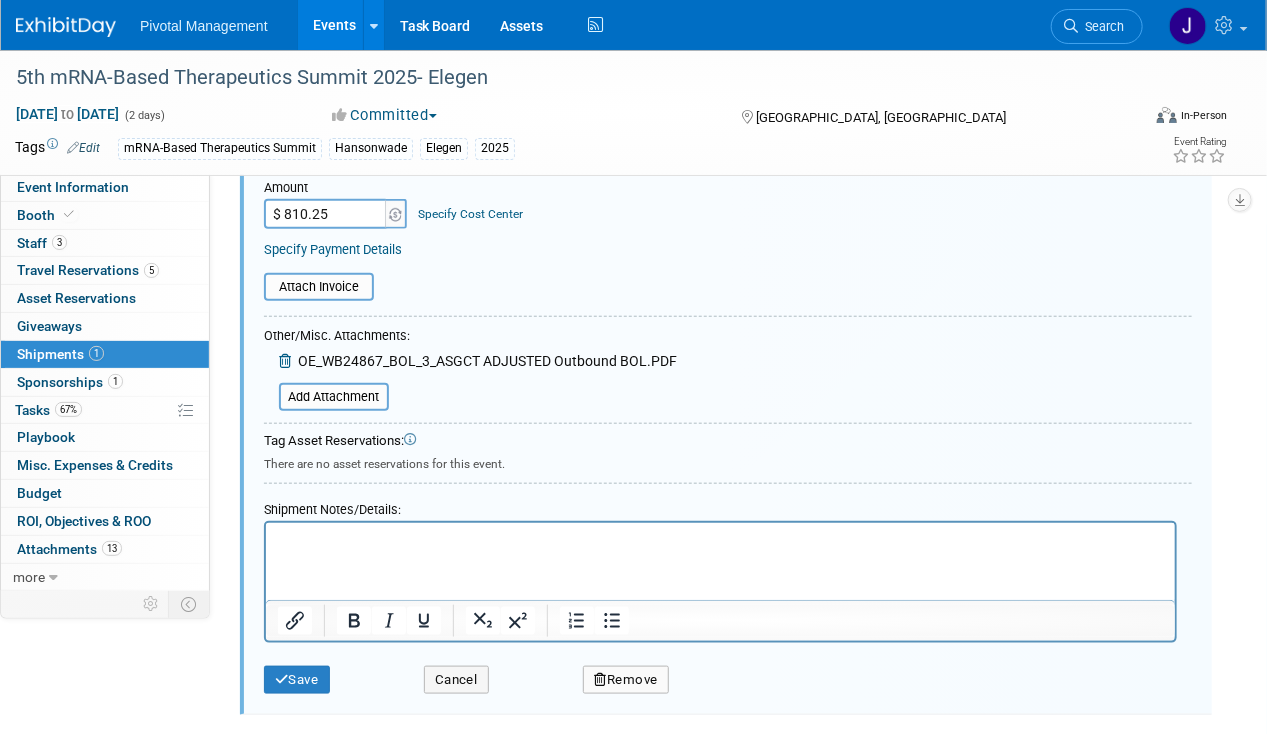 click on "Cost:
Amount
$ 810.25
Specify Cost Center
Cost Center
-- Not Specified --" at bounding box center (728, 192) 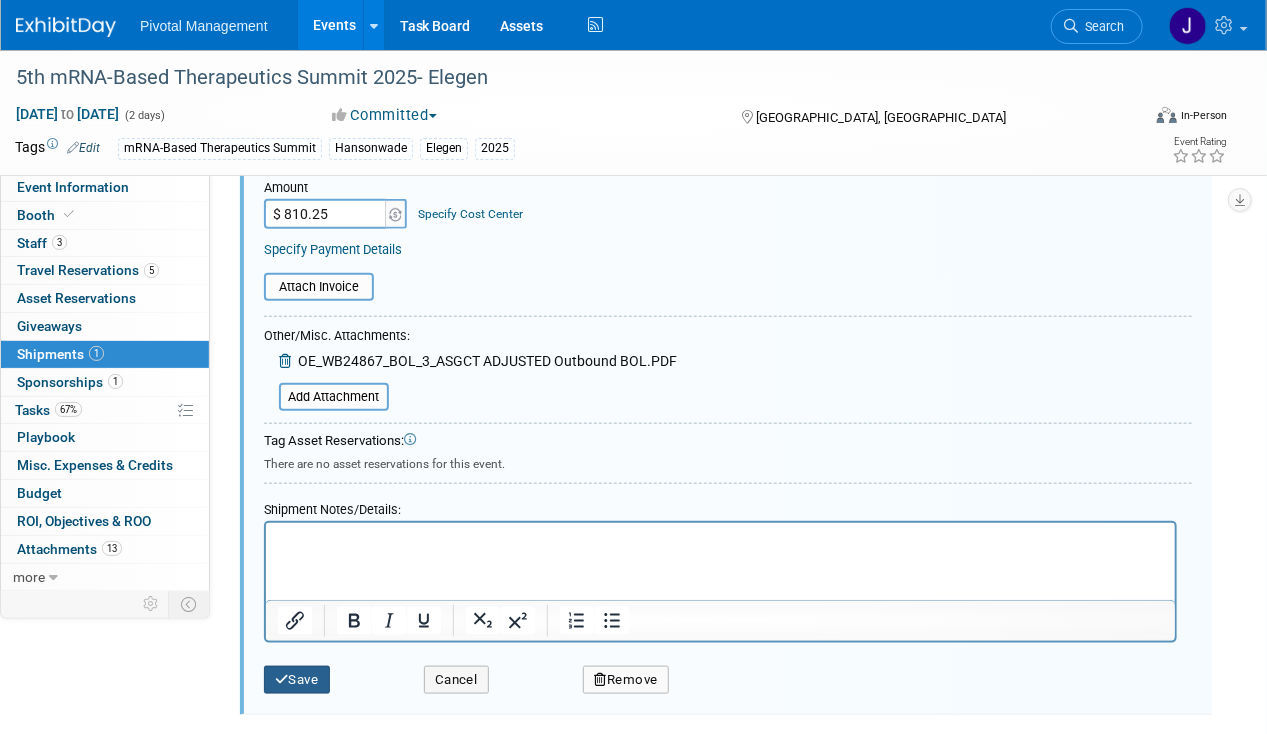 click on "Save" at bounding box center [297, 680] 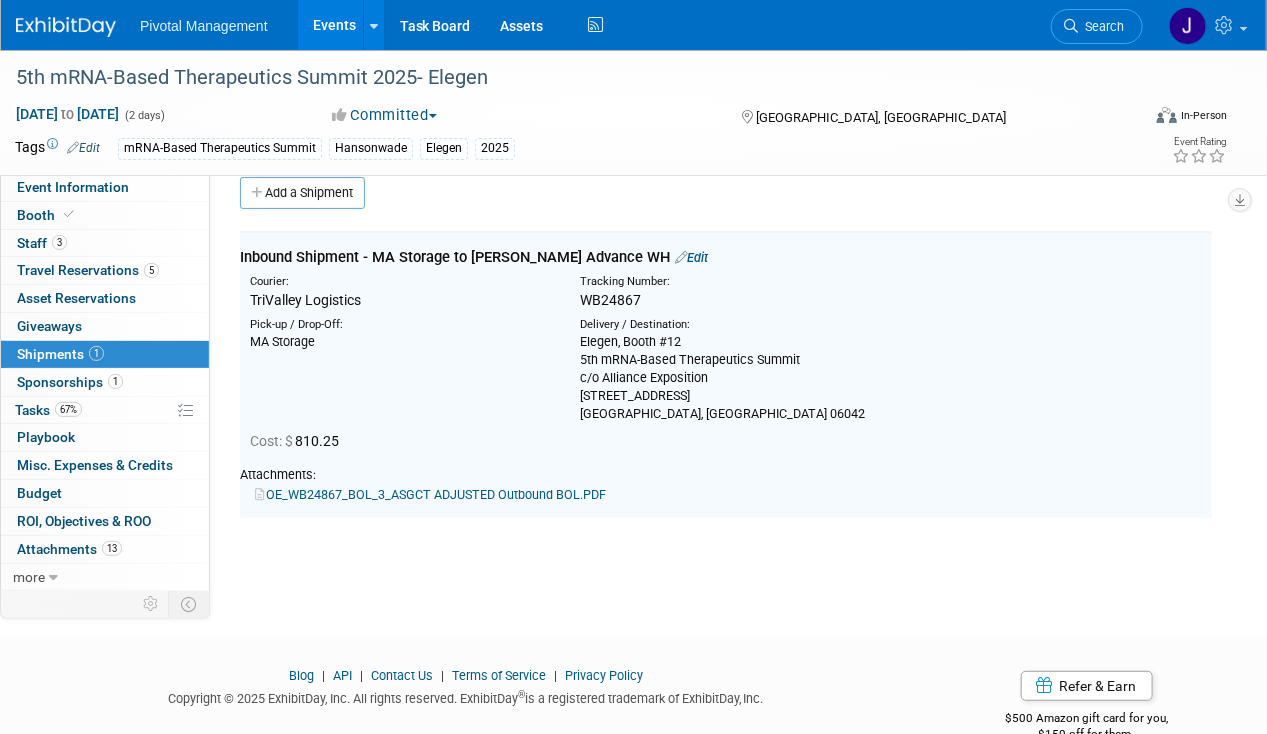 scroll, scrollTop: 23, scrollLeft: 0, axis: vertical 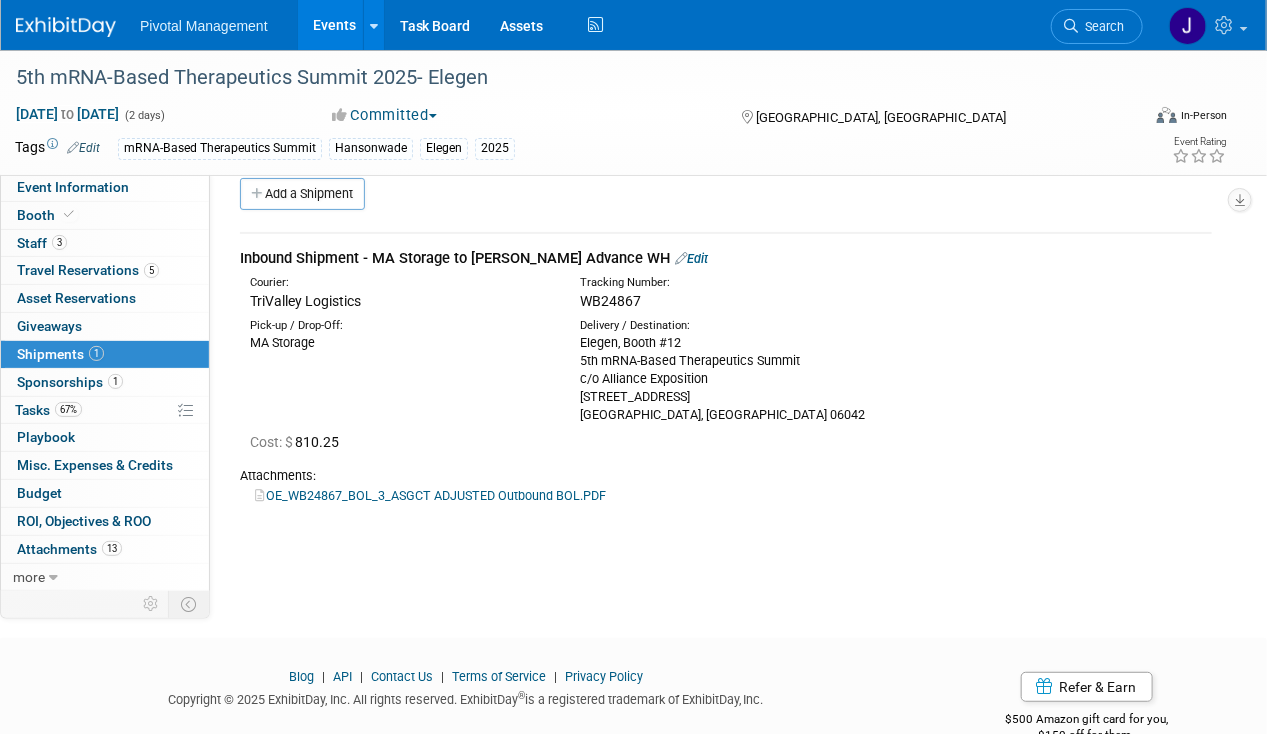 click on "OE_WB24867_BOL_3_ASGCT ADJUSTED Outbound BOL.PDF" at bounding box center (430, 495) 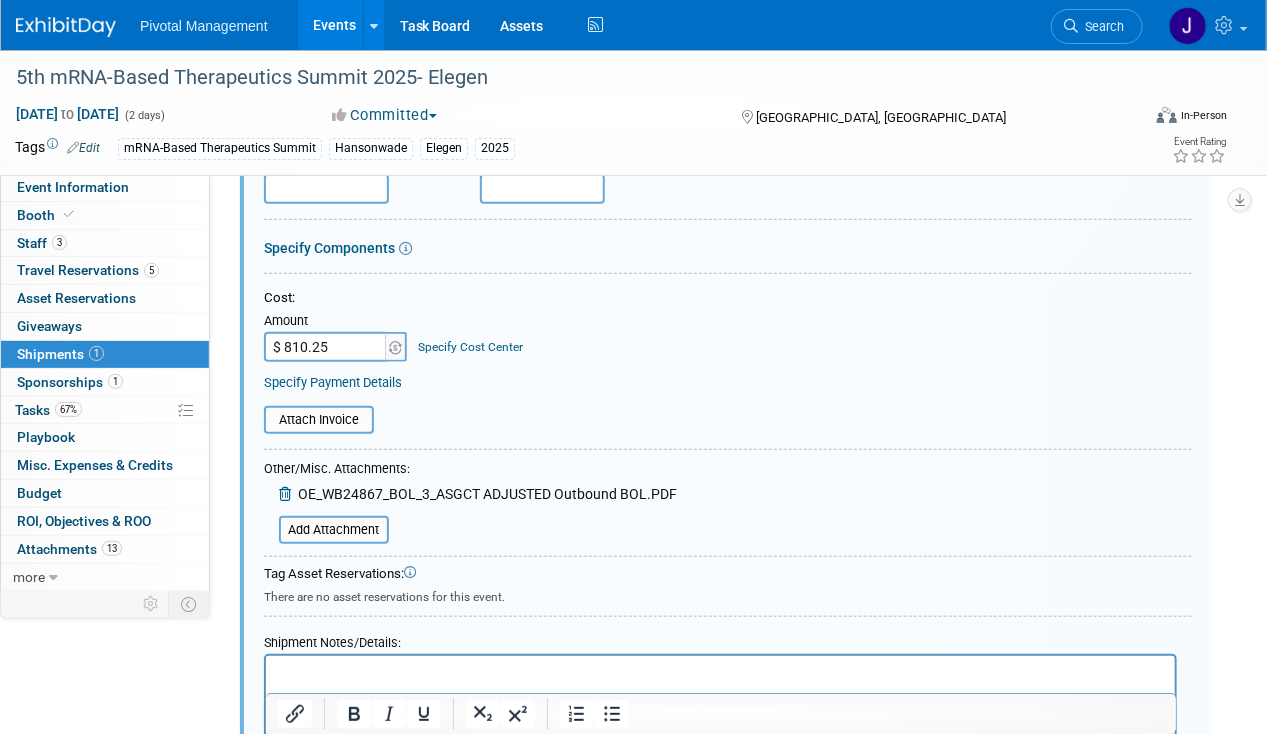 scroll, scrollTop: 398, scrollLeft: 0, axis: vertical 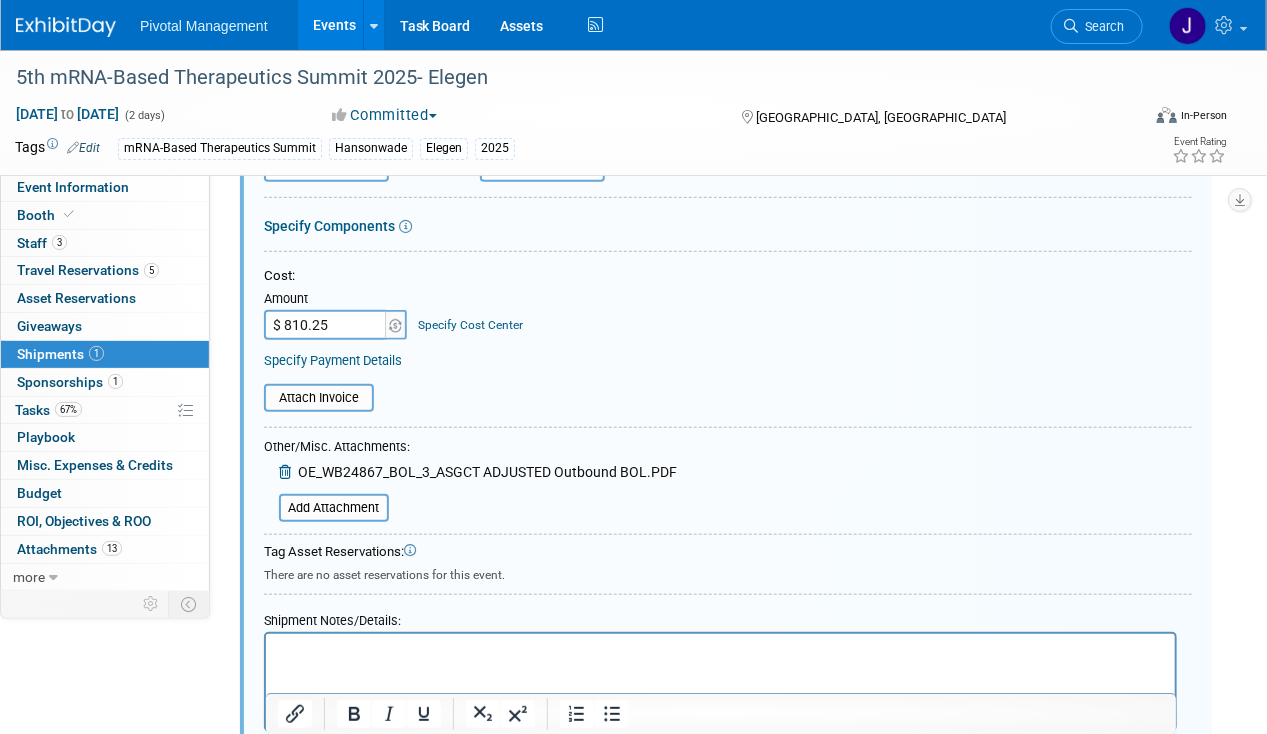 click on "Attach Invoice" at bounding box center [728, 391] 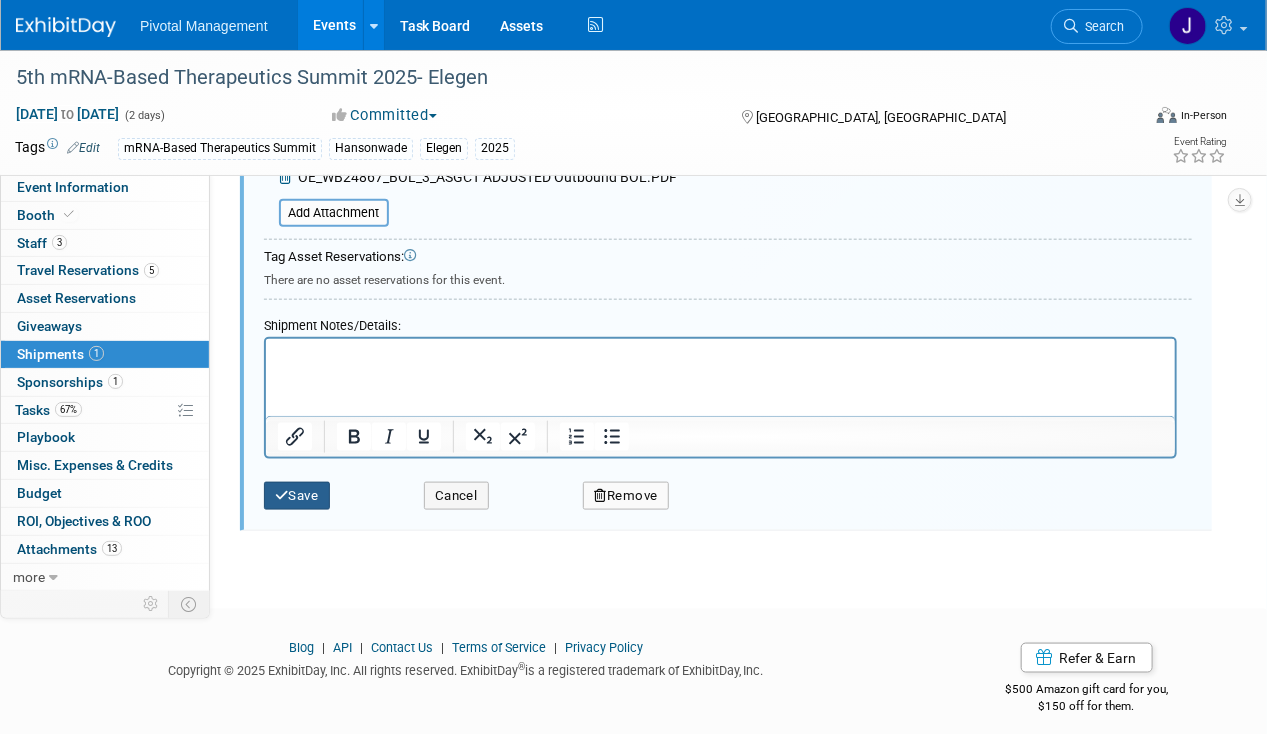 type on "$ 0.00" 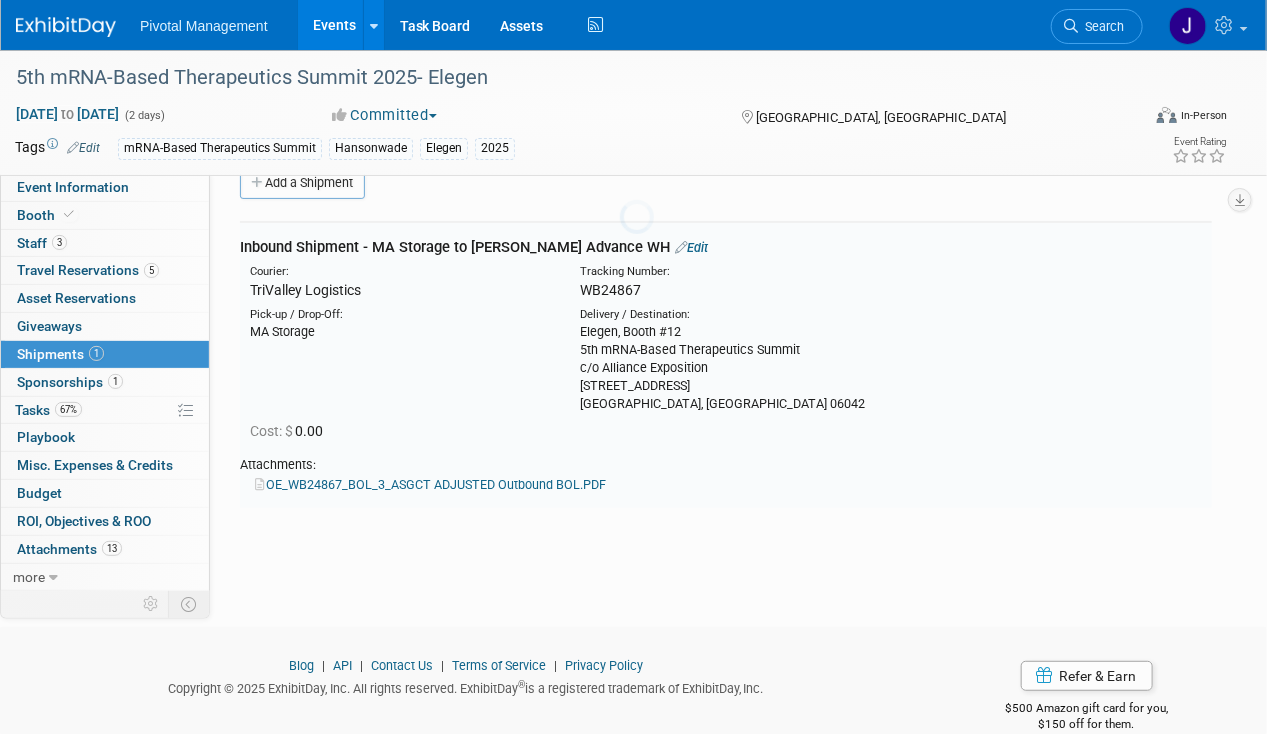 scroll, scrollTop: 29, scrollLeft: 0, axis: vertical 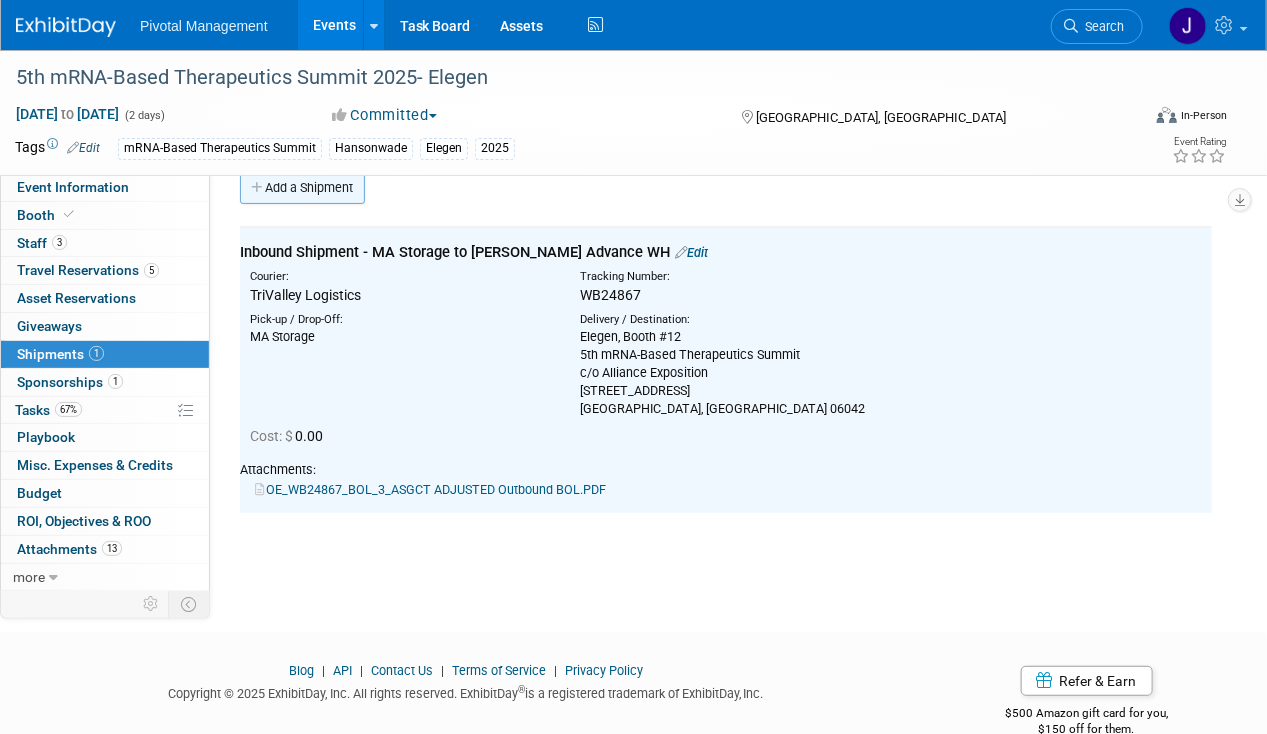 click on "Add a Shipment" at bounding box center (302, 188) 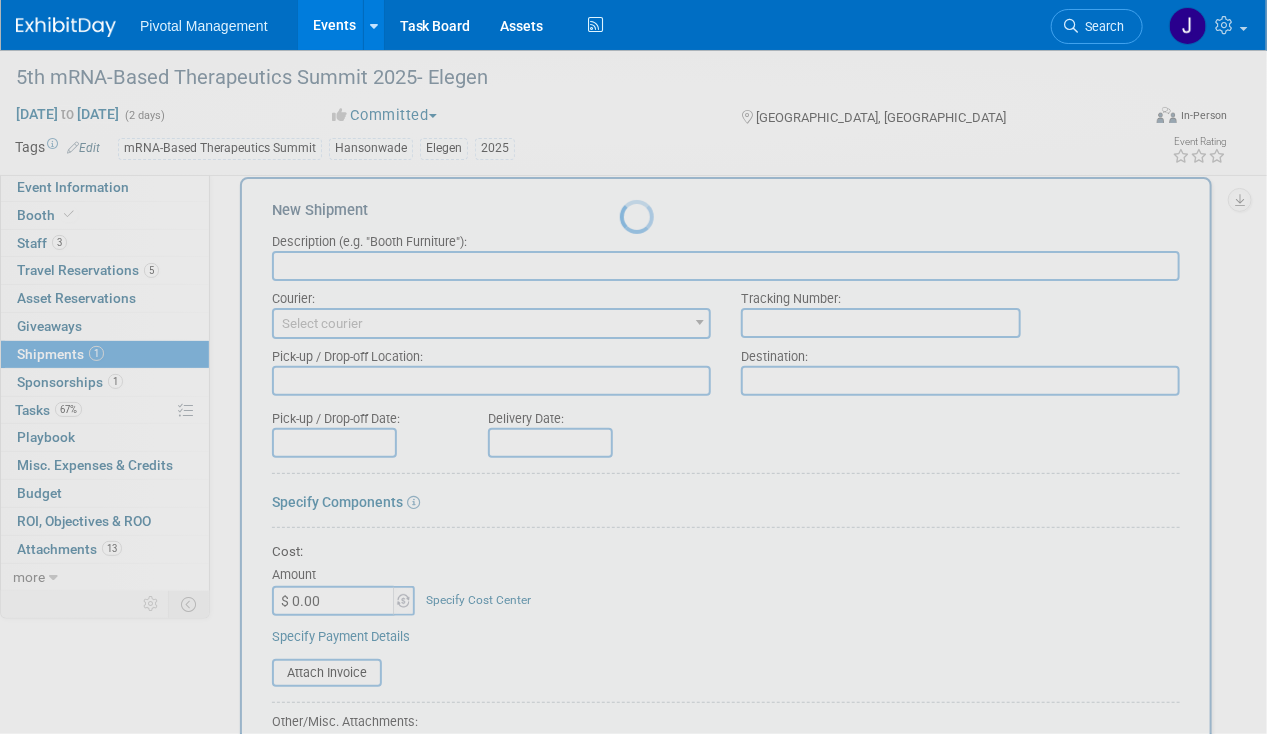 scroll, scrollTop: 0, scrollLeft: 0, axis: both 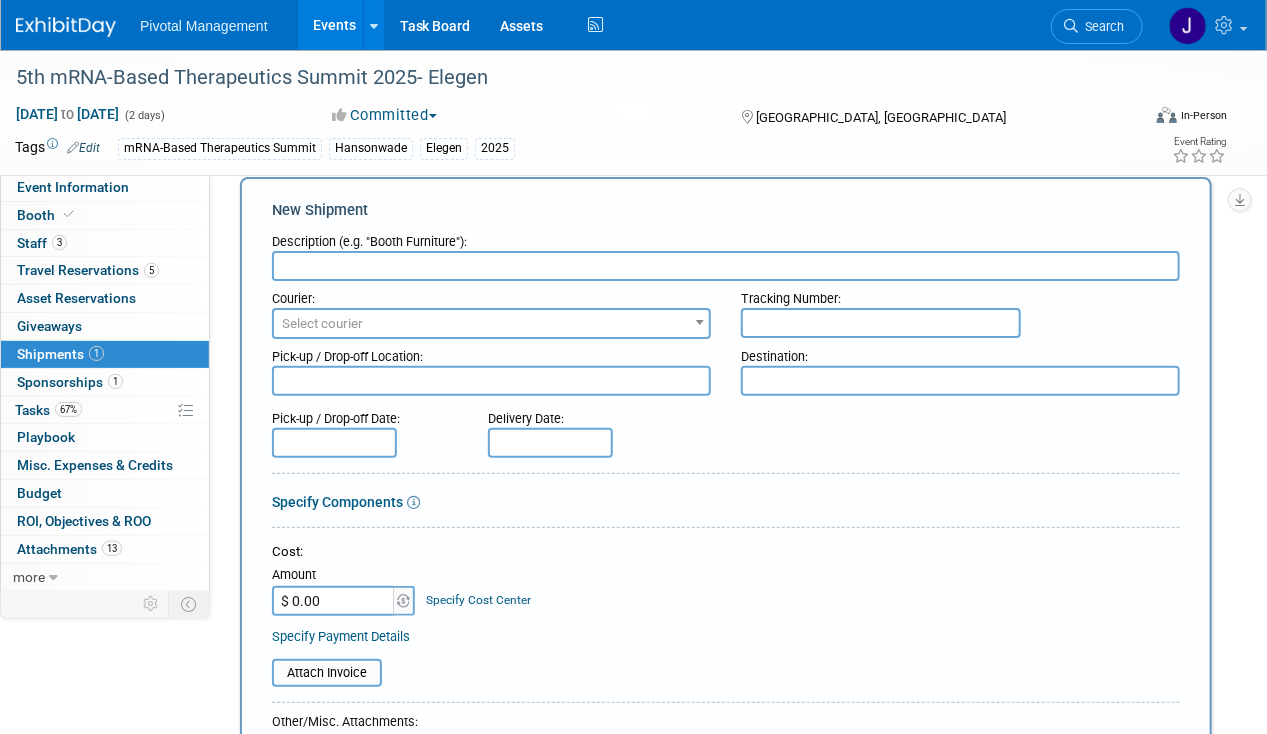 click at bounding box center (726, 266) 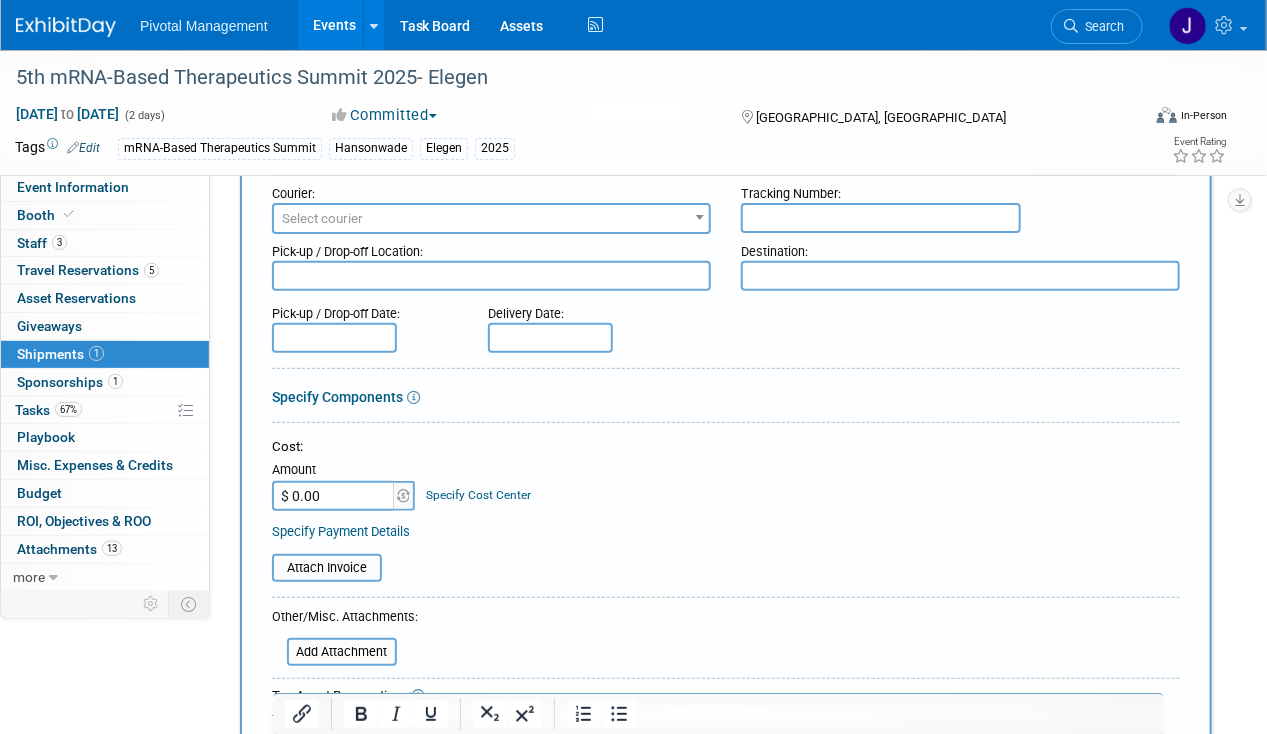 scroll, scrollTop: 241, scrollLeft: 0, axis: vertical 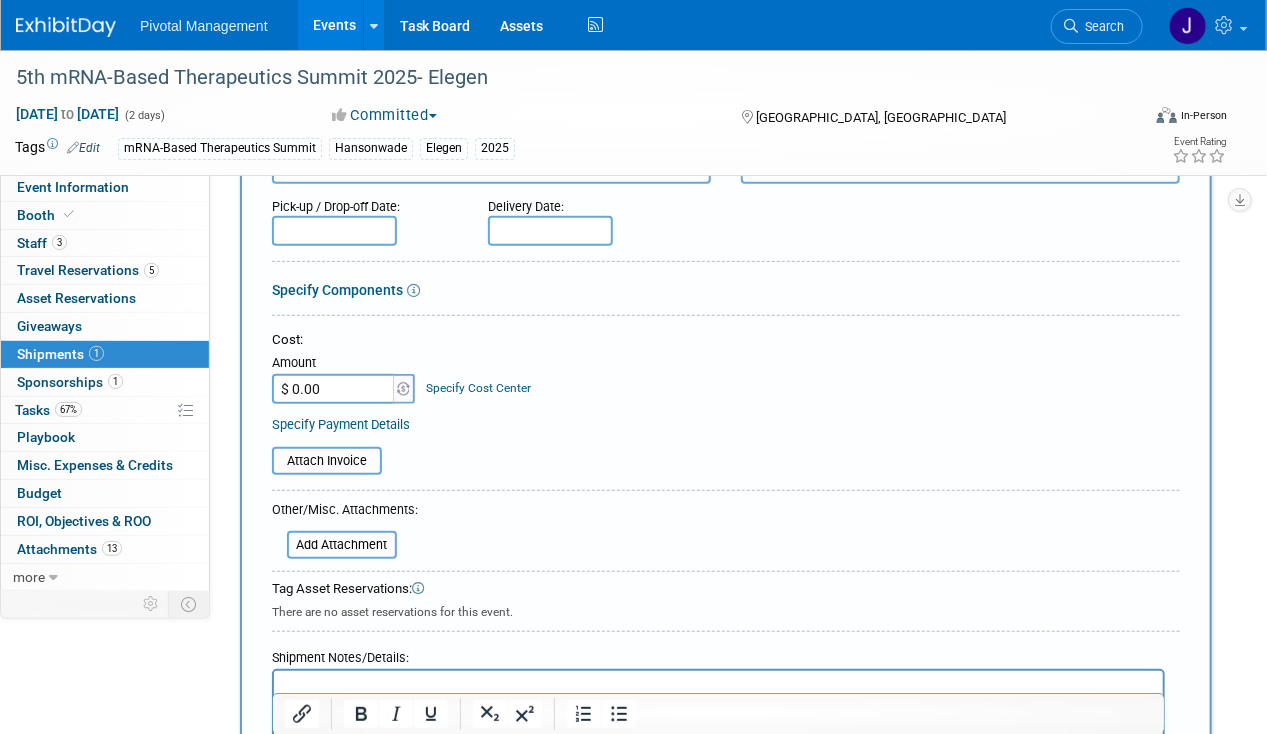 type on "Outbound mRNA shipment to storage to CAR-TCR ADV WH" 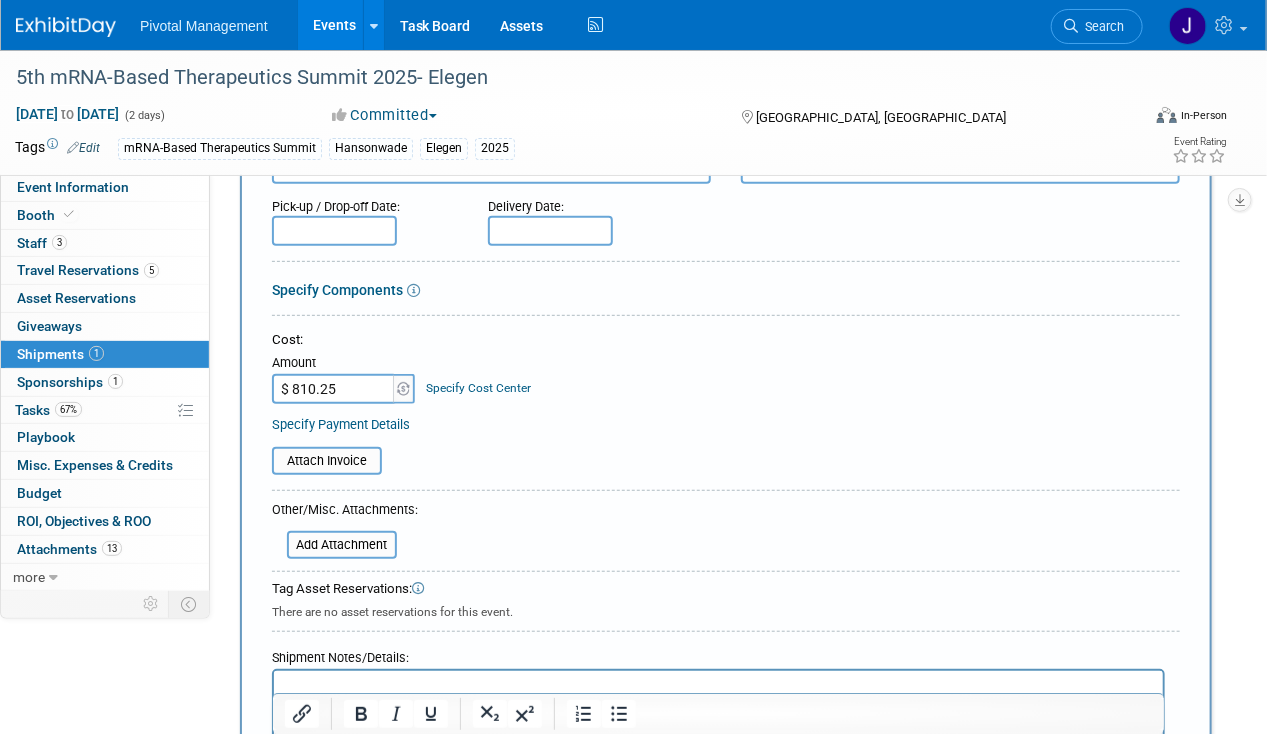 type on "$ 810.25" 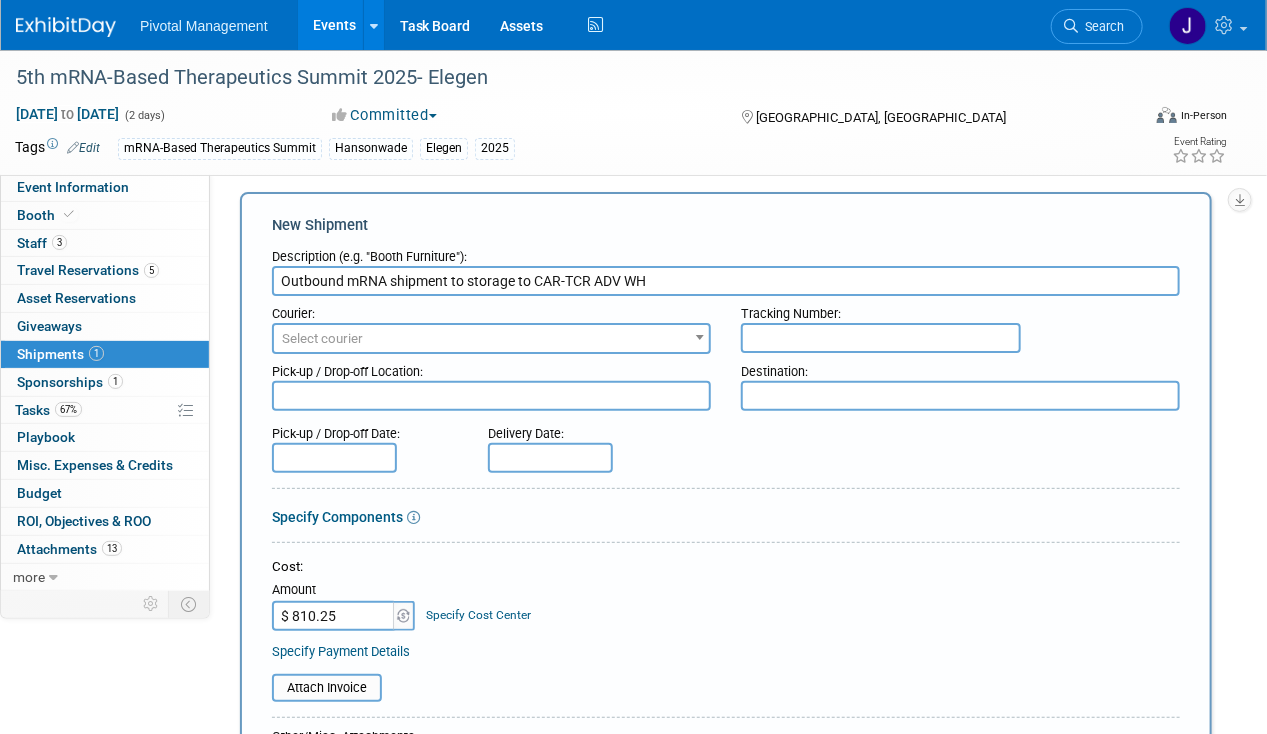 scroll, scrollTop: 0, scrollLeft: 0, axis: both 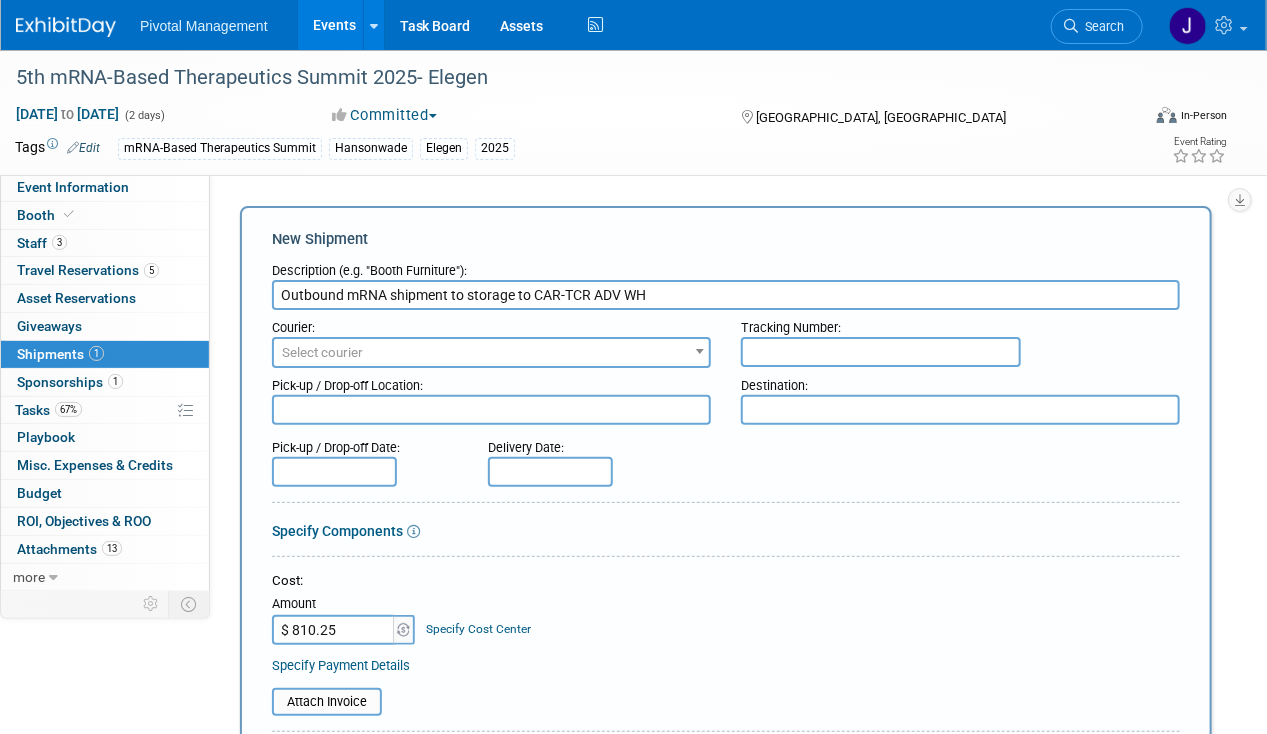 click on "Select courier" at bounding box center (491, 353) 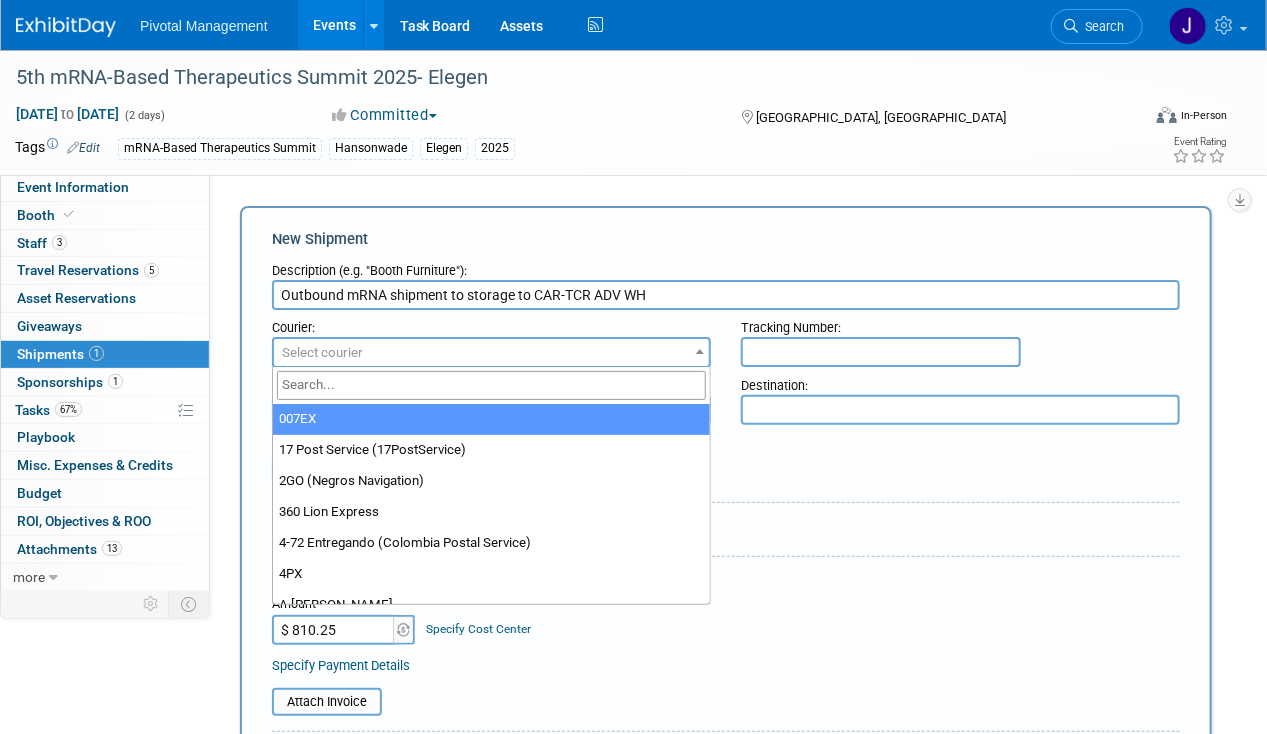 click at bounding box center [492, 385] 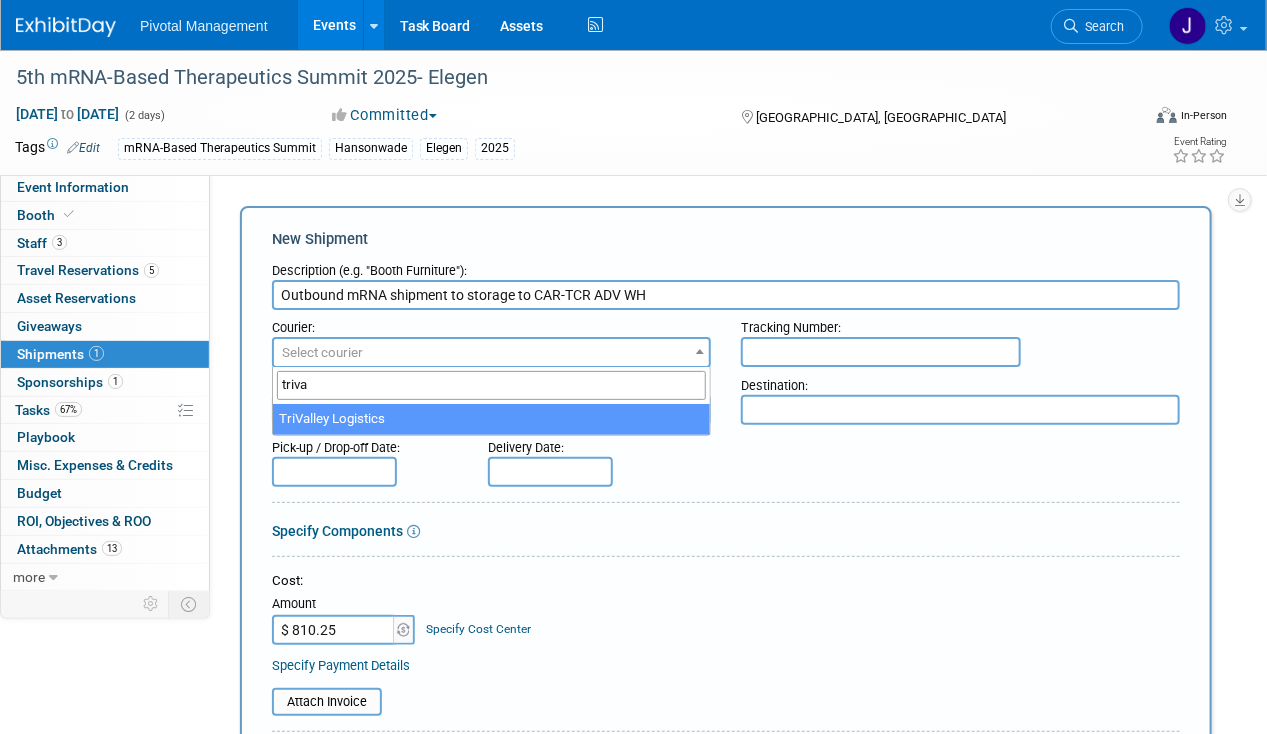 type on "triva" 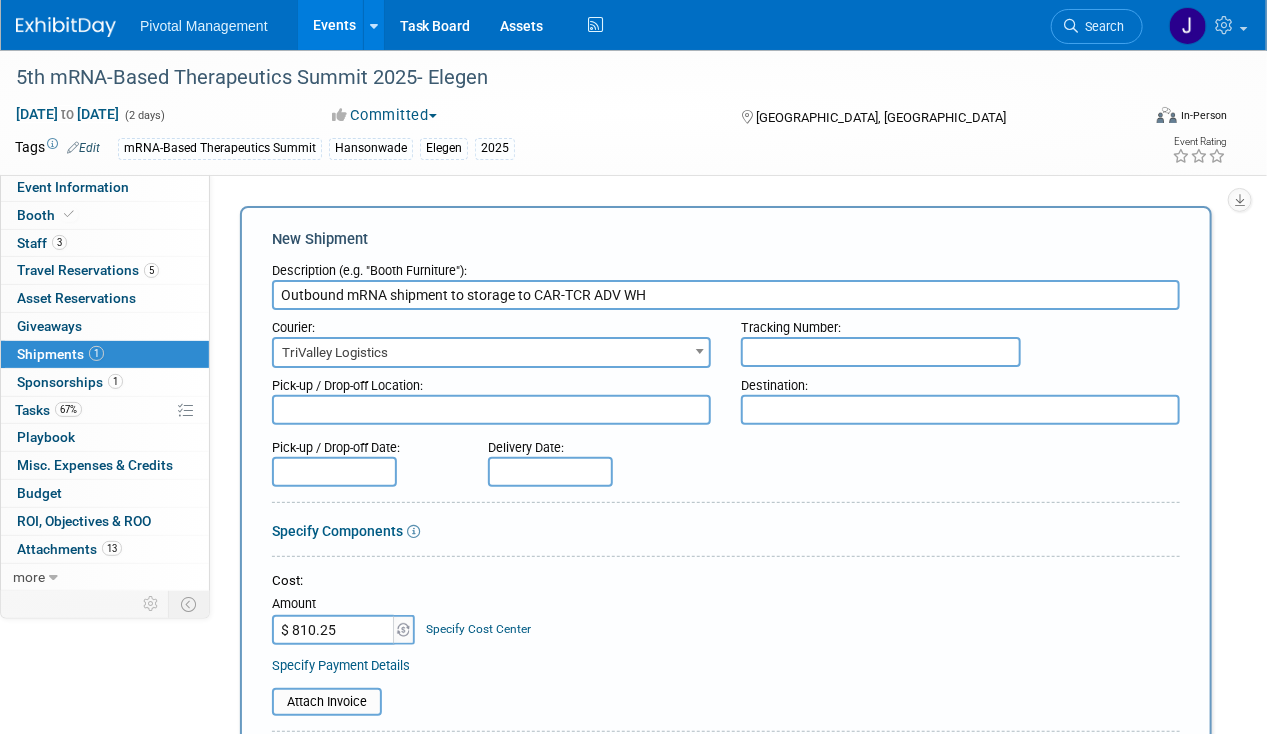 click at bounding box center [334, 472] 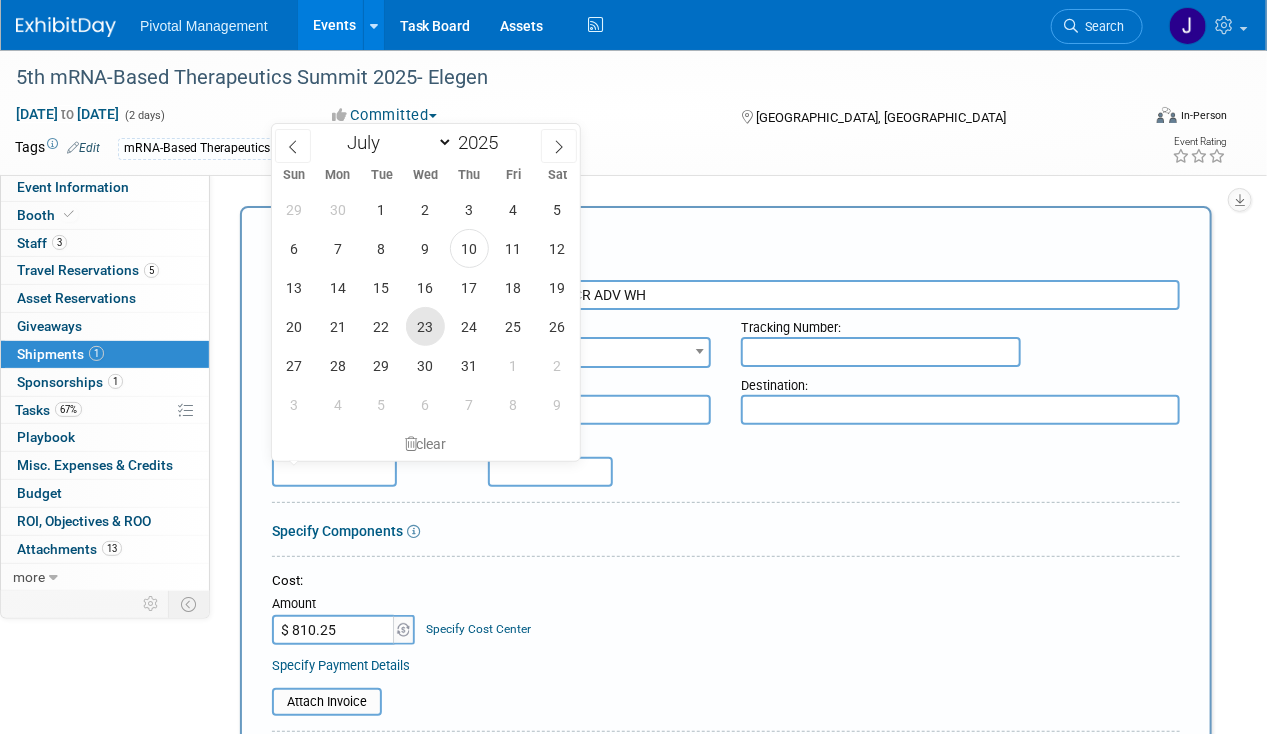 click on "23" at bounding box center [425, 326] 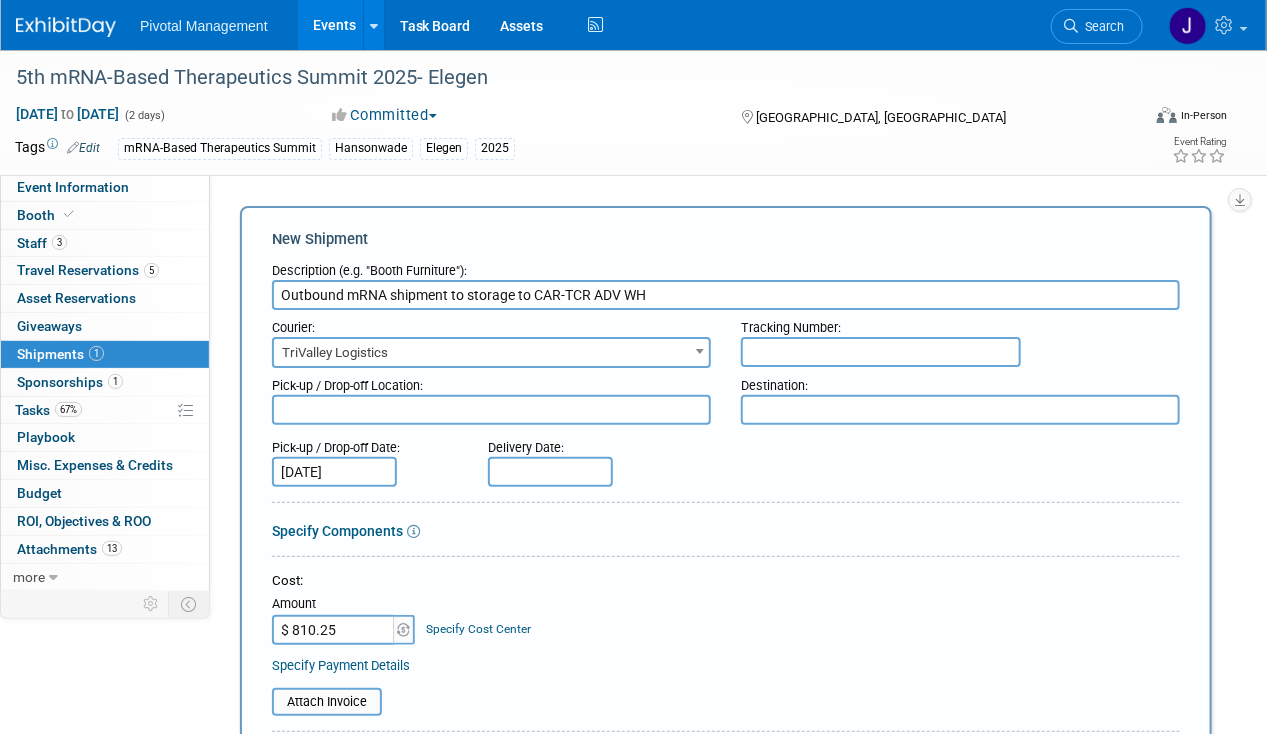 click on "4" at bounding box center [0, 0] 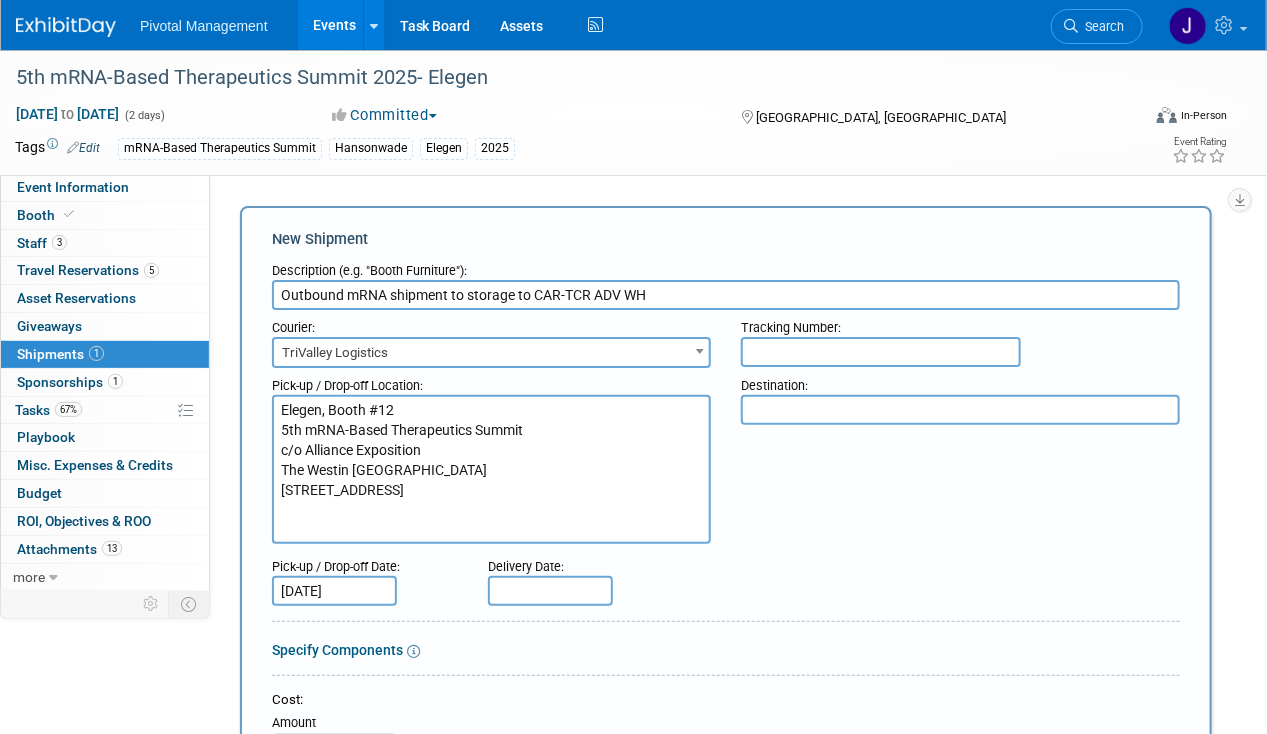 type on "Elegen, Booth #12
5th mRNA-Based Therapeutics Summit
c/o Alliance Exposition
The Westin Boston Seaport District
Galleria Hall
425 Summer St.
Boston, MA 02210" 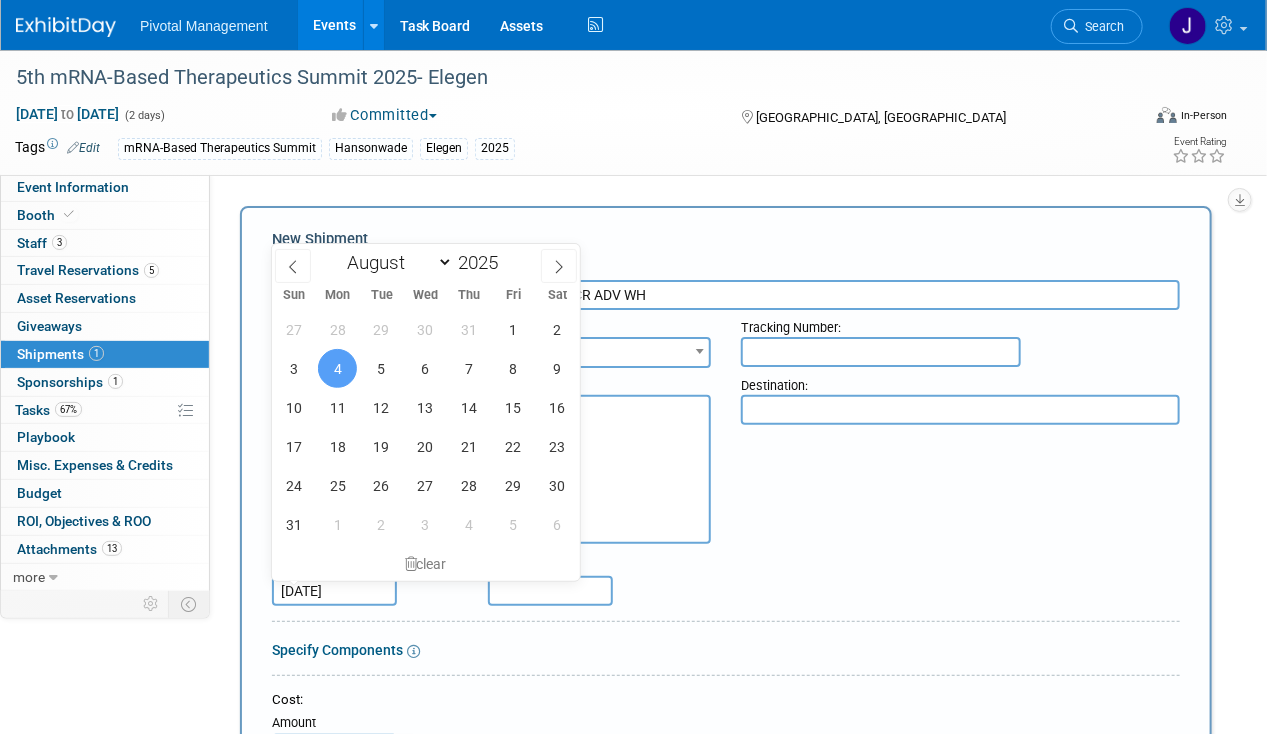 click on "January February March April May June July August September October November December 2025" at bounding box center [425, 261] 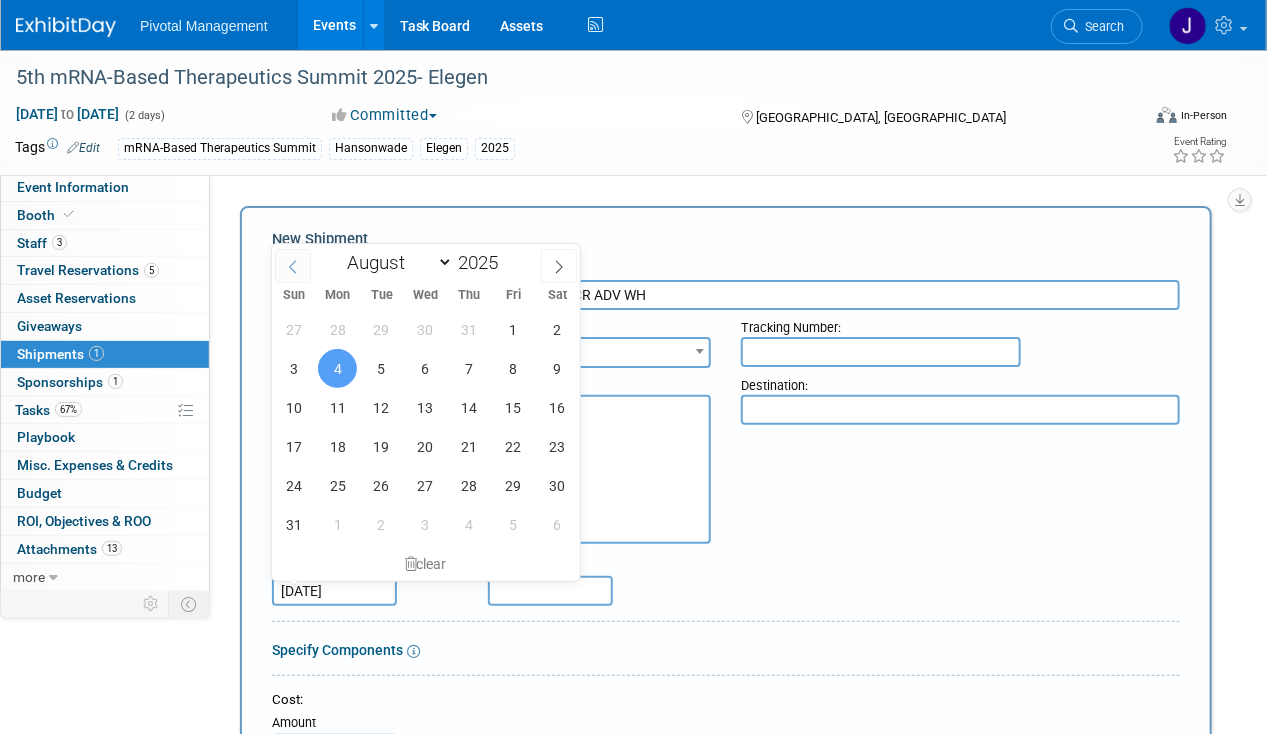 click at bounding box center [293, 266] 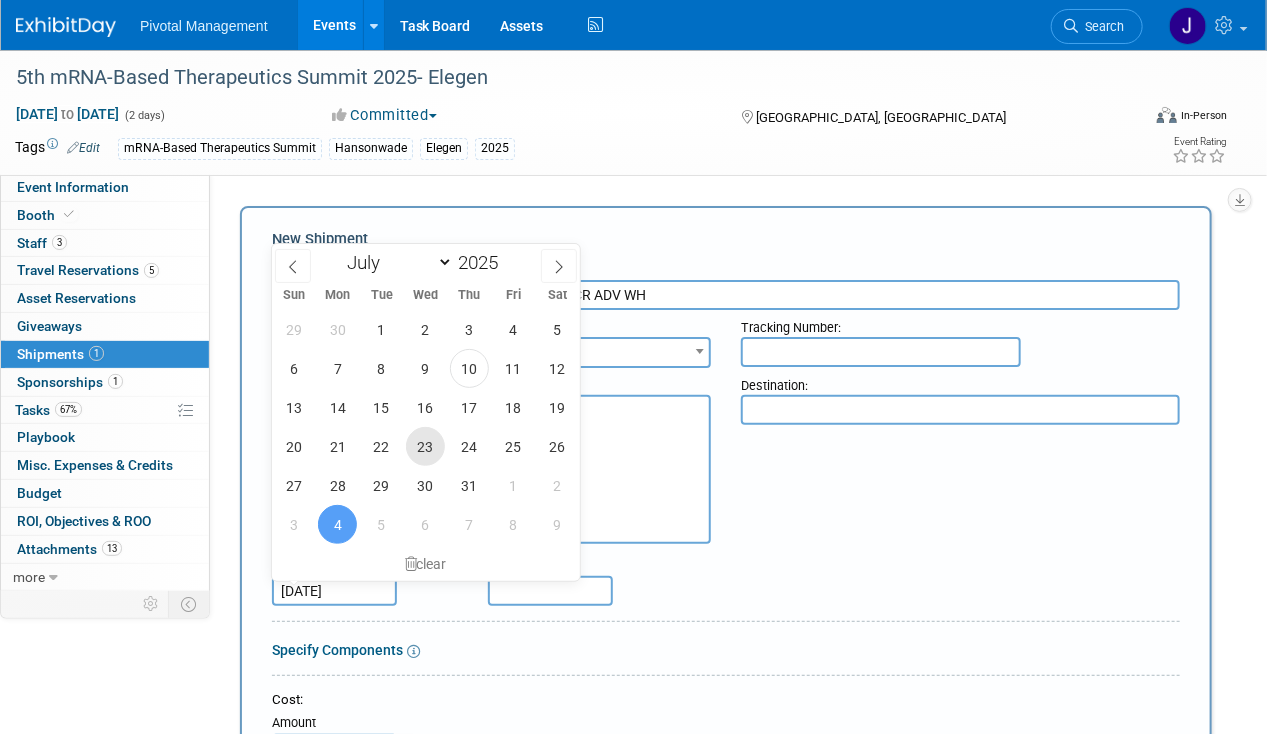 click on "23" at bounding box center [425, 446] 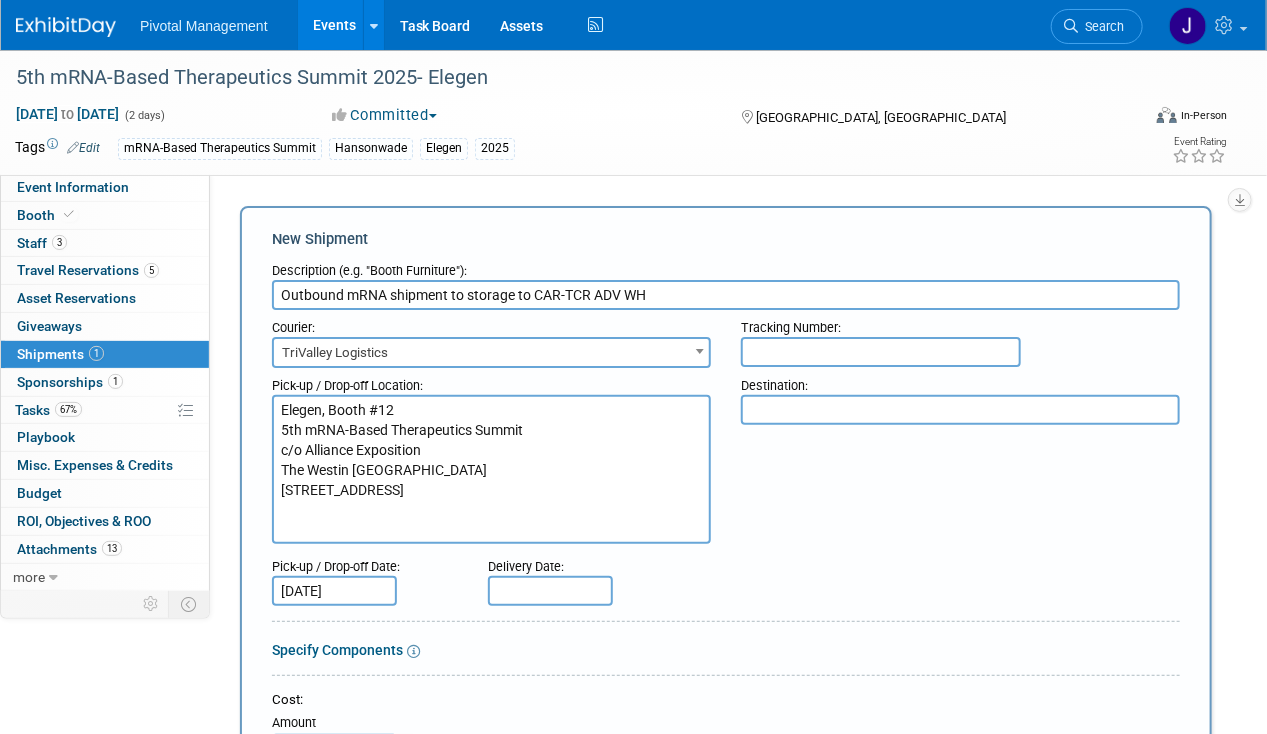 click at bounding box center [726, 546] 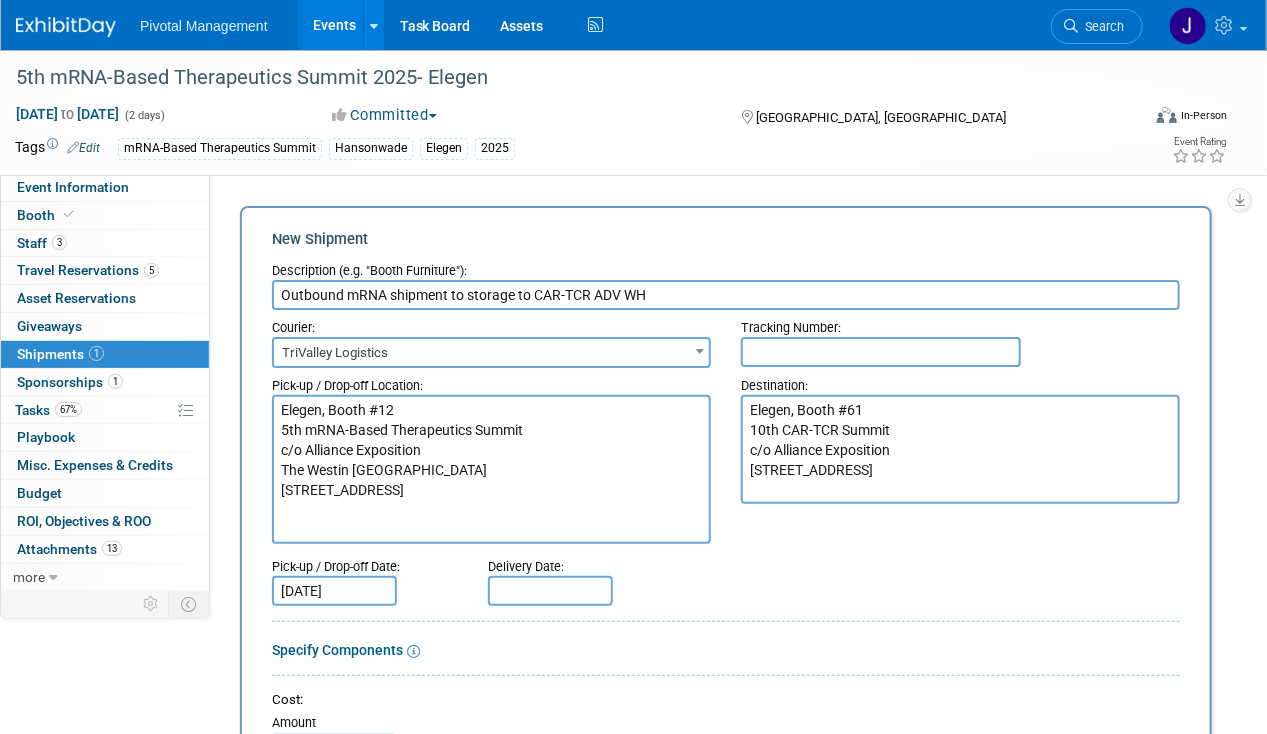 scroll, scrollTop: 434, scrollLeft: 0, axis: vertical 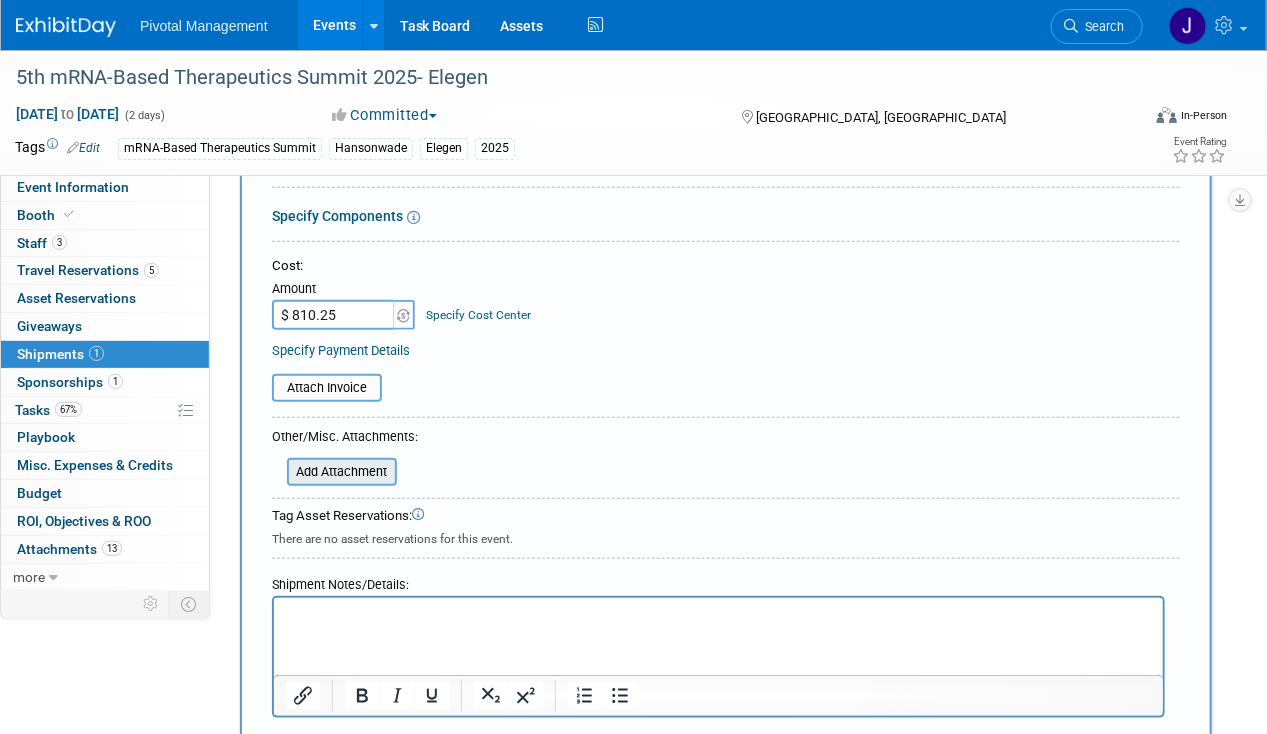 type on "Elegen, Booth #61
10th CAR-TCR Summit
c/o Alliance Exposition
155 Colonial Rd
Manchester, CT 06042" 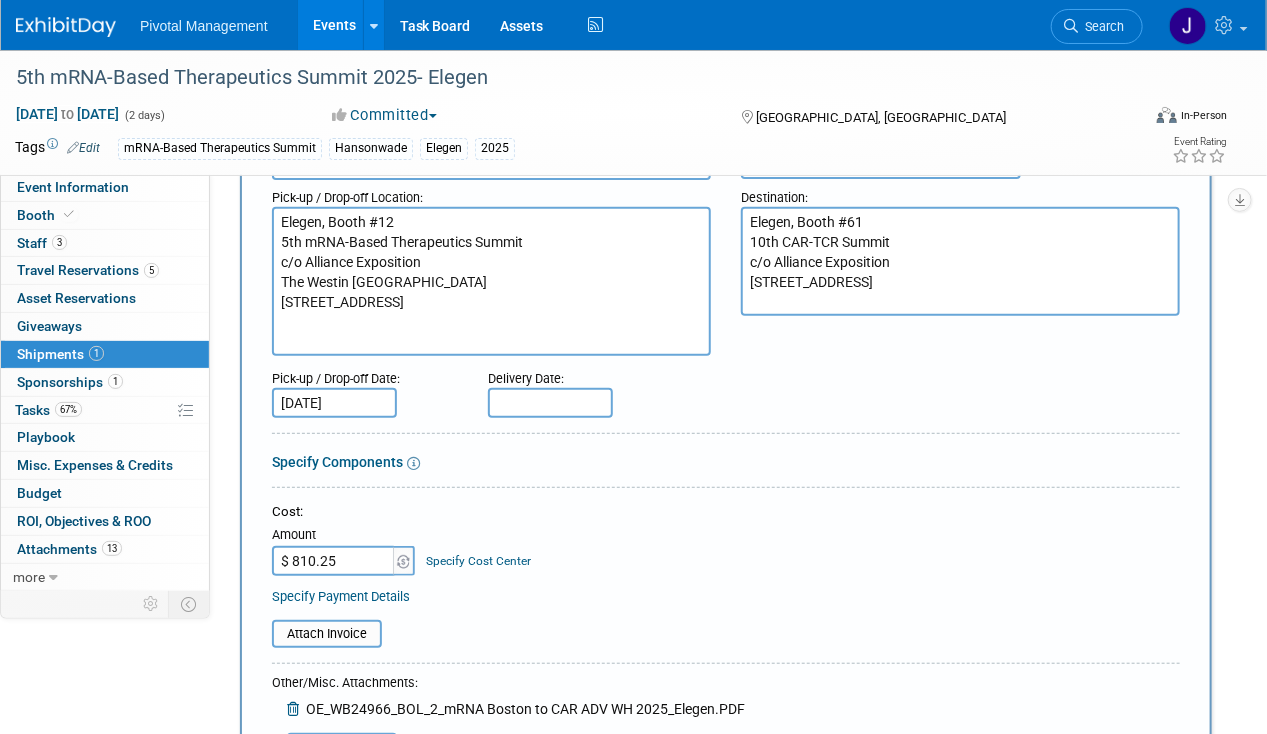 scroll, scrollTop: 0, scrollLeft: 0, axis: both 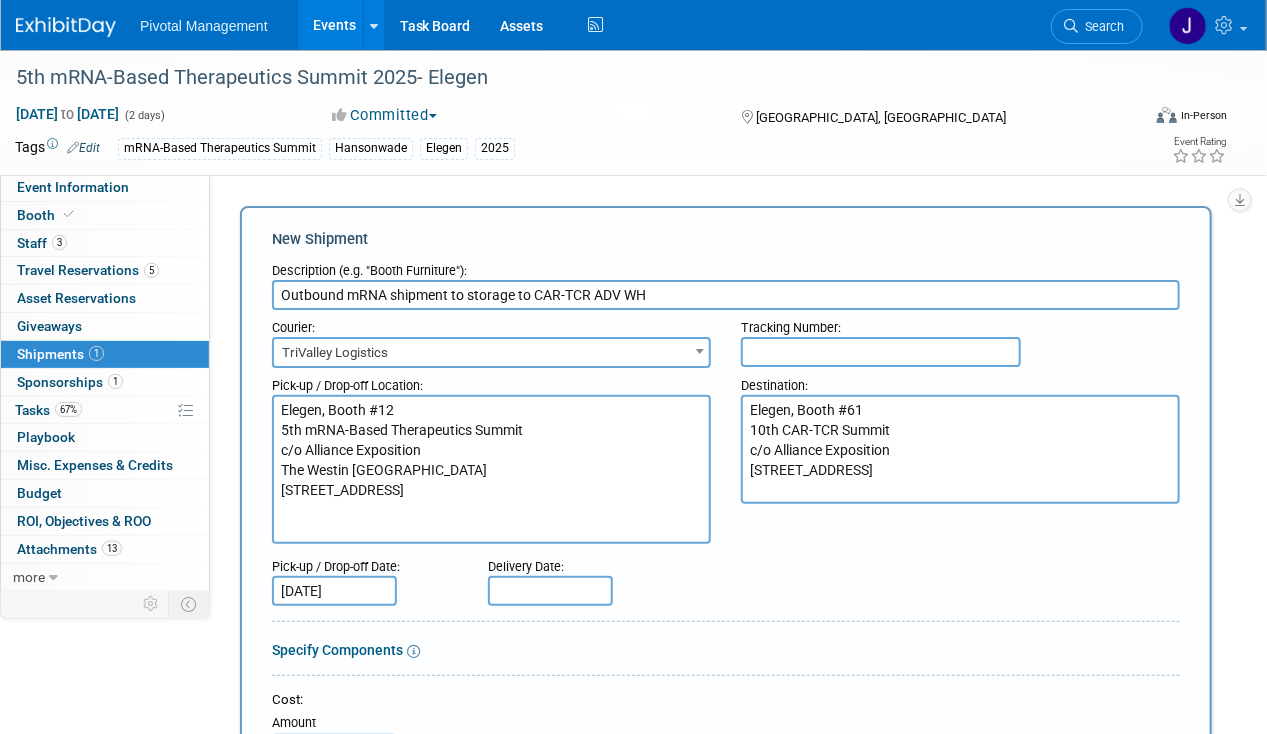 click at bounding box center [881, 352] 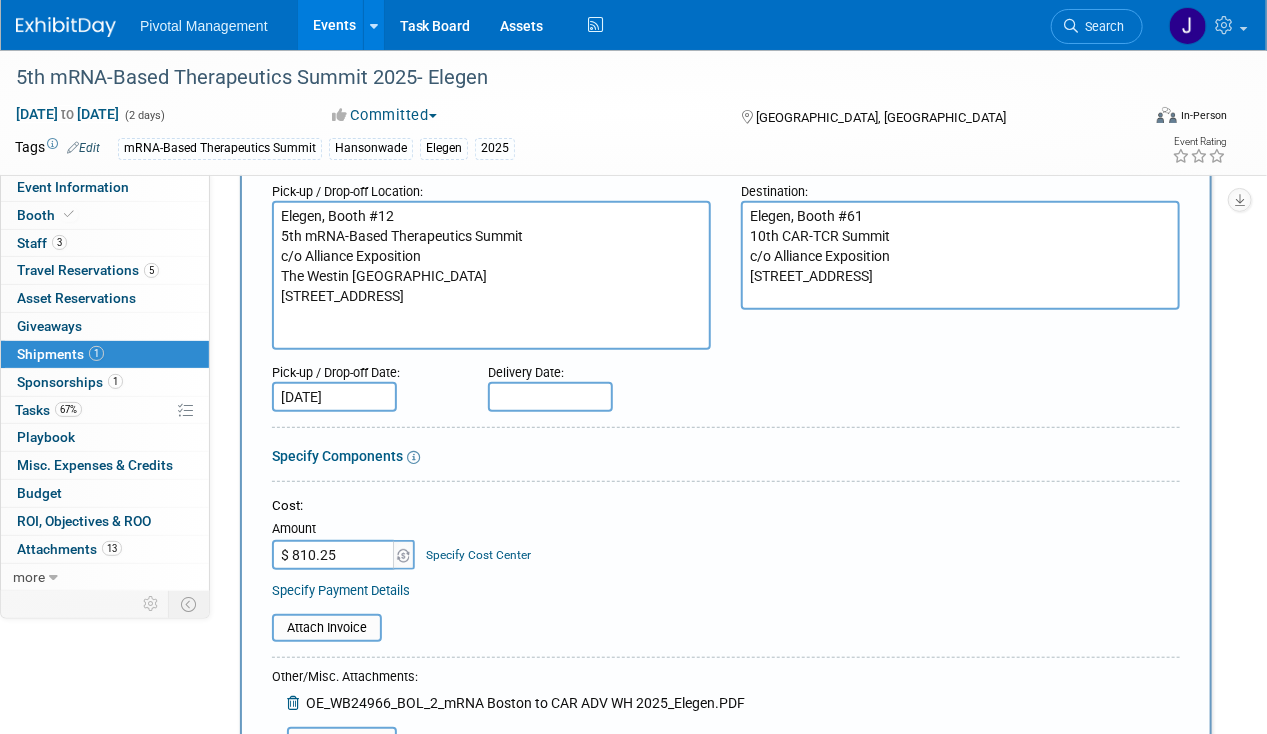 scroll, scrollTop: 231, scrollLeft: 0, axis: vertical 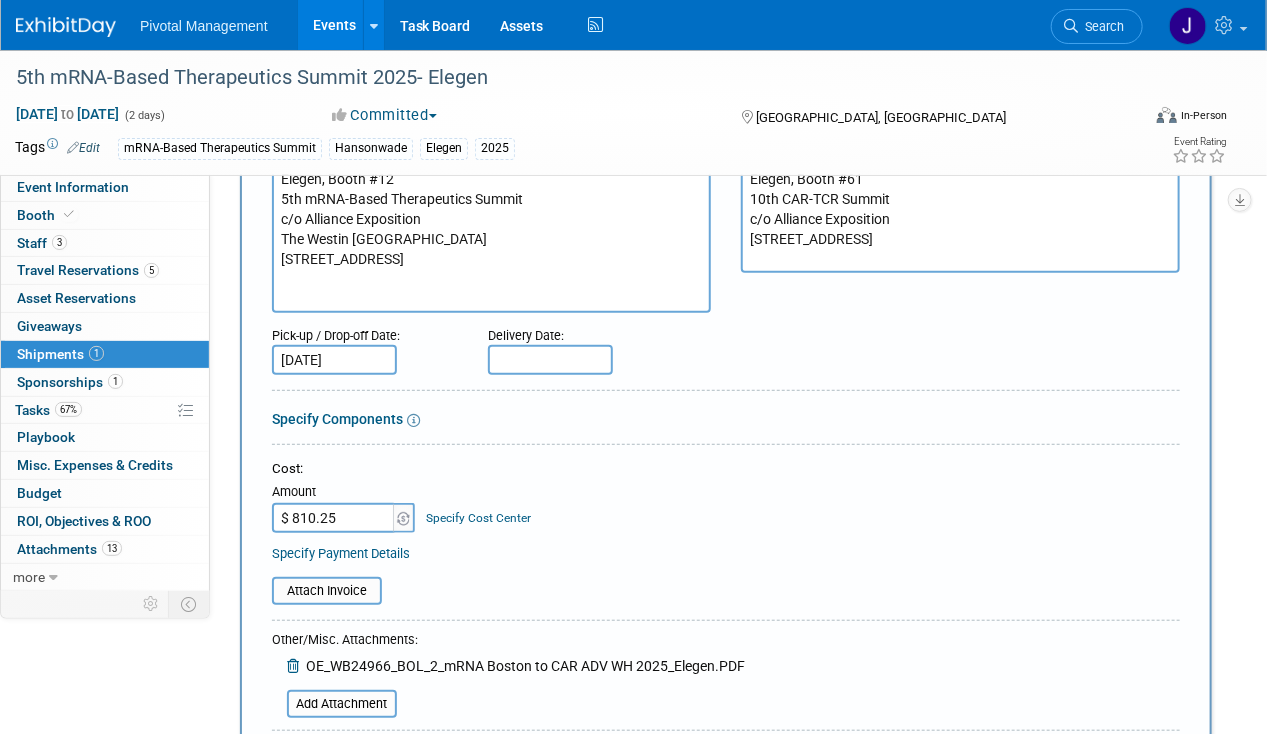 type on "WB24966" 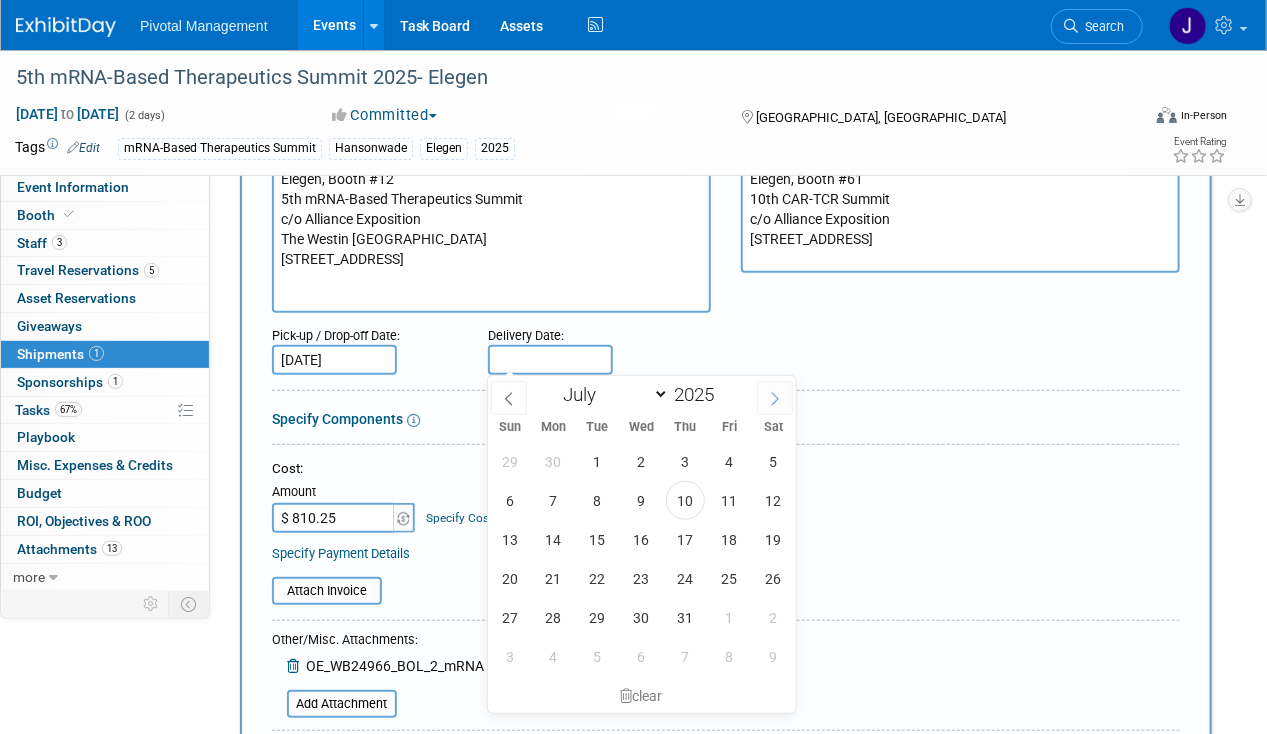 click at bounding box center (775, 398) 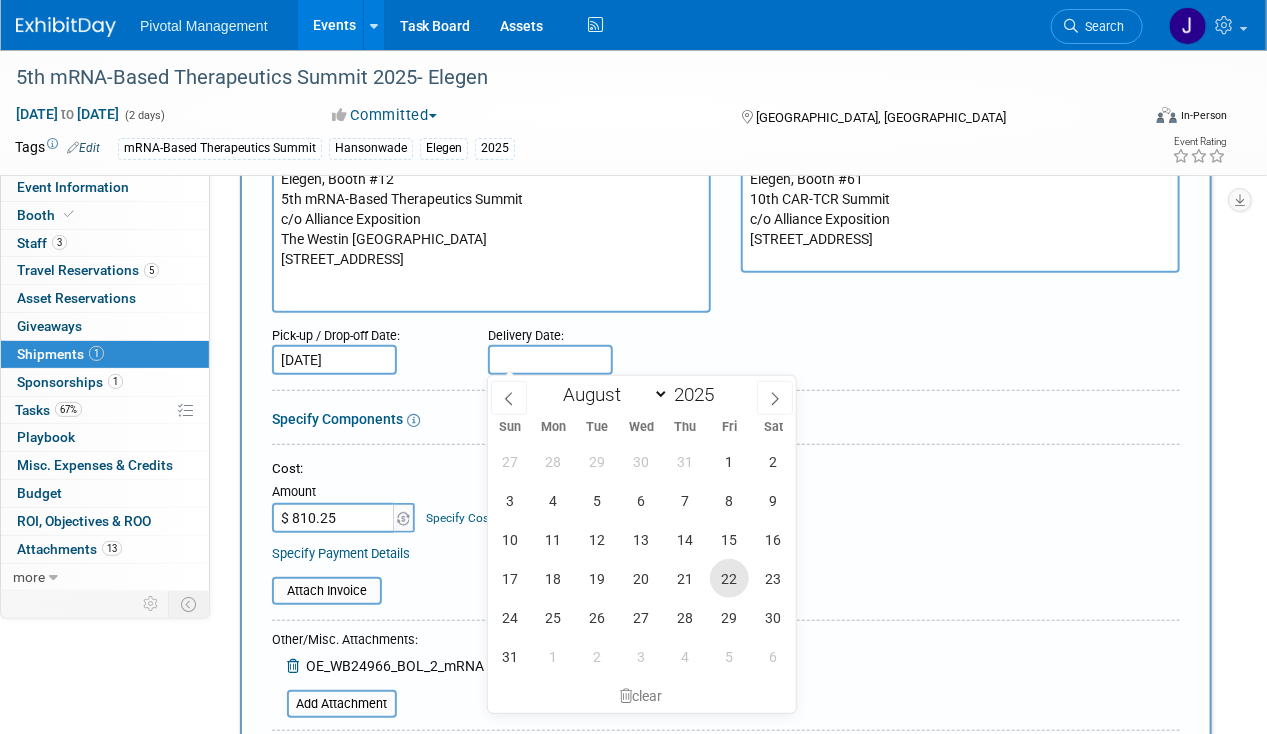 click on "22" at bounding box center [729, 578] 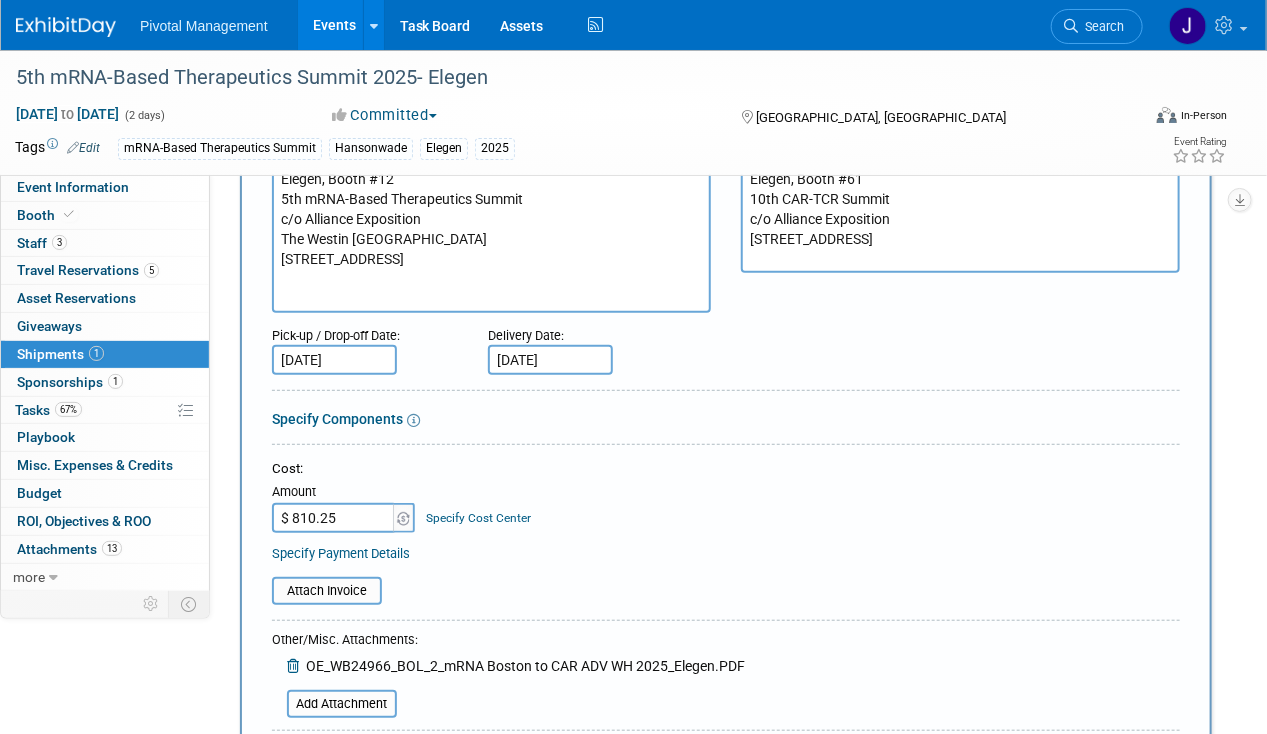 click on "Description (e.g. "Booth Furniture"):
Outbound mRNA shipment to storage to CAR-TCR ADV WH
Courier:
007EX
17 Post Service (17PostService)
2GO (Negros Navigation)
360 Lion Express
4-72 Entregando (Colombia Postal Service)
4PX  A Duie Pyle  BoxC" at bounding box center (726, 516) 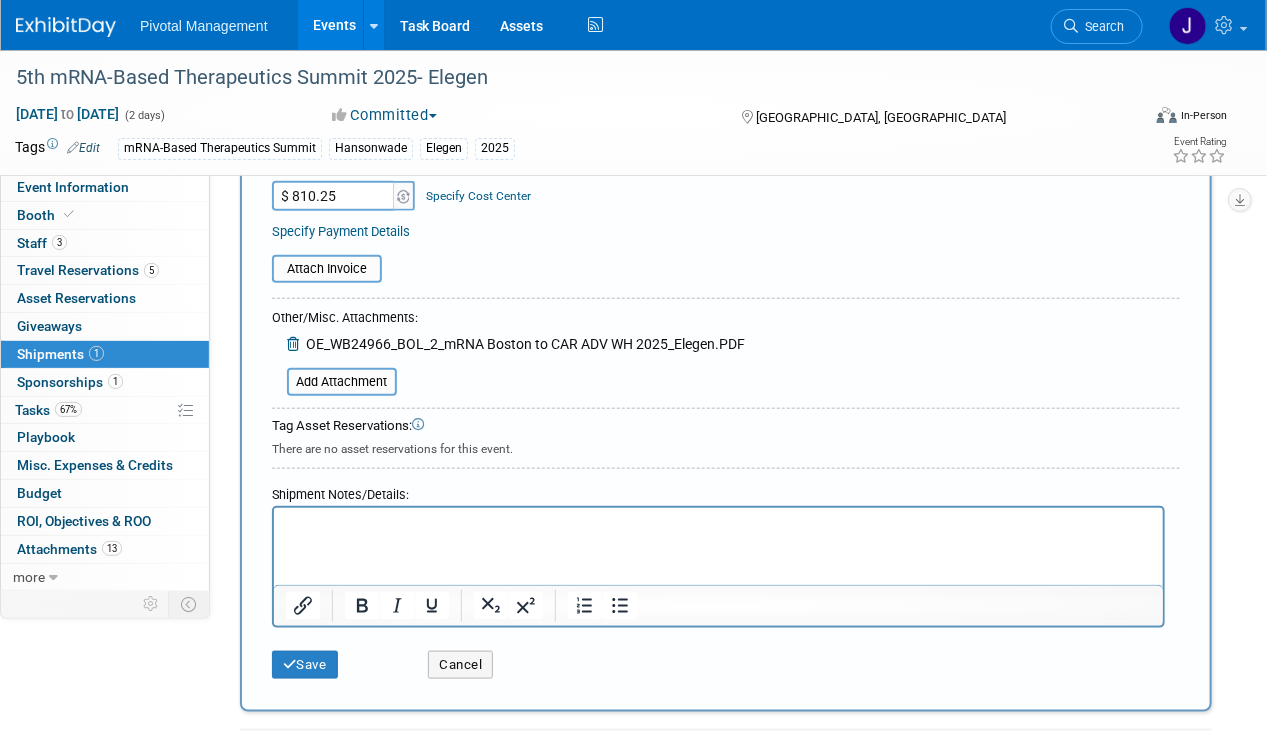 scroll, scrollTop: 565, scrollLeft: 0, axis: vertical 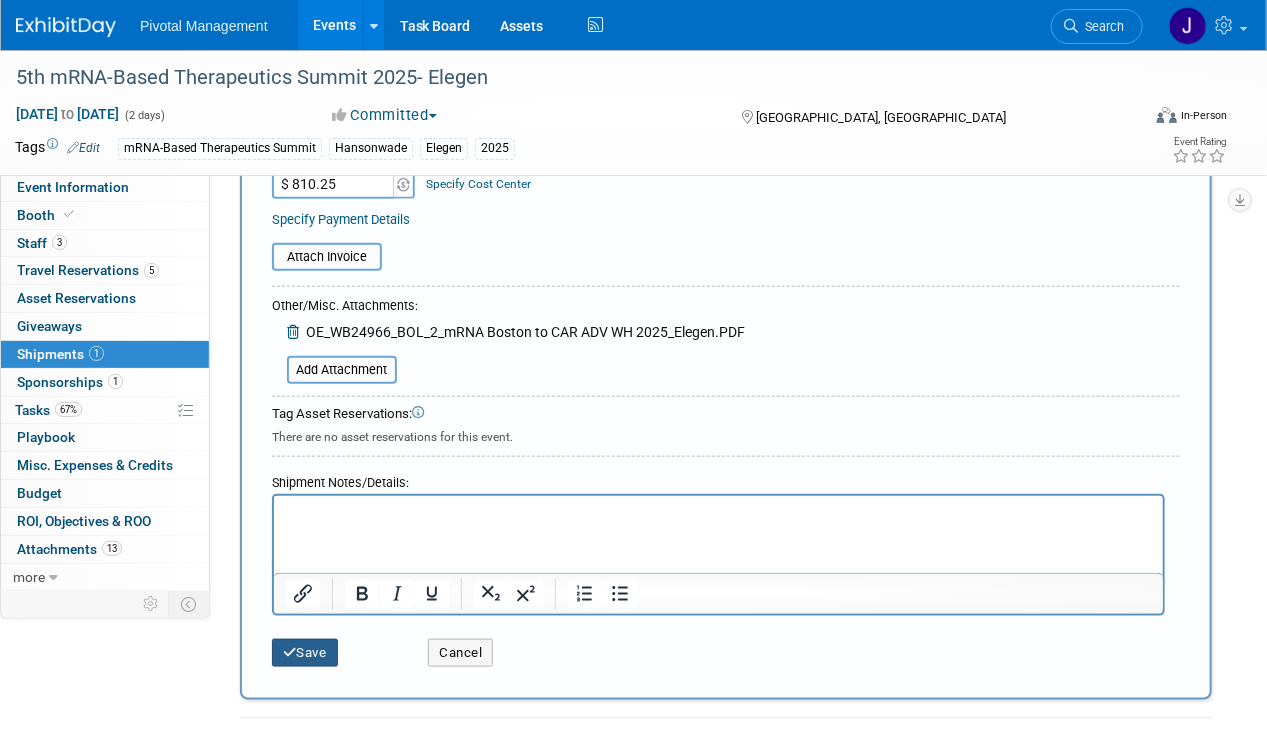 click on "Save" at bounding box center (305, 653) 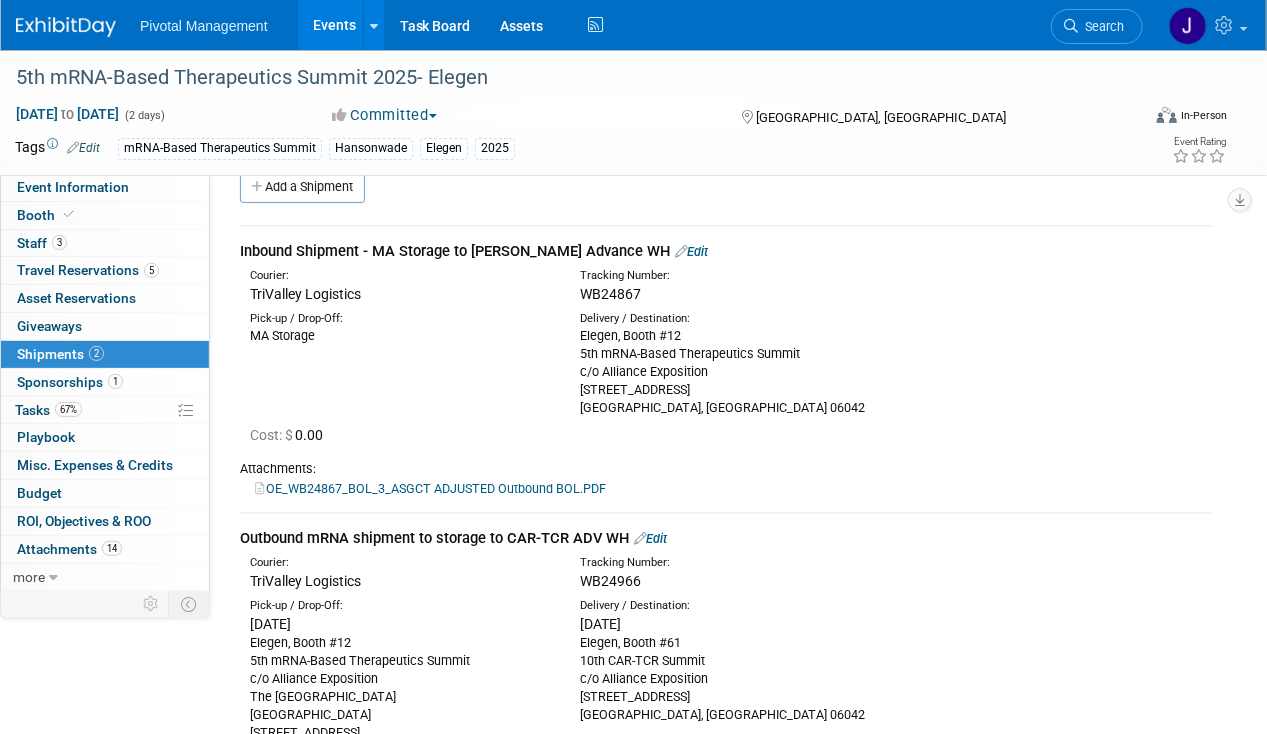 scroll, scrollTop: 0, scrollLeft: 0, axis: both 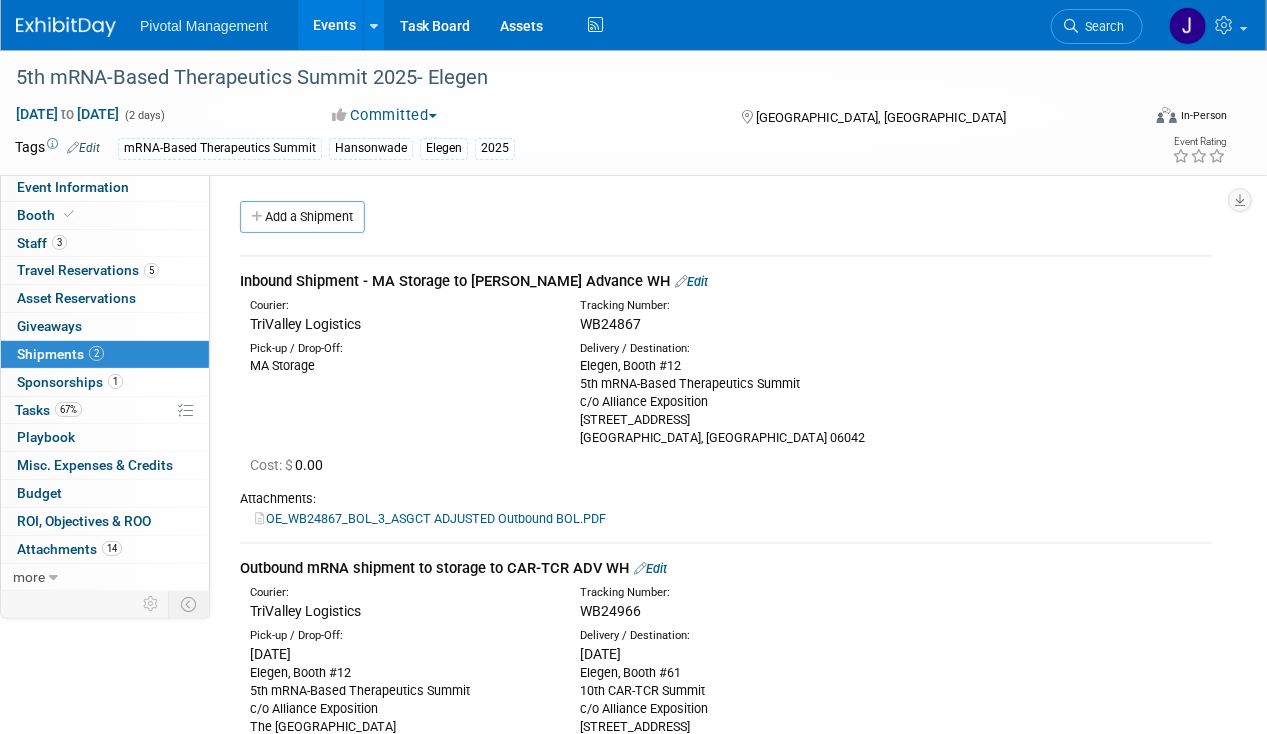 click on "Search" at bounding box center [1097, 26] 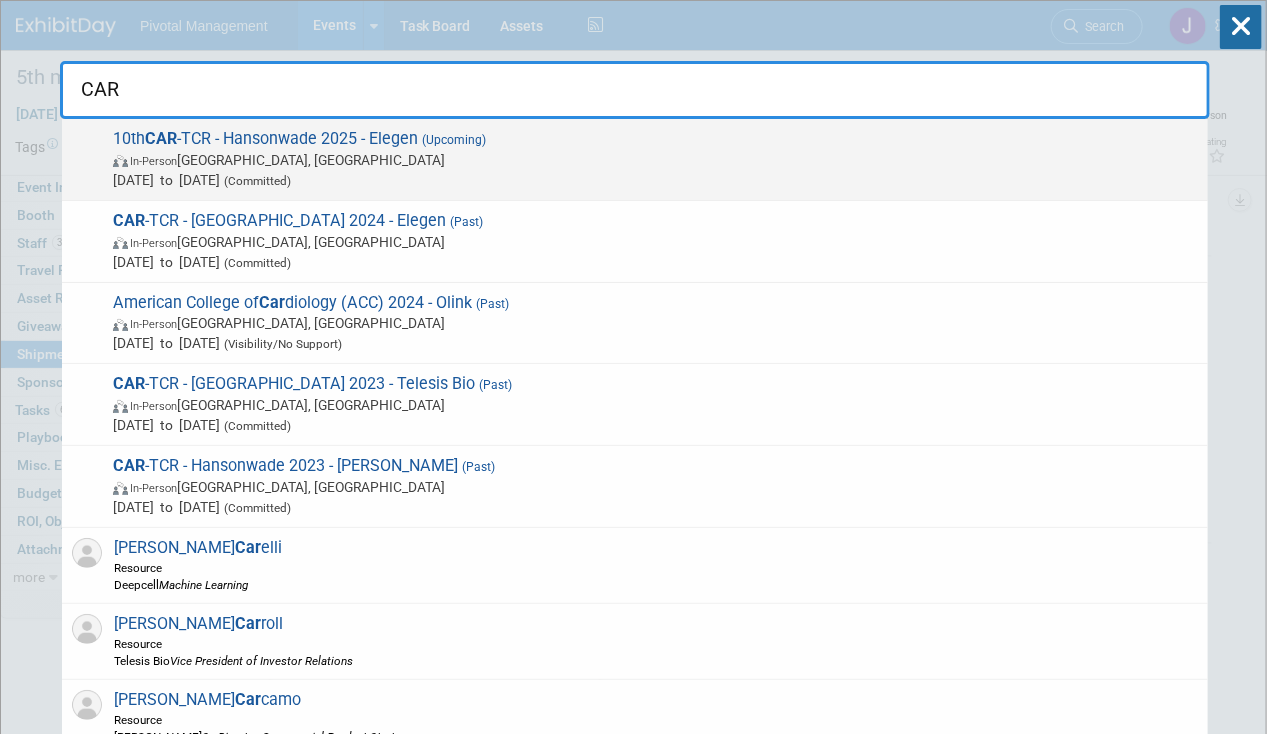type on "CAR" 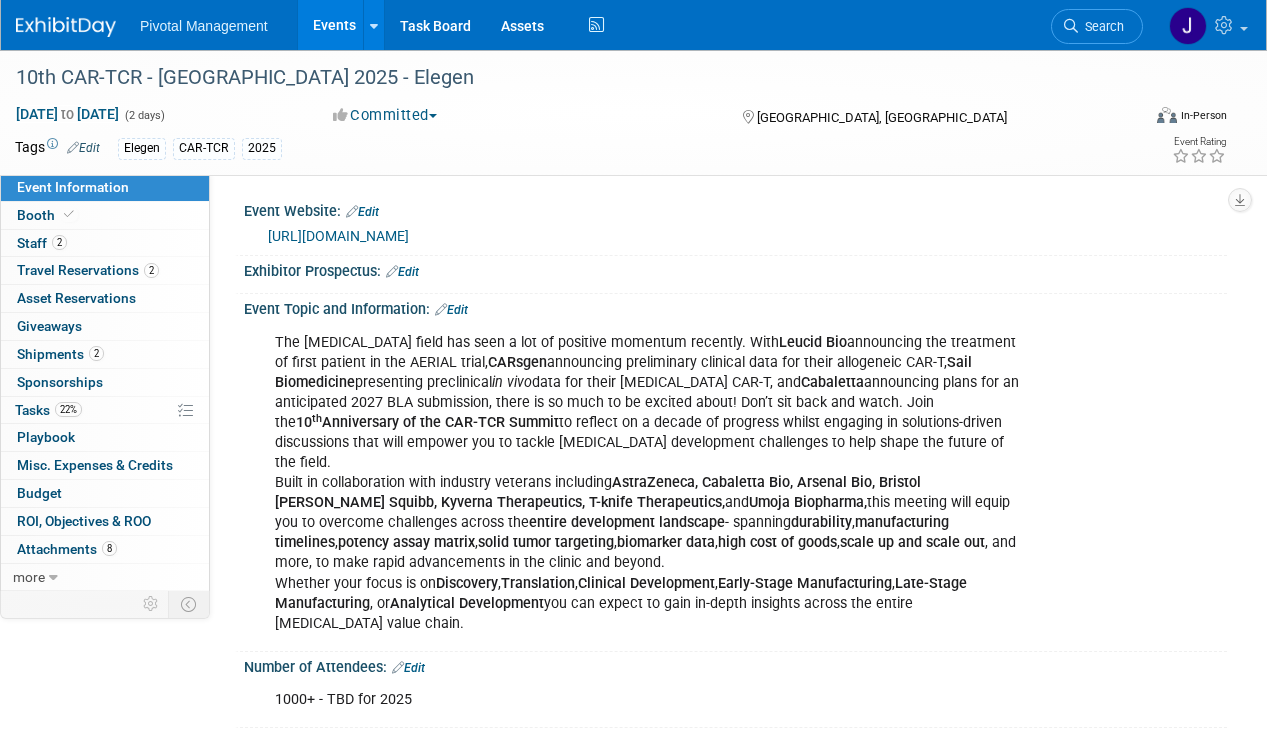 scroll, scrollTop: 0, scrollLeft: 0, axis: both 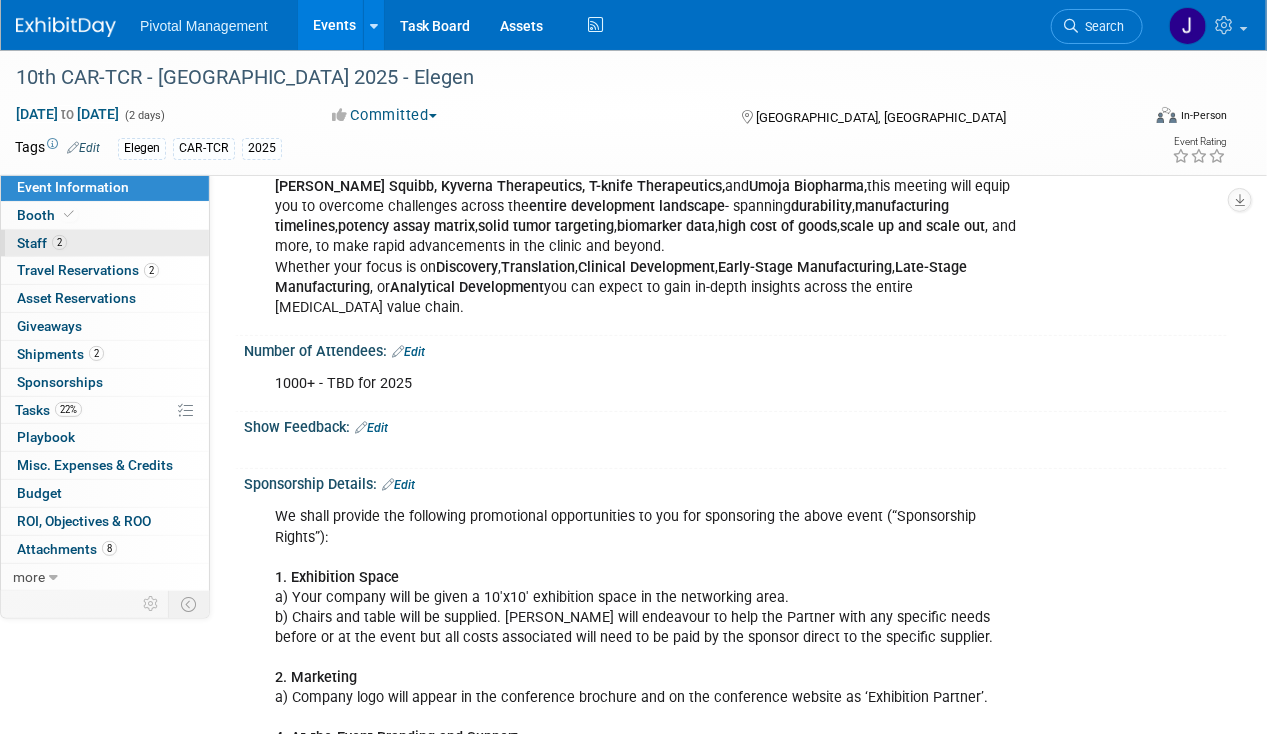 click on "2
Staff 2" at bounding box center (105, 243) 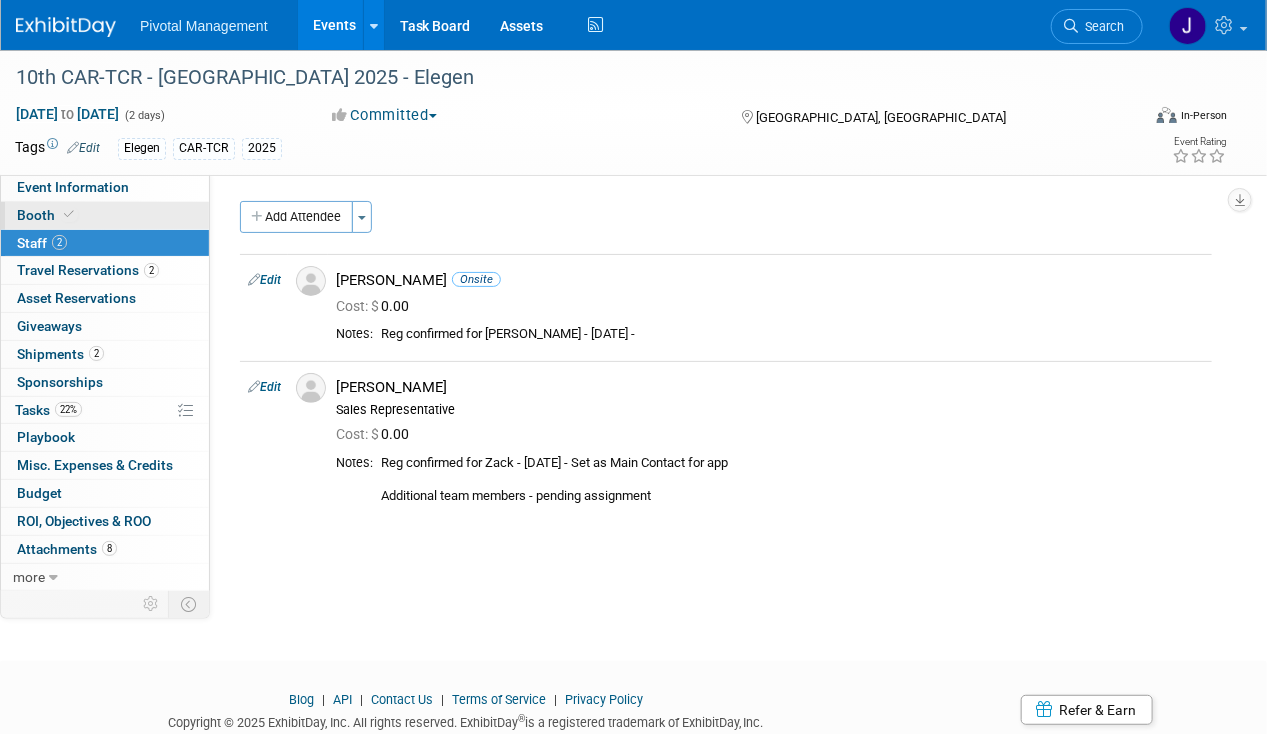 click at bounding box center (69, 214) 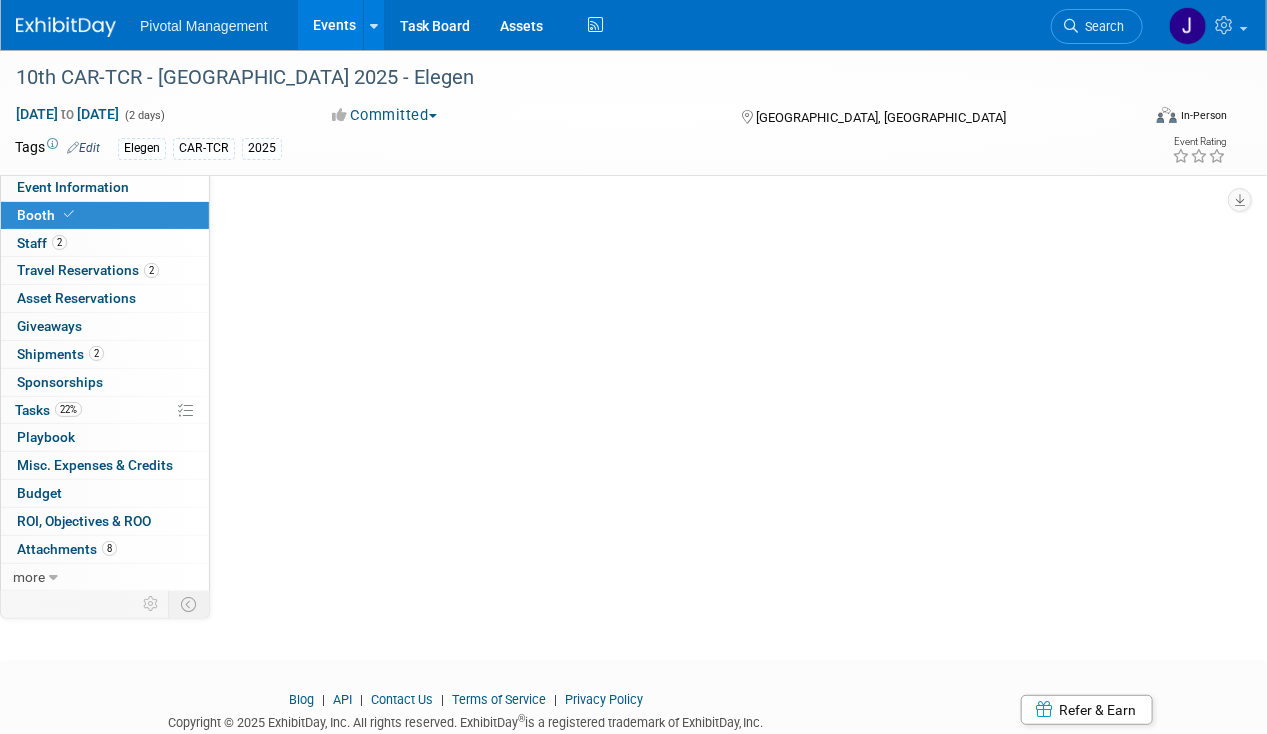 select on "Yes" 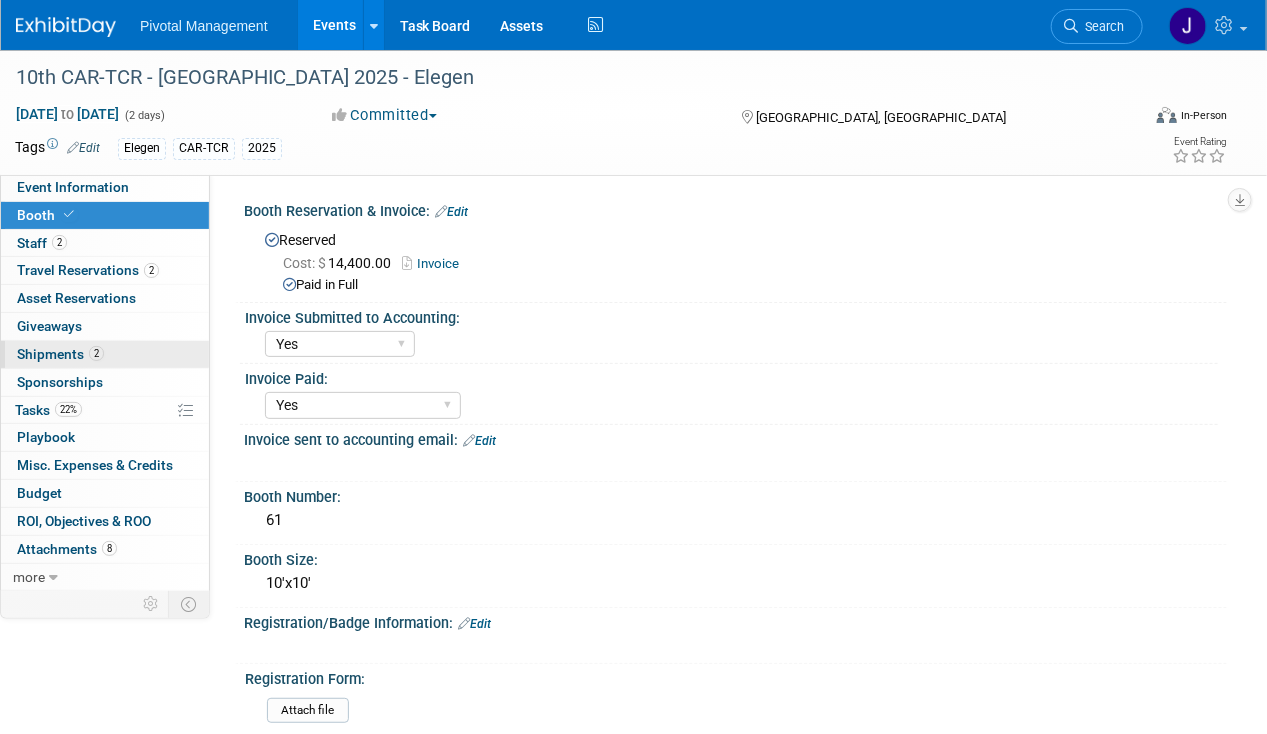 click on "Shipments 2" at bounding box center [60, 354] 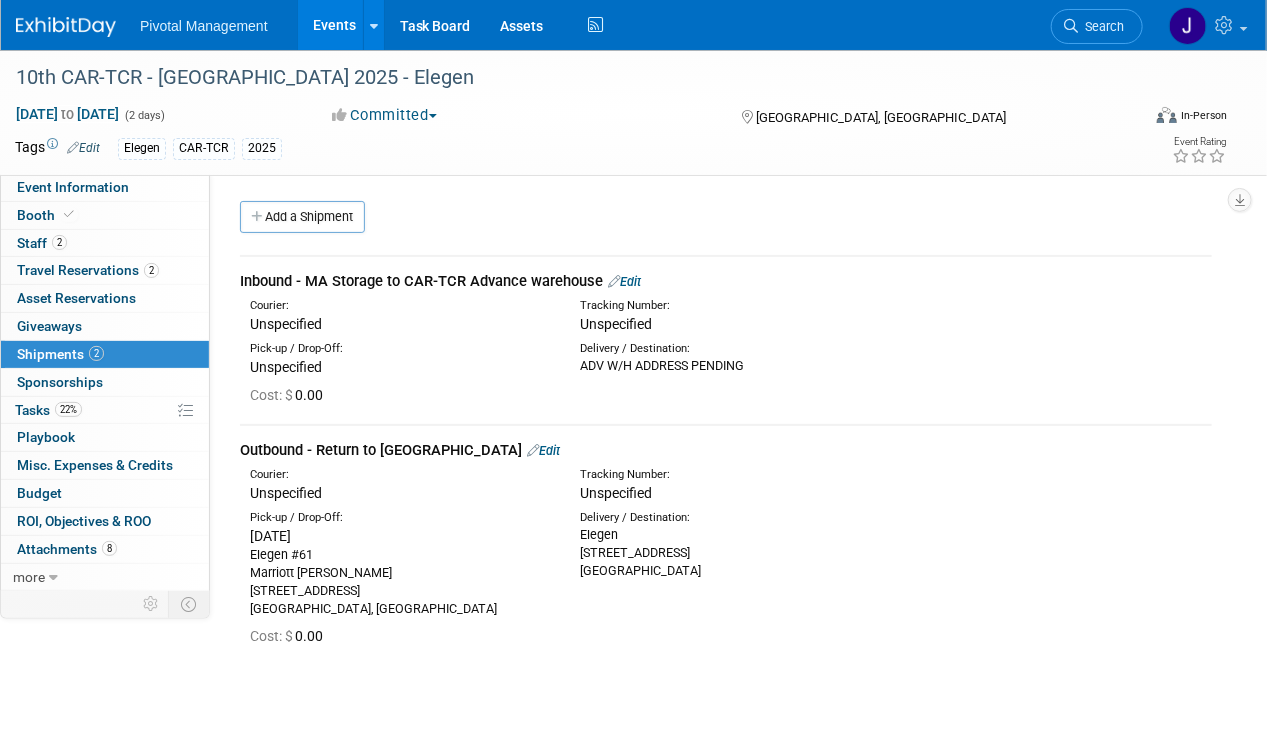 click on "Edit" at bounding box center (624, 281) 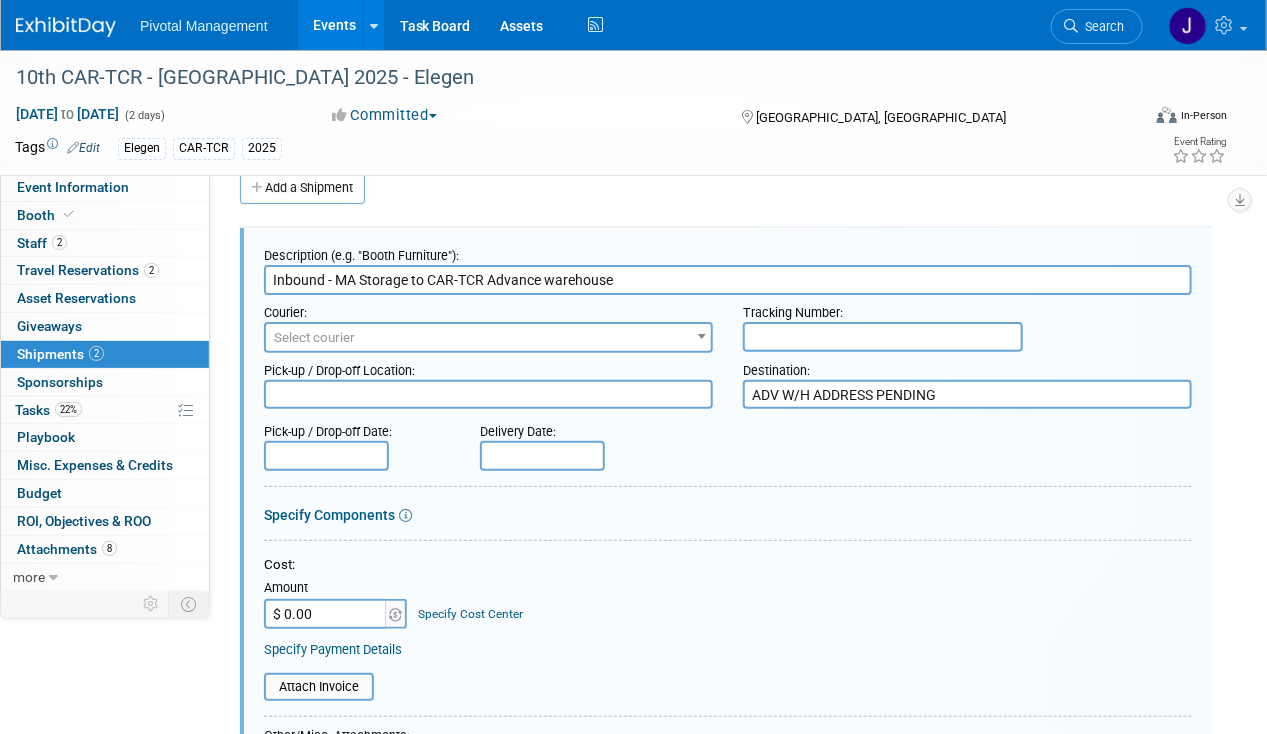 scroll, scrollTop: 0, scrollLeft: 0, axis: both 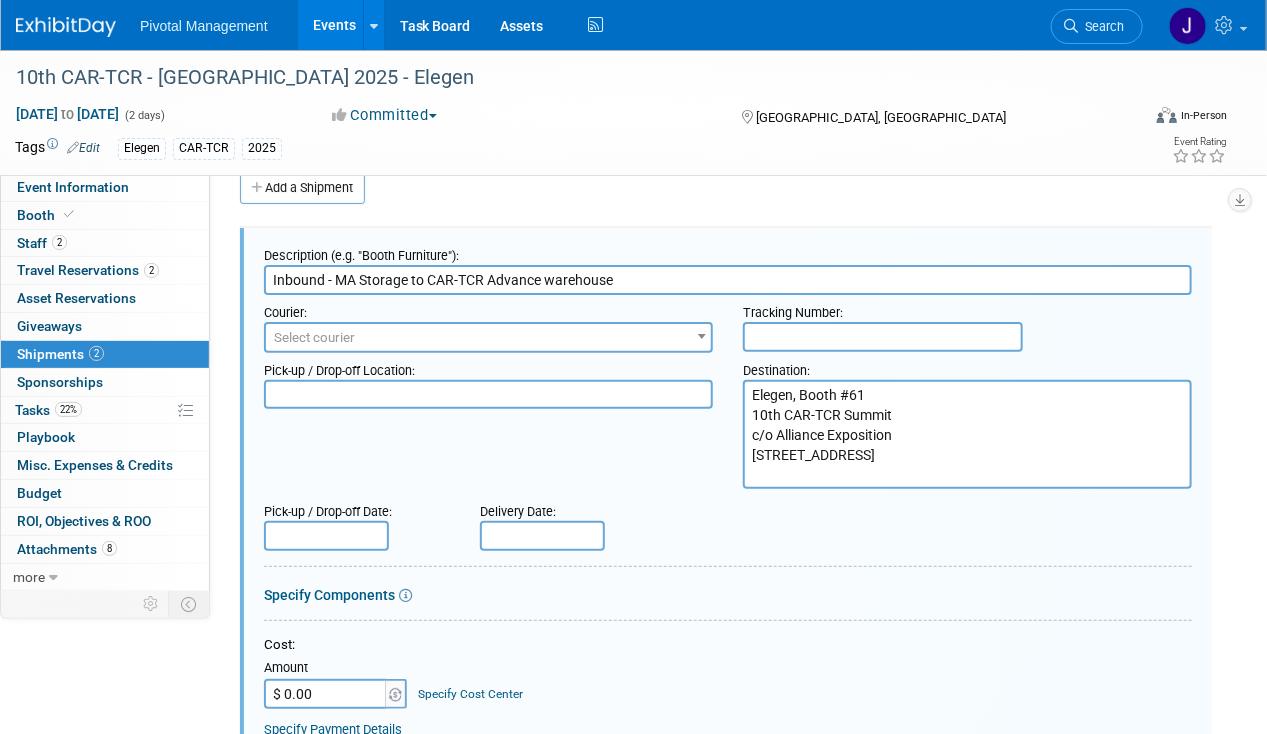 type on "Elegen, Booth #61
10th CAR-TCR Summit
c/o Alliance Exposition
155 Colonial Rd
Manchester, CT 06042" 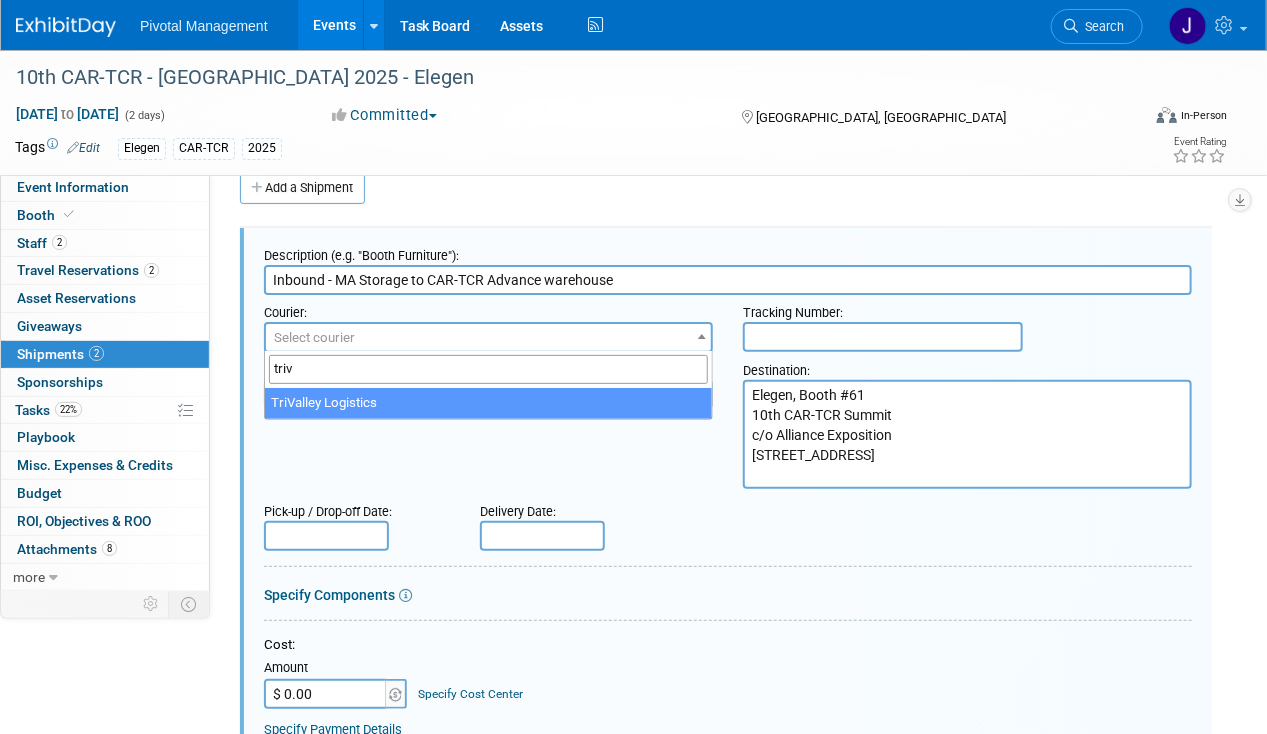 type on "triv" 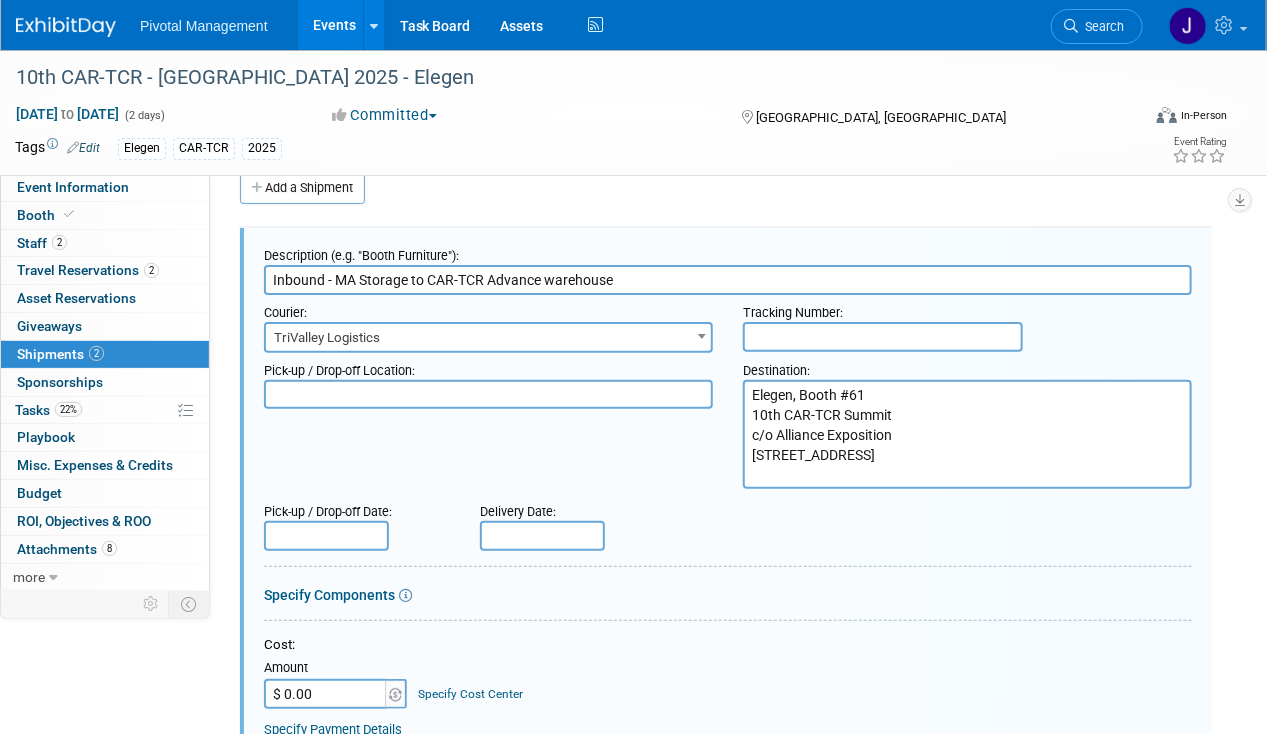 click at bounding box center (488, 394) 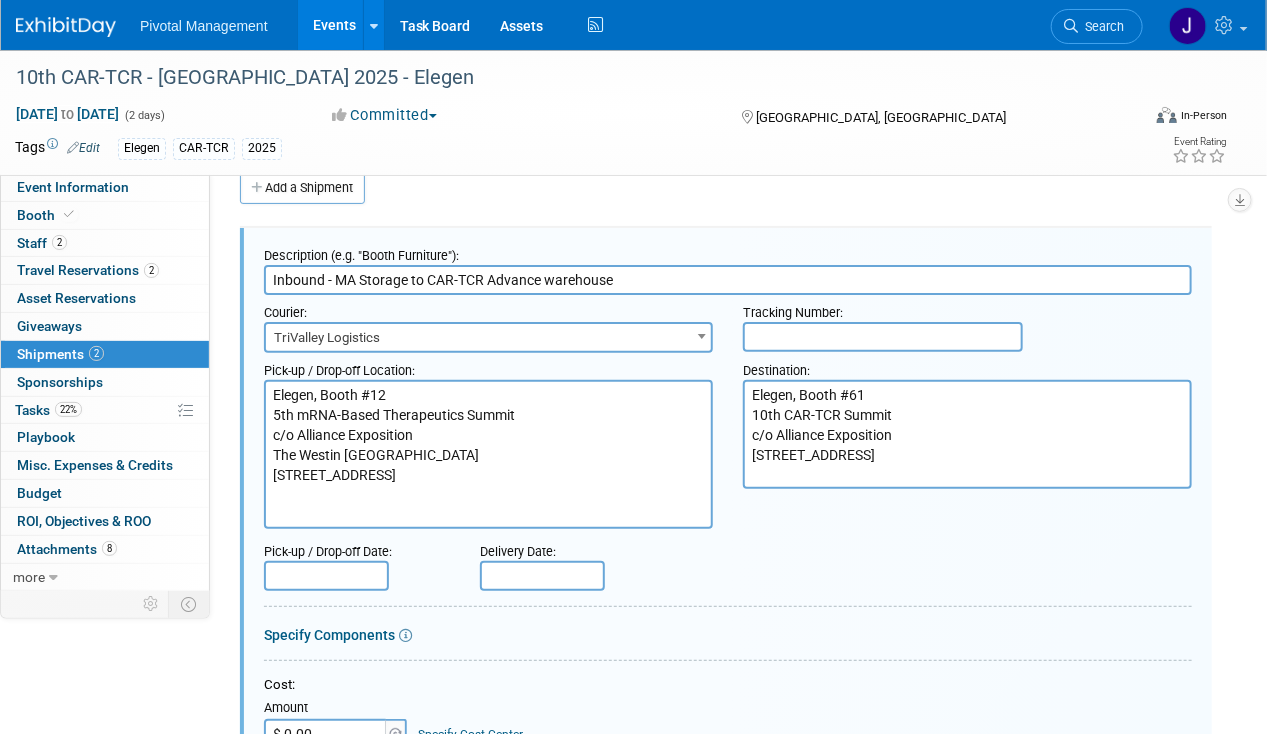 type on "Elegen, Booth #12
5th mRNA-Based Therapeutics Summit
c/o Alliance Exposition
The Westin Boston Seaport District
Galleria Hall
425 Summer St.
Boston, MA 02210" 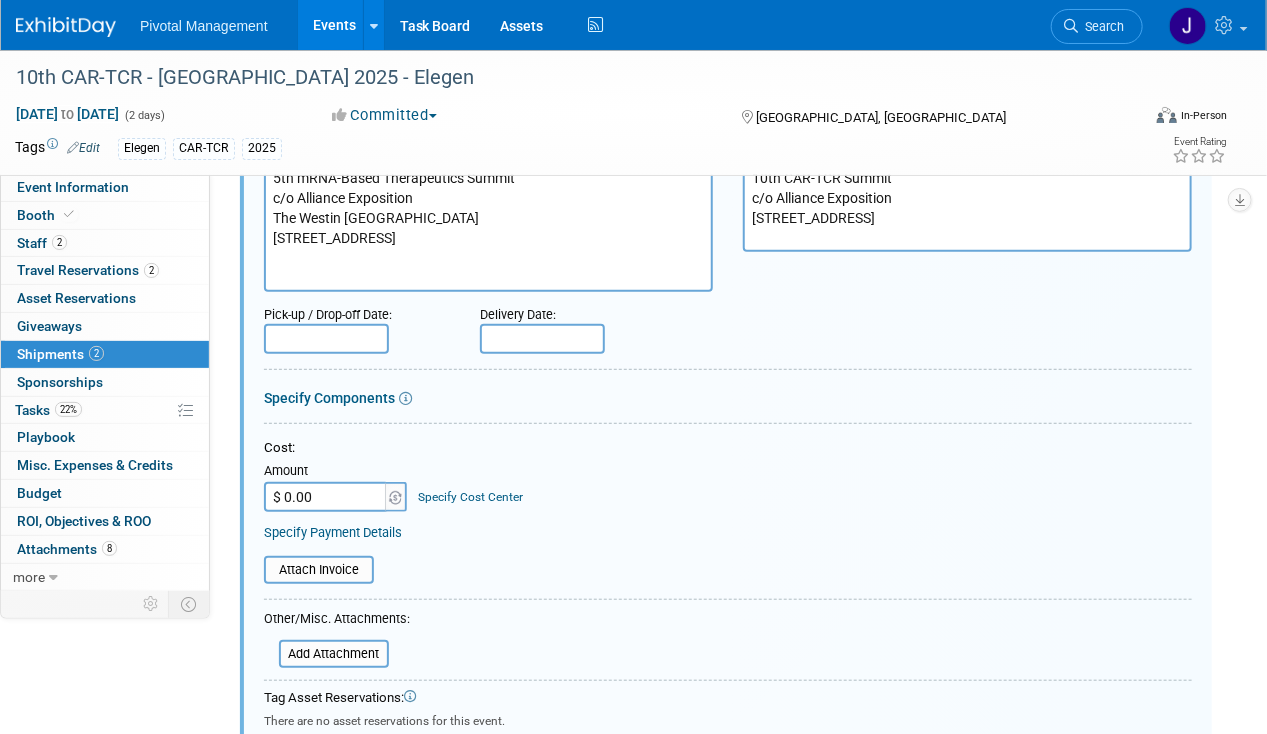 scroll, scrollTop: 268, scrollLeft: 0, axis: vertical 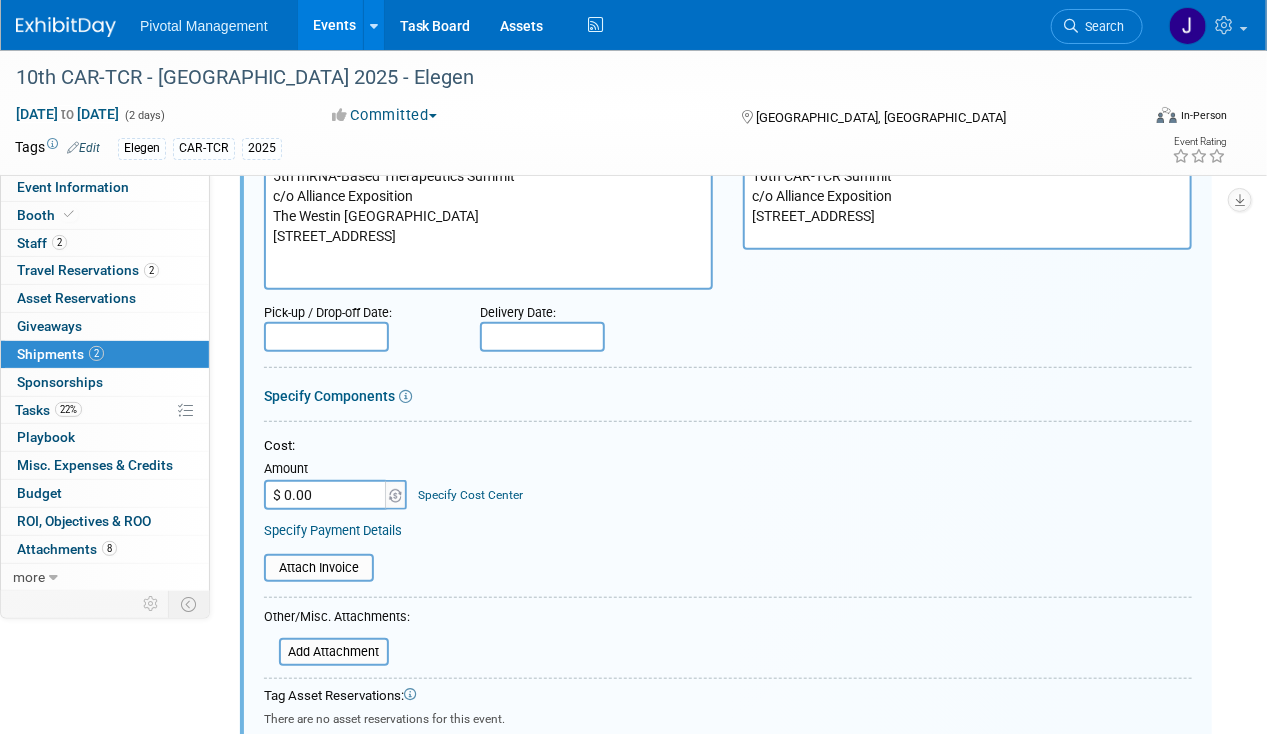 type on "WB24966" 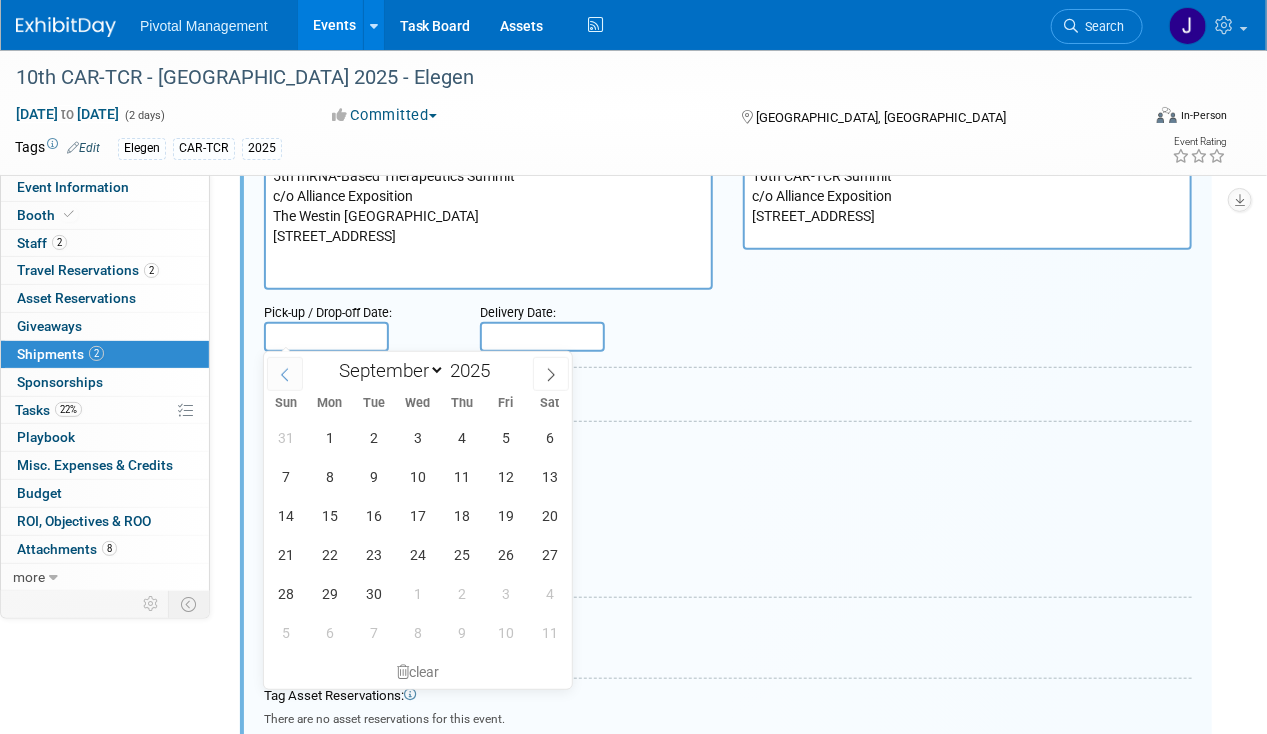 click at bounding box center [285, 374] 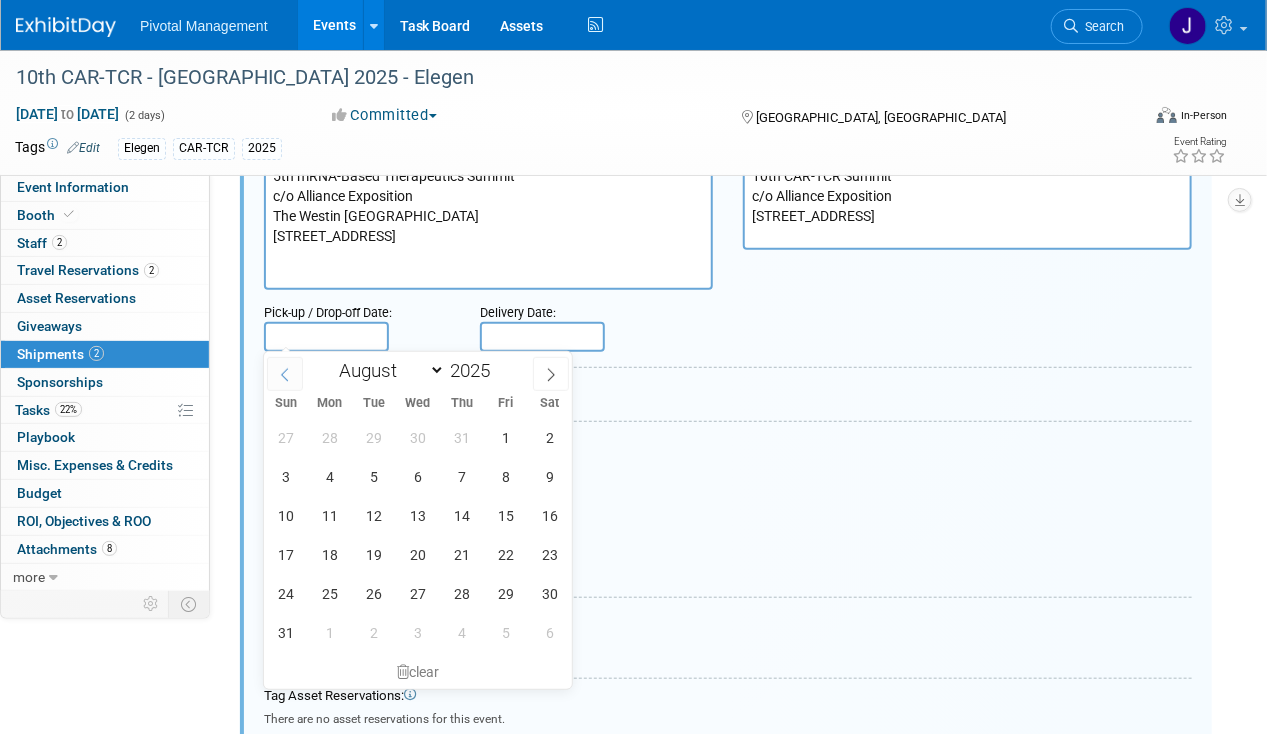 click at bounding box center [285, 374] 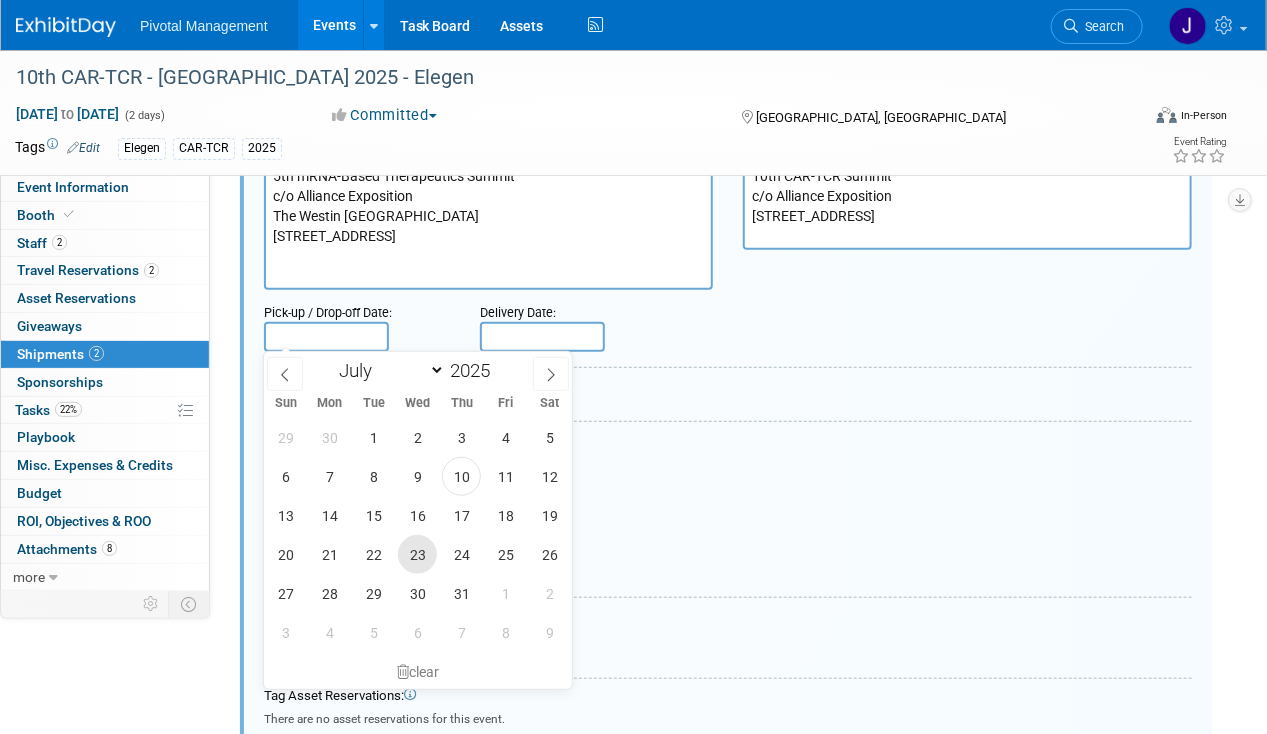 click on "23" at bounding box center (417, 554) 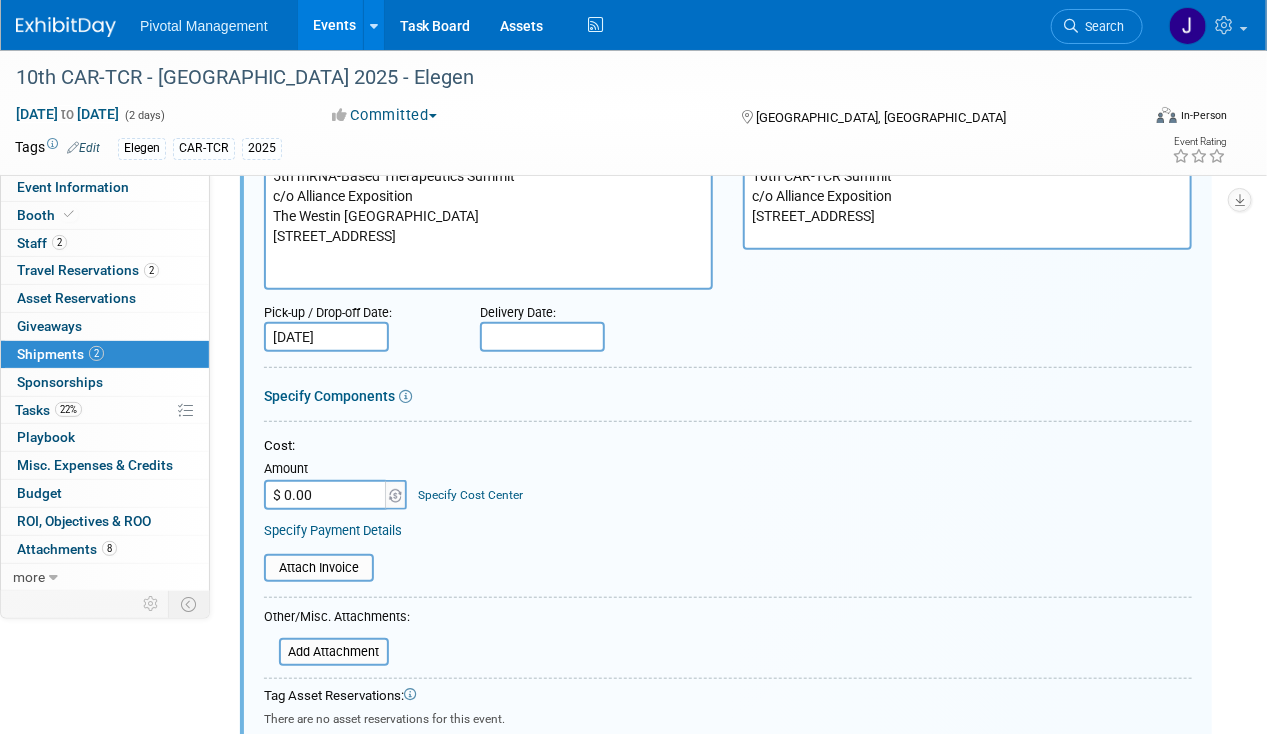 click at bounding box center (542, 337) 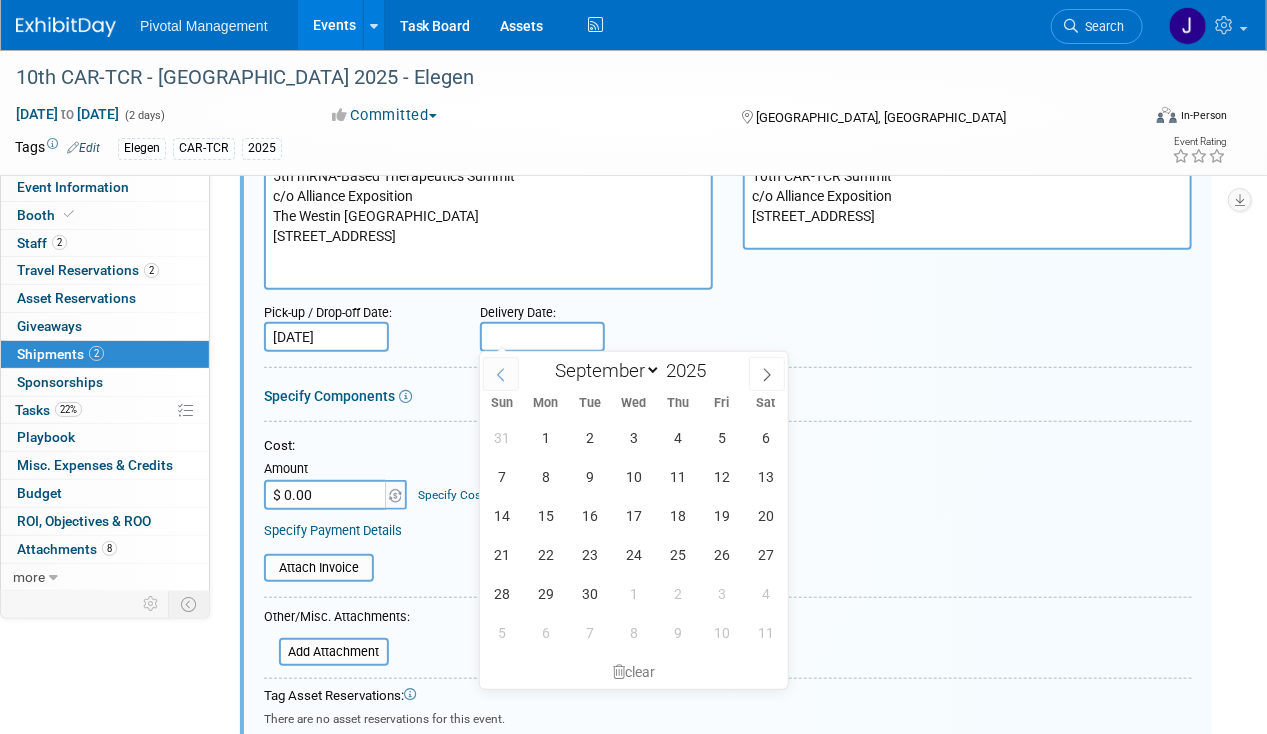 click at bounding box center (501, 374) 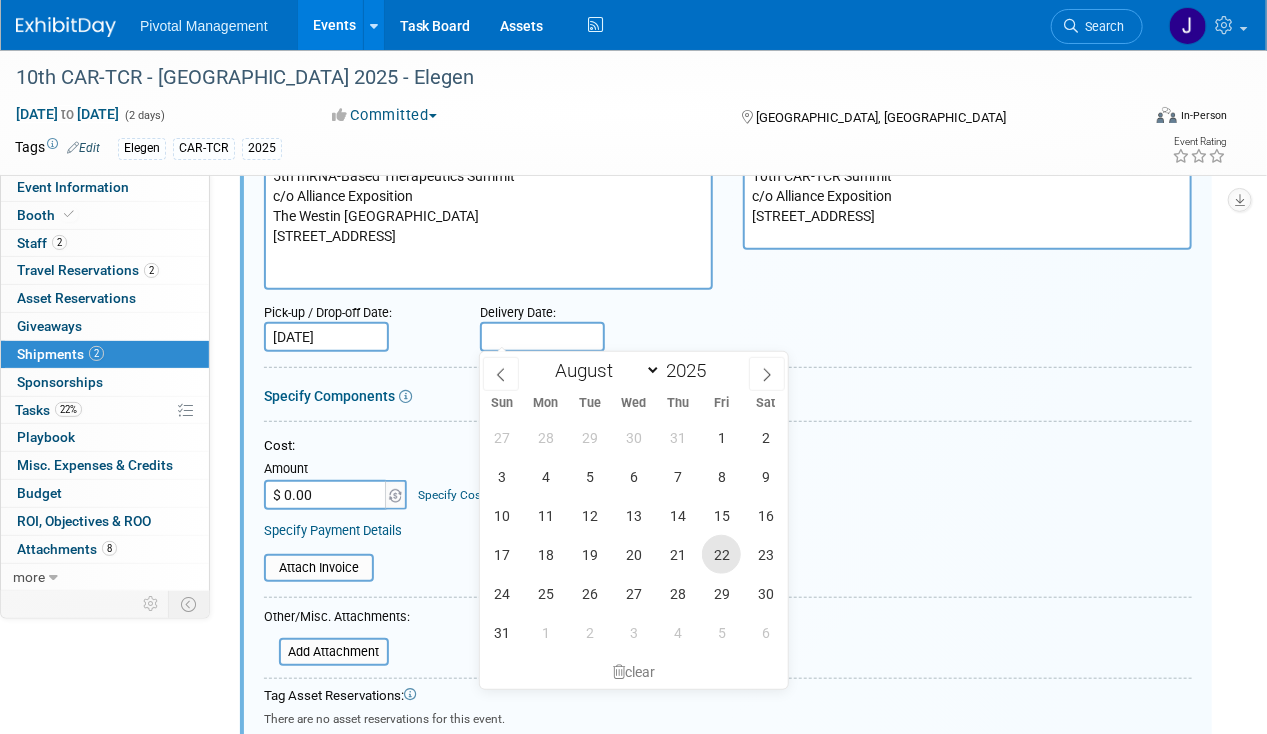 click on "22" at bounding box center [721, 554] 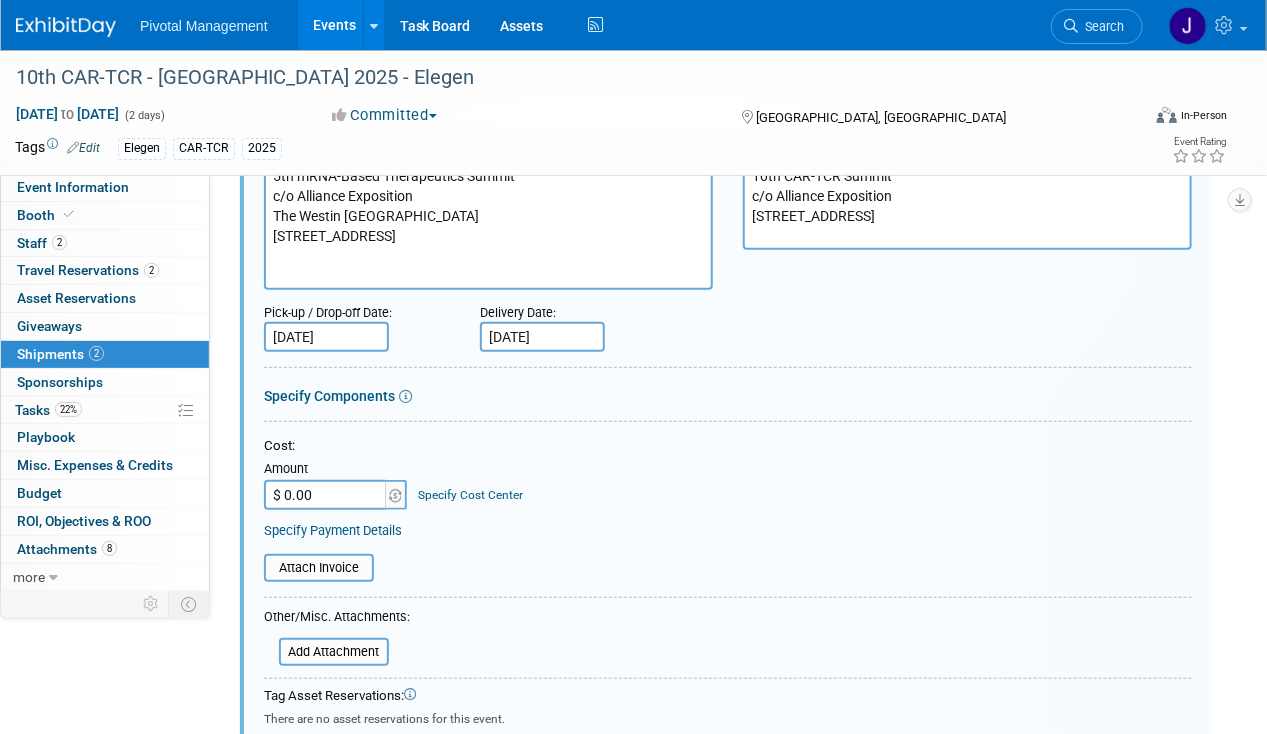 click on "Cost:" at bounding box center [728, 446] 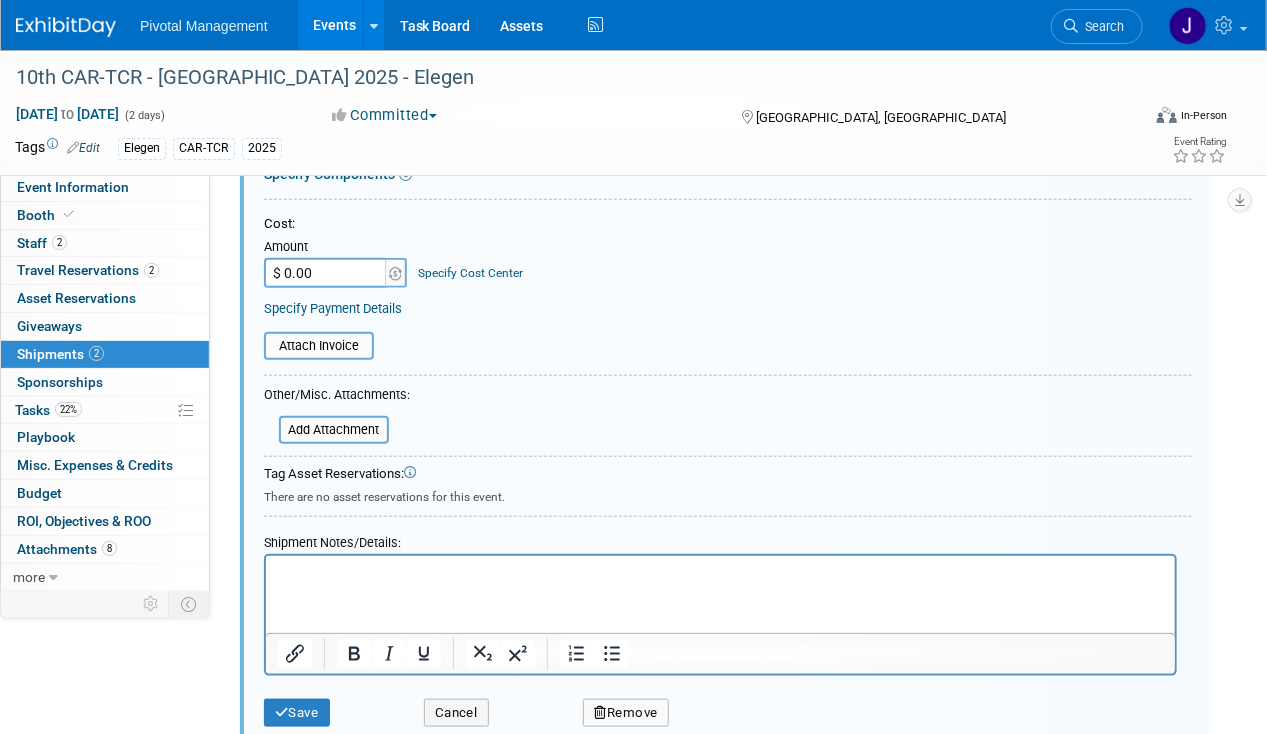 scroll, scrollTop: 511, scrollLeft: 0, axis: vertical 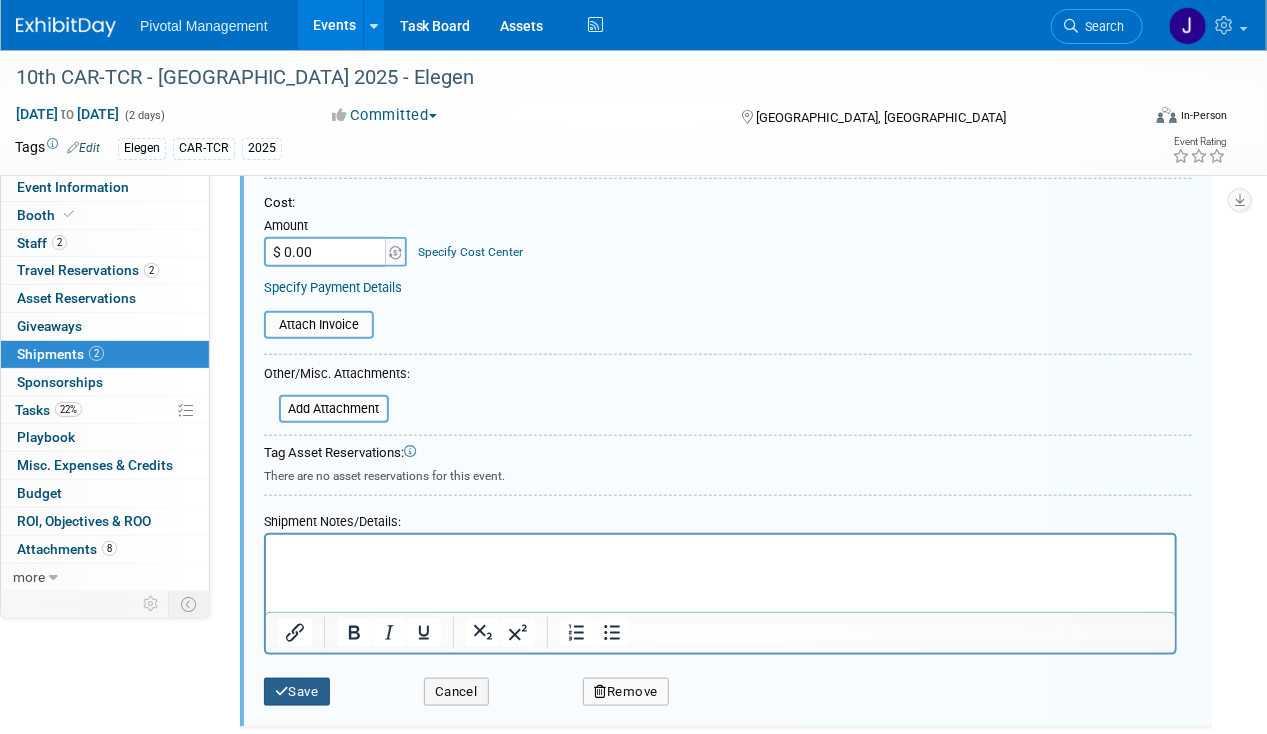 click on "Save" at bounding box center (297, 692) 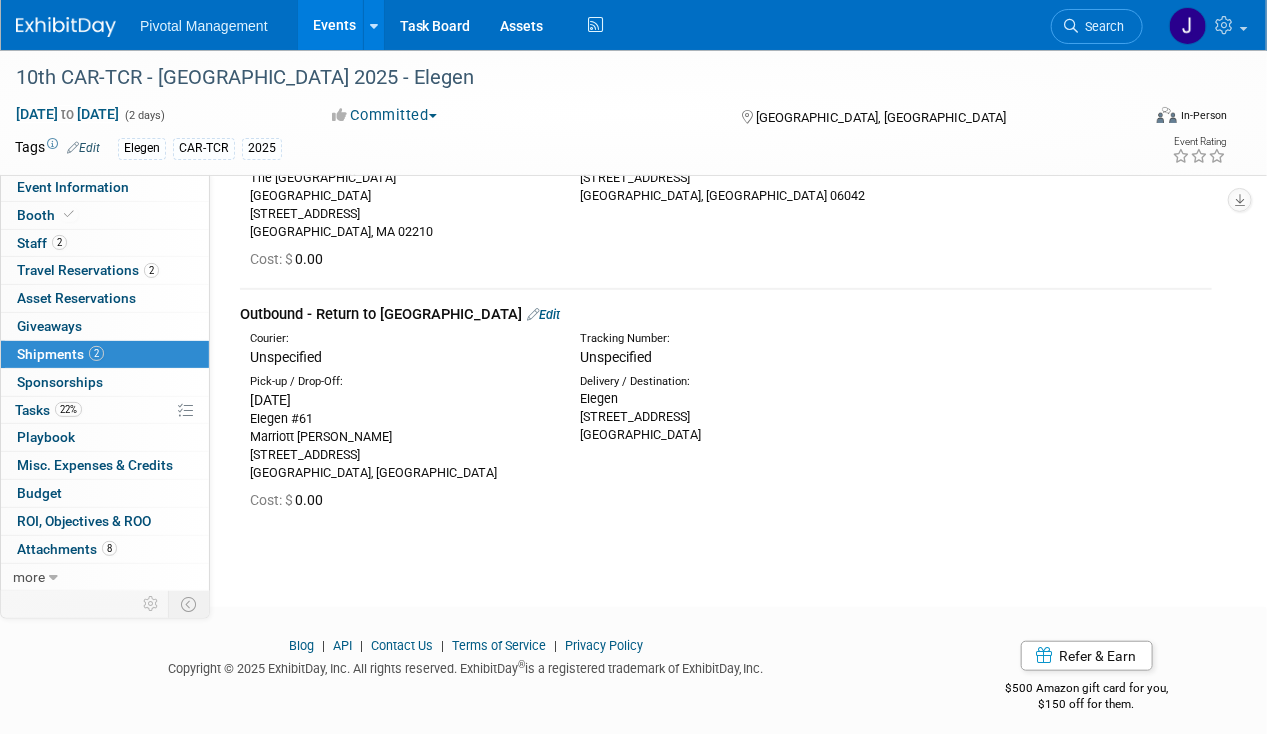 scroll, scrollTop: 263, scrollLeft: 0, axis: vertical 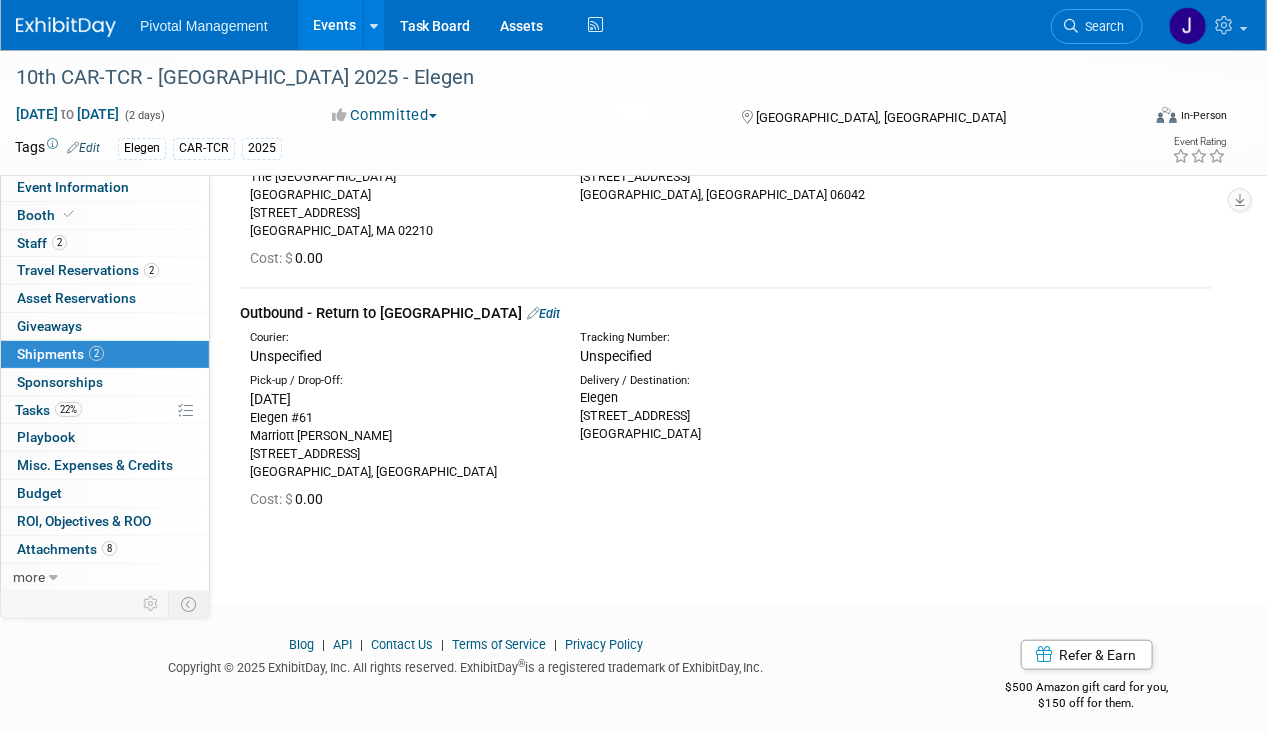 click on "Edit" at bounding box center (543, 313) 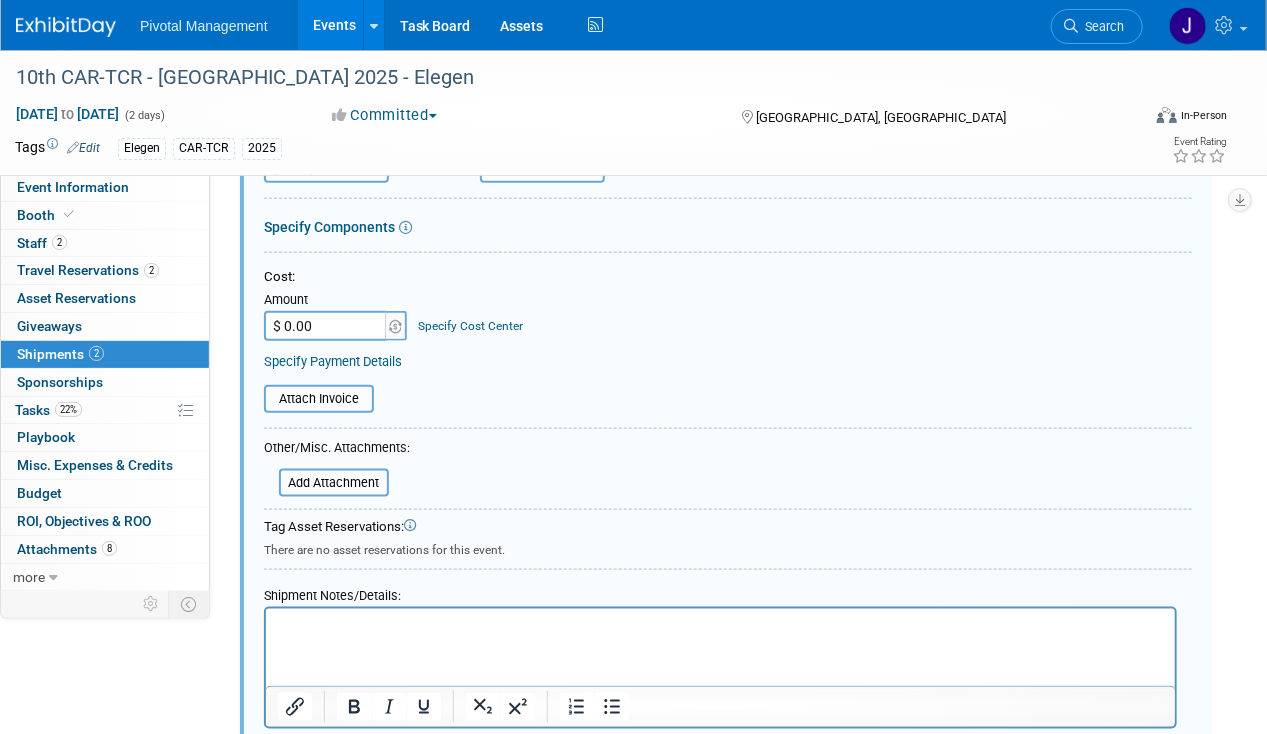scroll, scrollTop: 793, scrollLeft: 0, axis: vertical 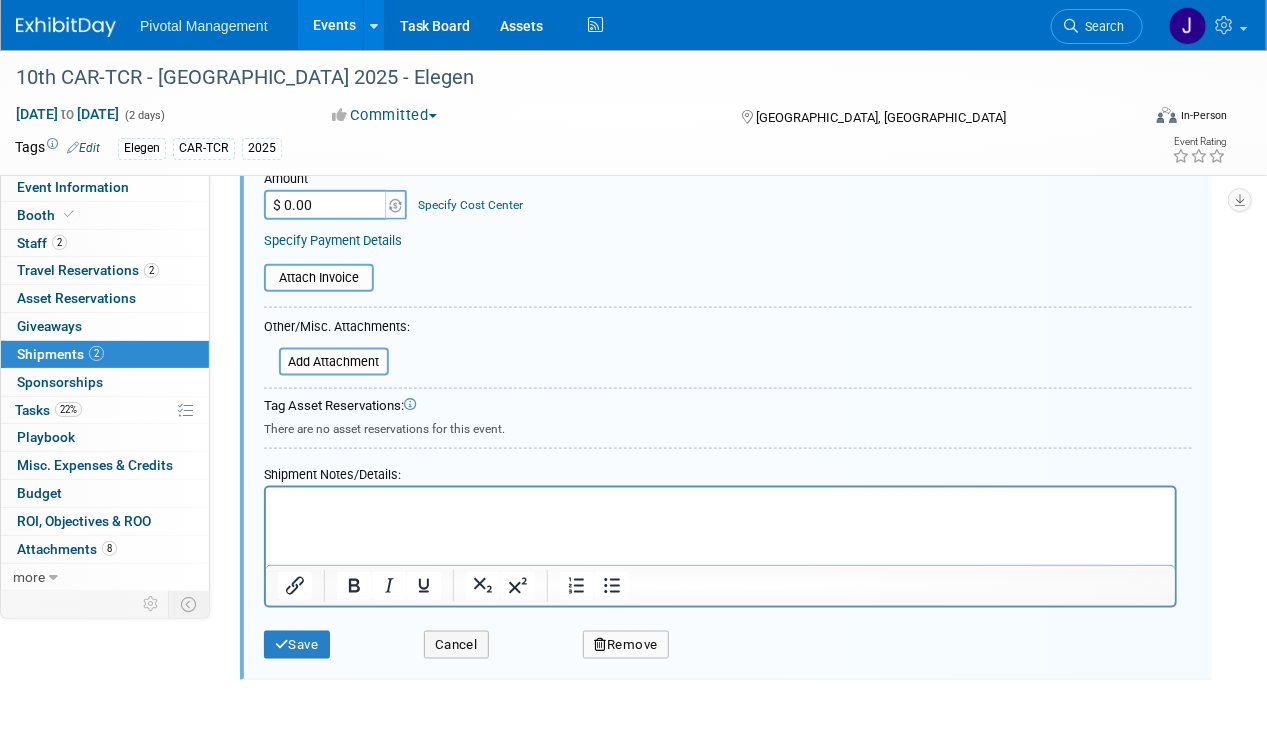 click on "$ 0.00" at bounding box center (326, 205) 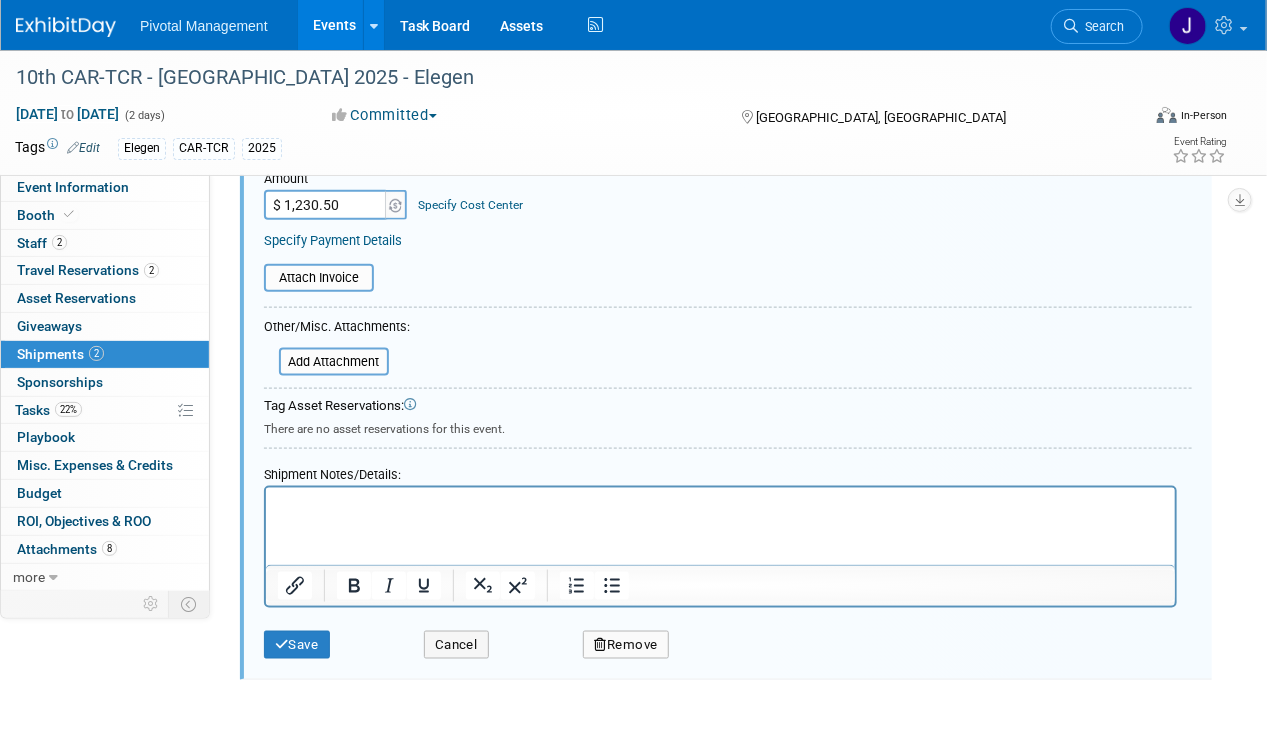 type on "$ 1,230.50" 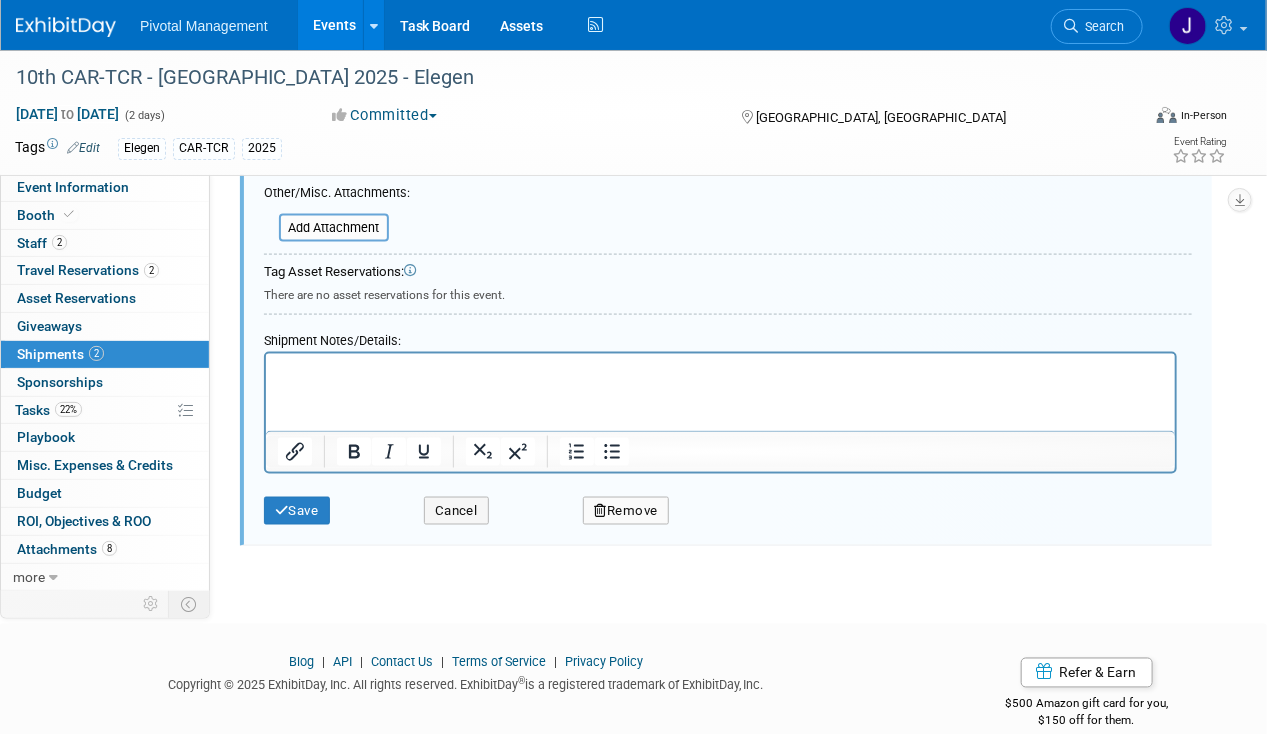 scroll, scrollTop: 948, scrollLeft: 0, axis: vertical 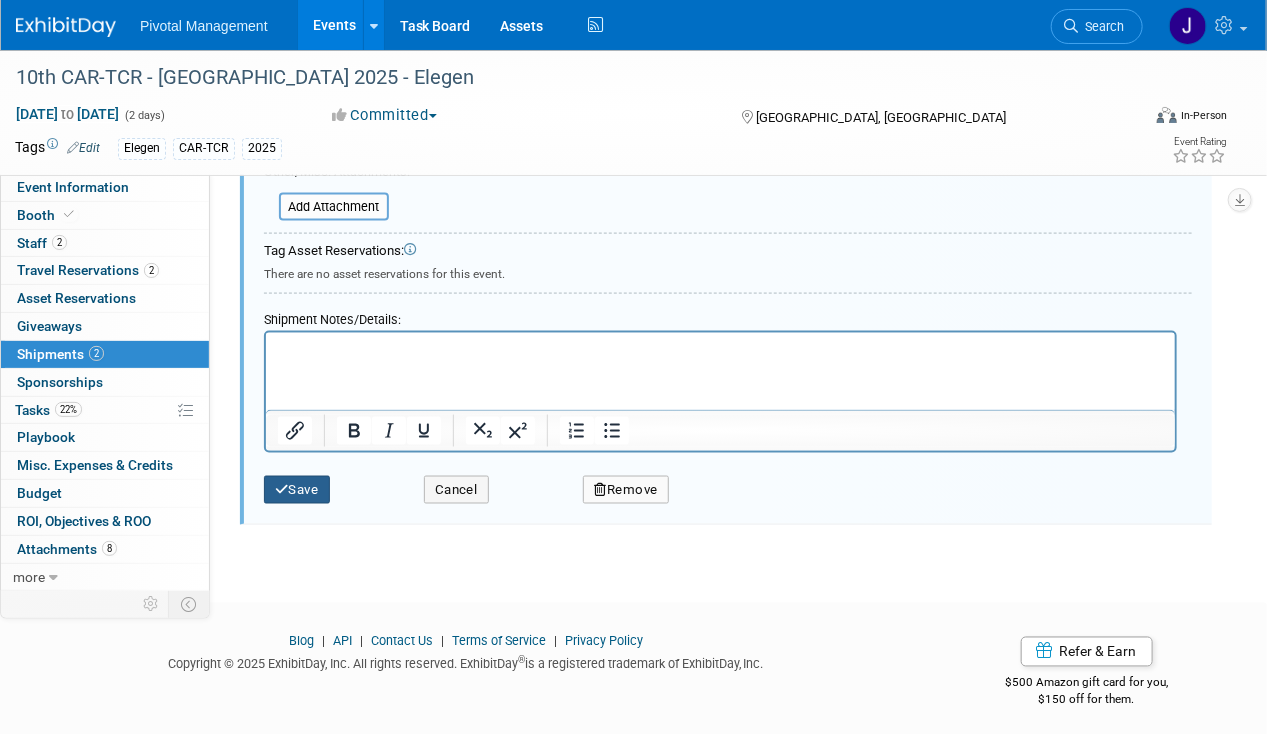 click on "Save" at bounding box center [297, 490] 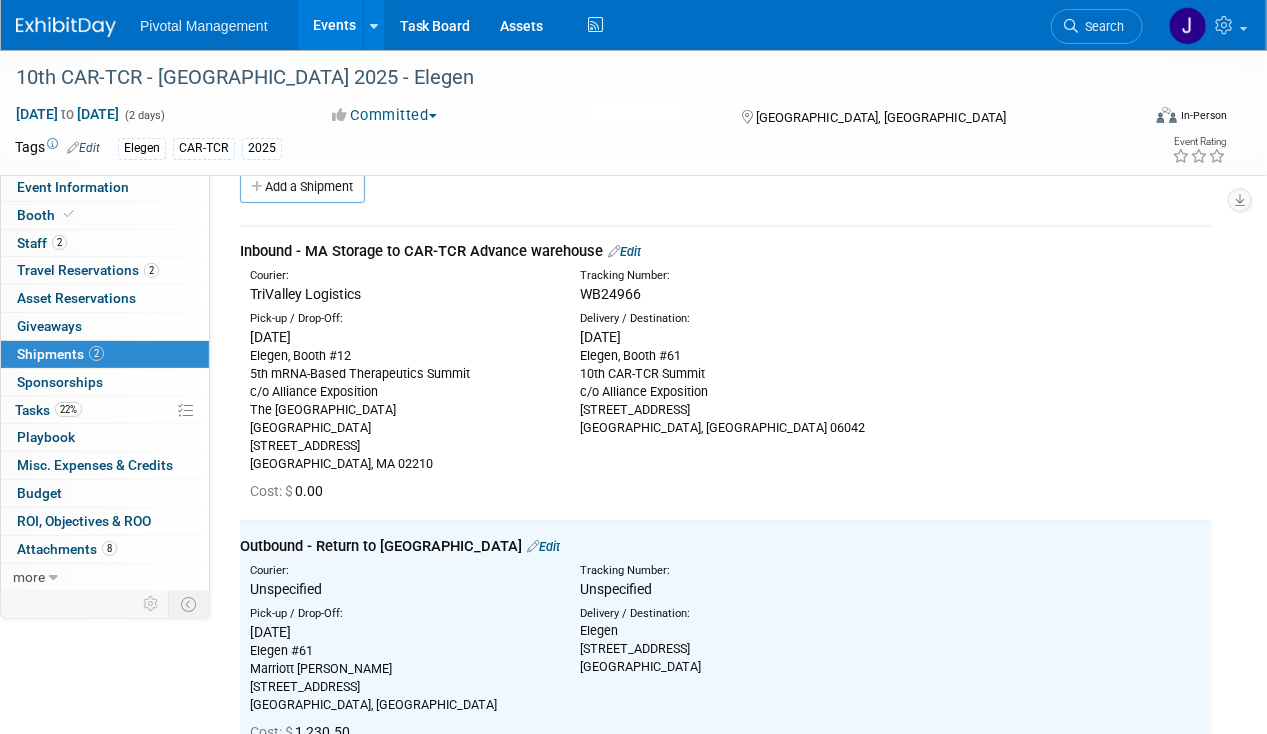 scroll, scrollTop: 27, scrollLeft: 0, axis: vertical 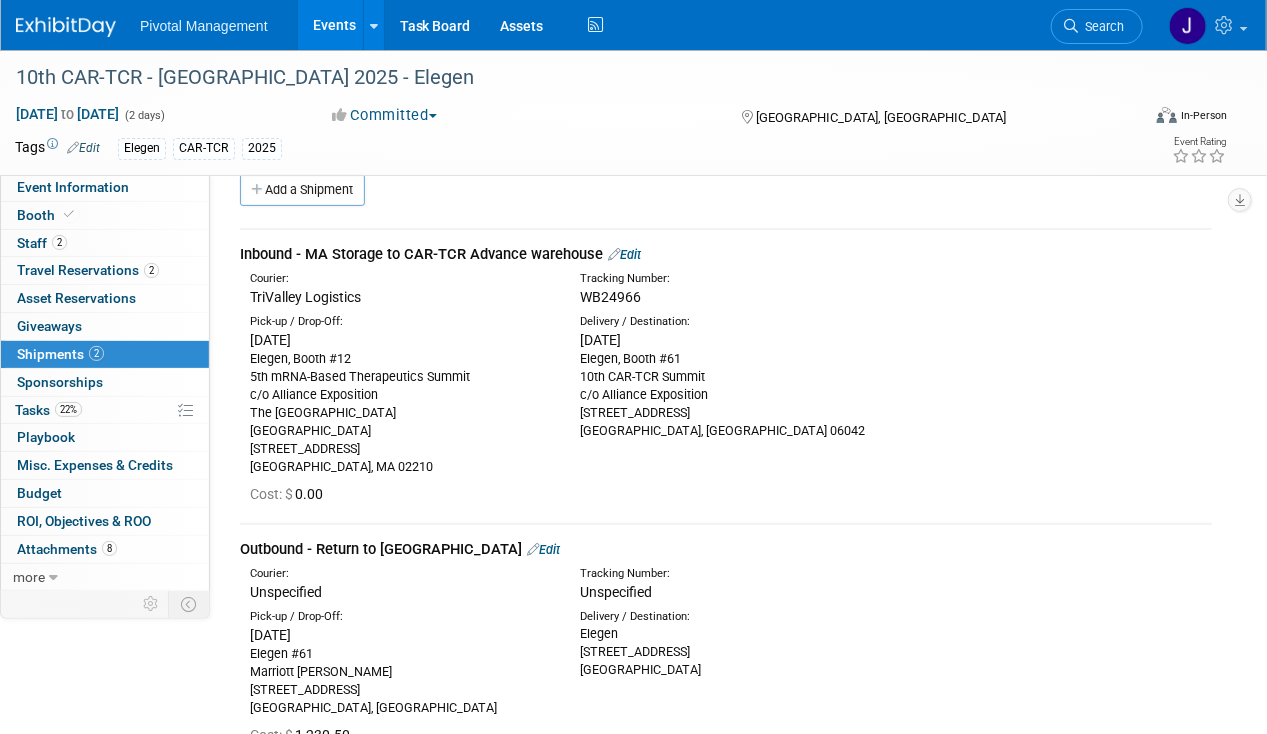 click on "Events" at bounding box center [334, 25] 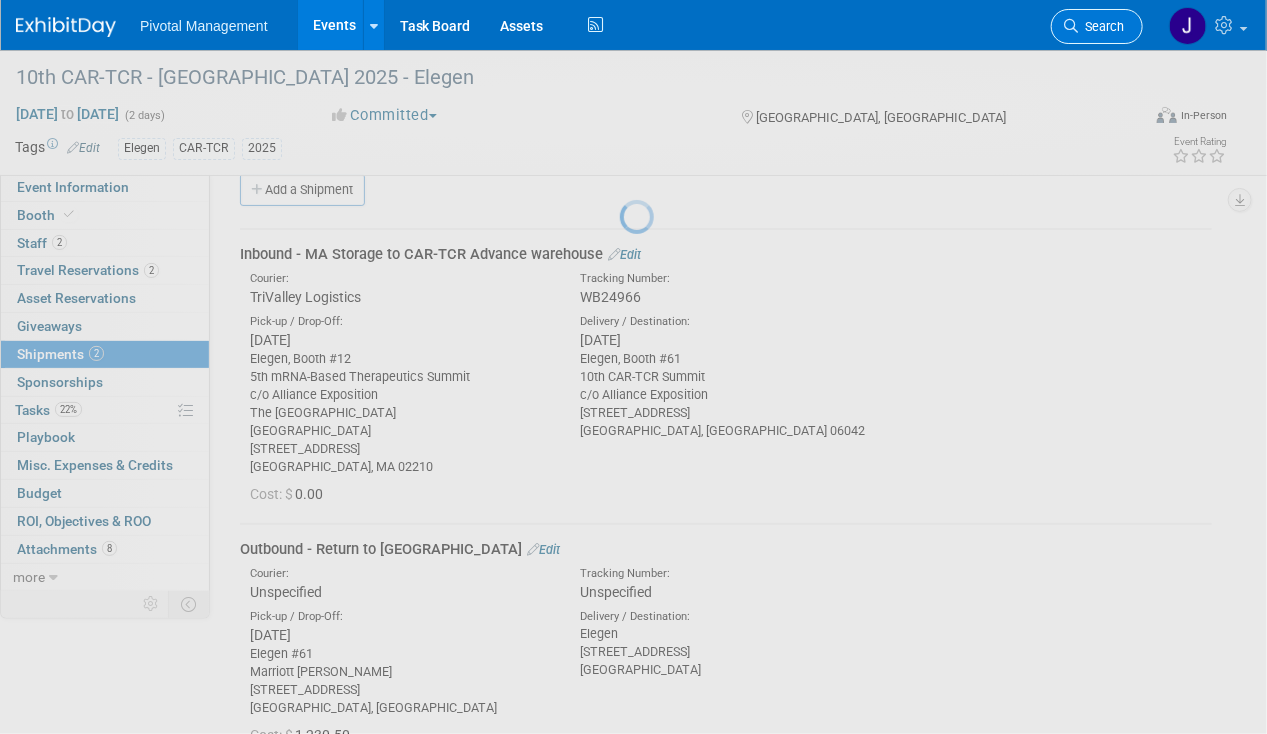 click on "Search" at bounding box center (1101, 26) 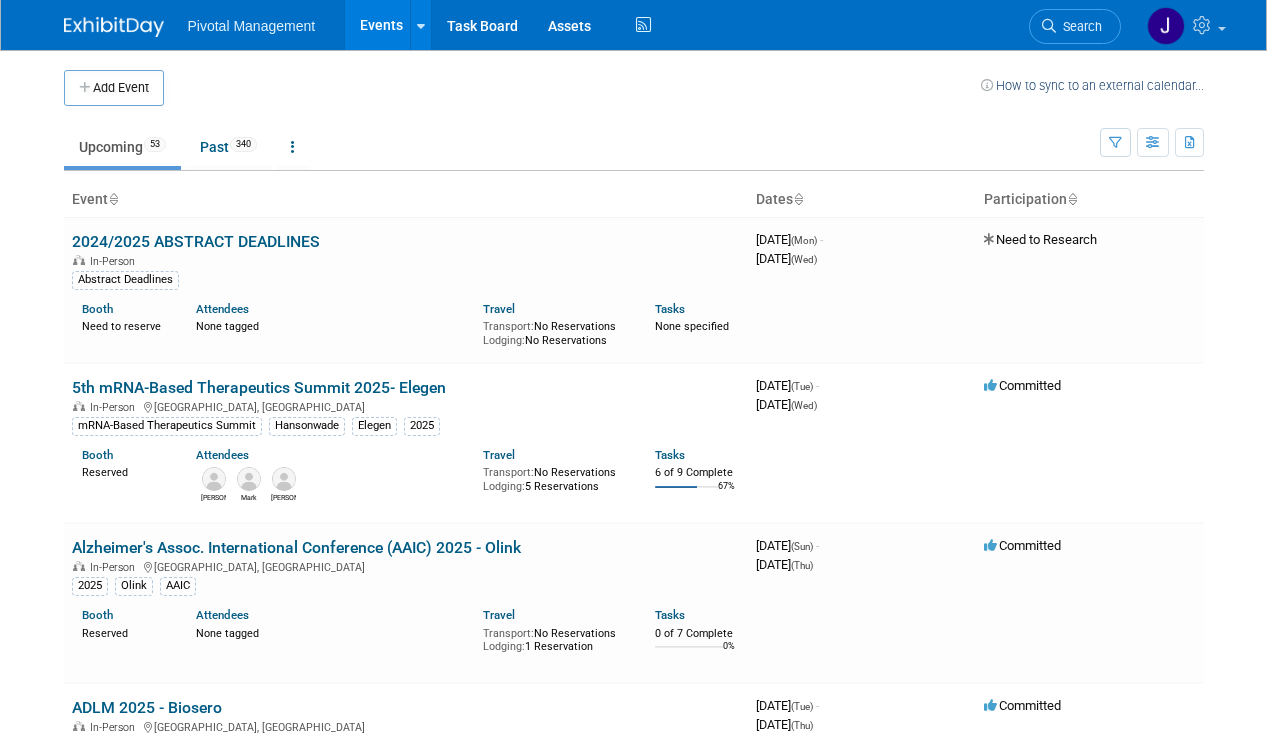 scroll, scrollTop: 0, scrollLeft: 0, axis: both 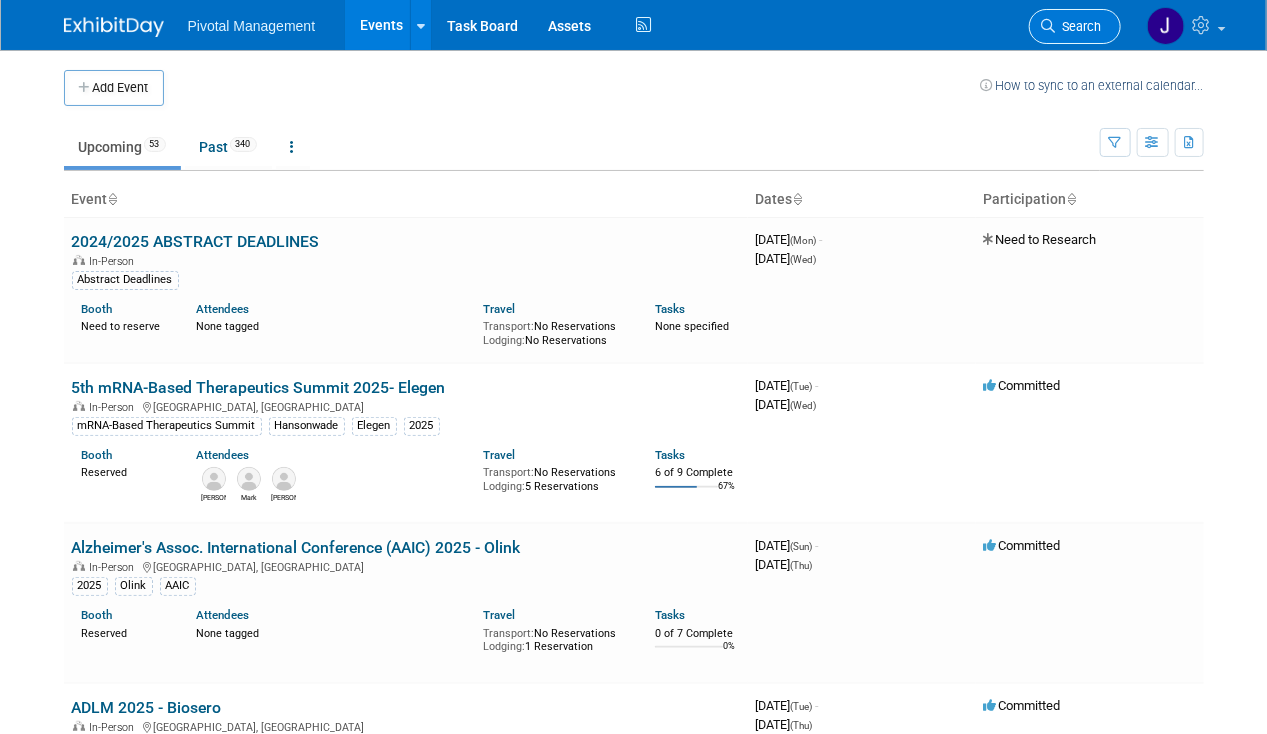 click on "Search" at bounding box center [1079, 26] 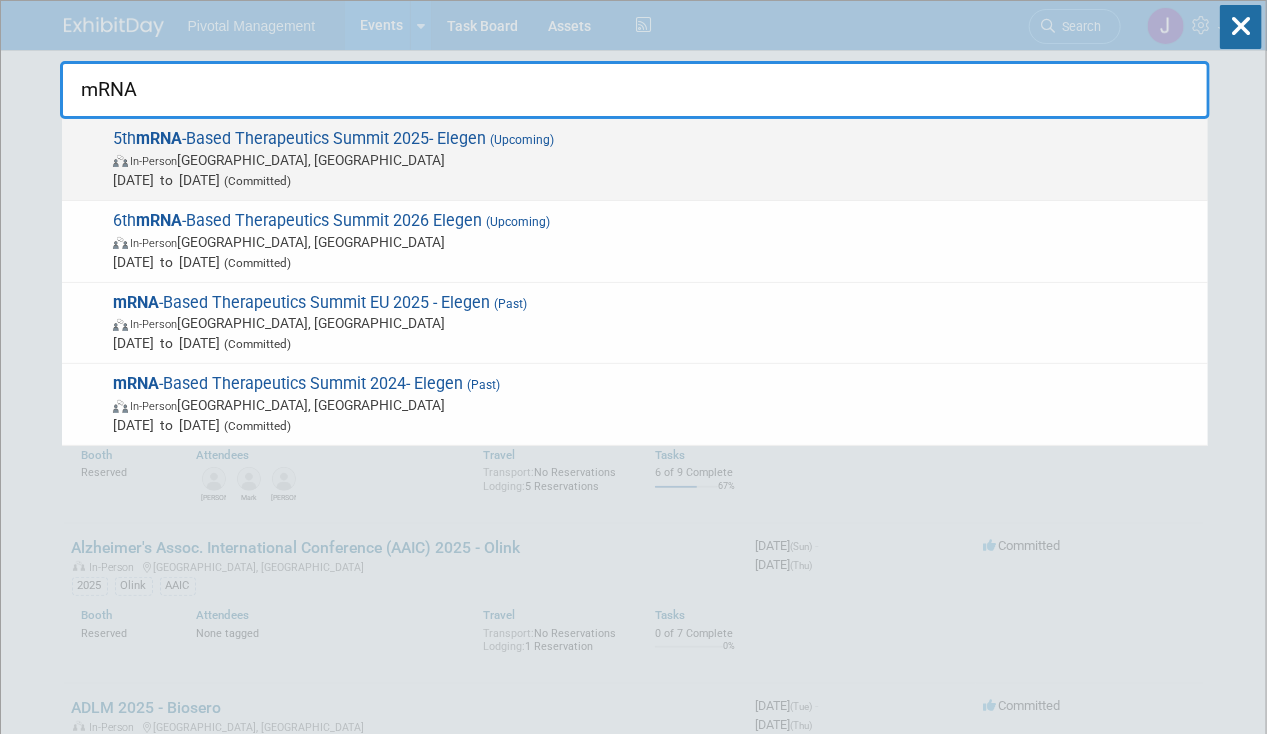 type on "mRNA" 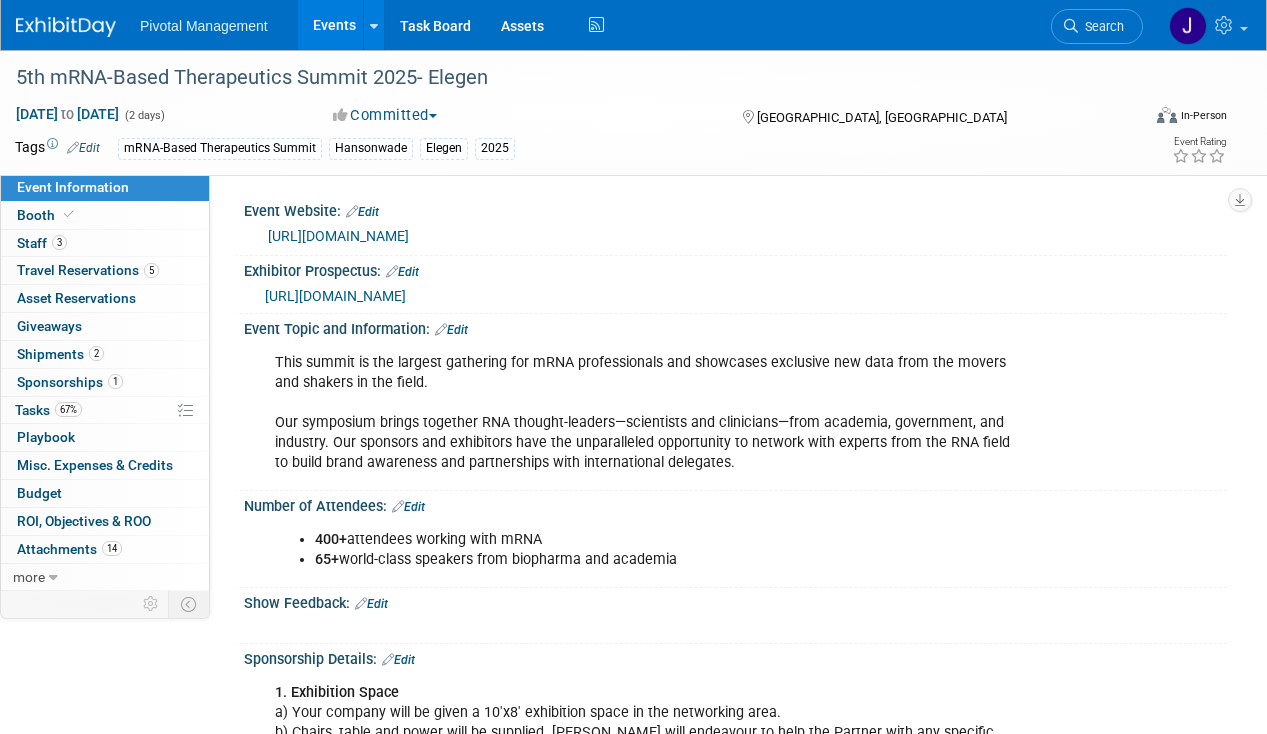 scroll, scrollTop: 0, scrollLeft: 0, axis: both 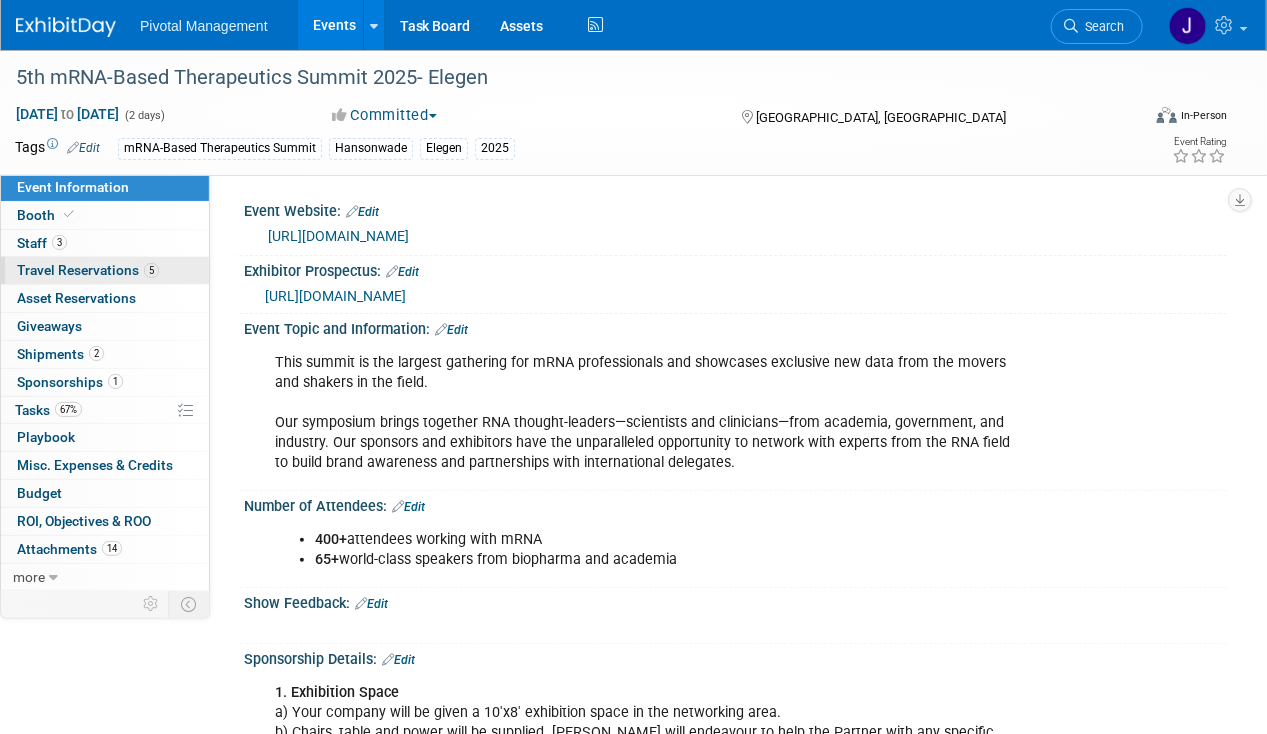 click on "Travel Reservations 5" at bounding box center (88, 270) 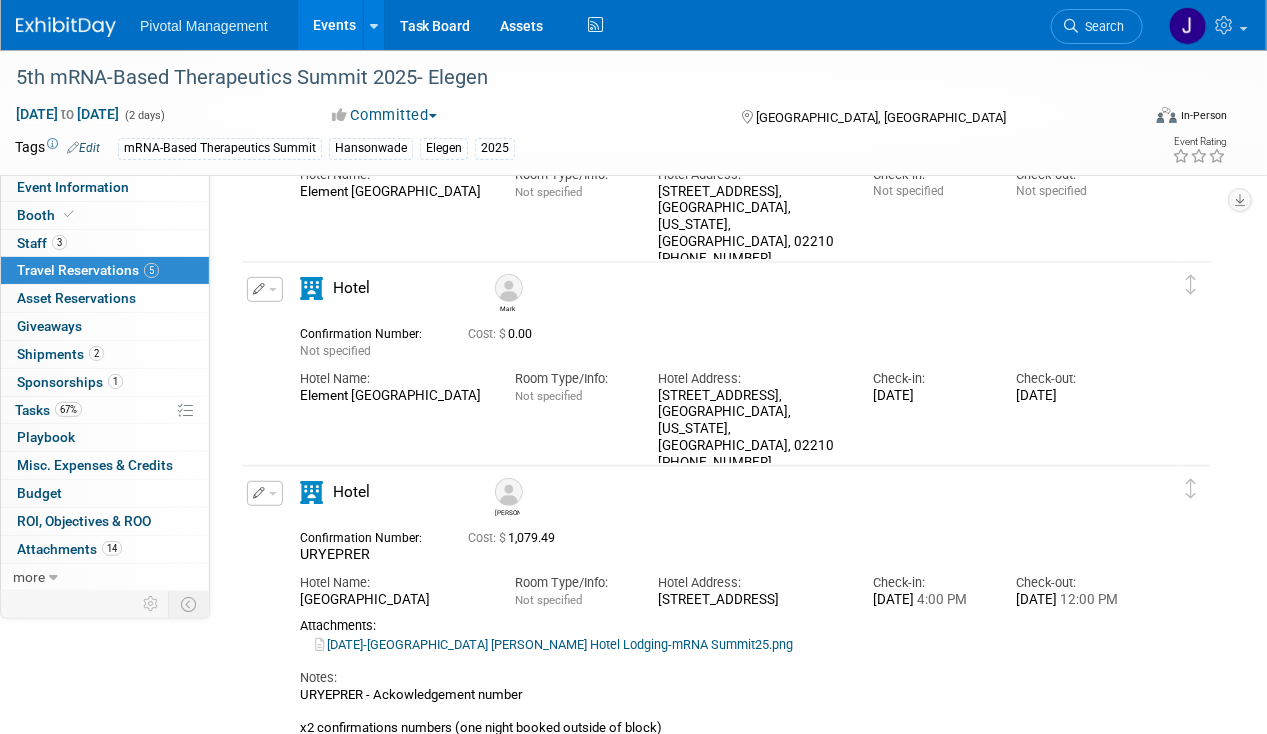 scroll, scrollTop: 314, scrollLeft: 0, axis: vertical 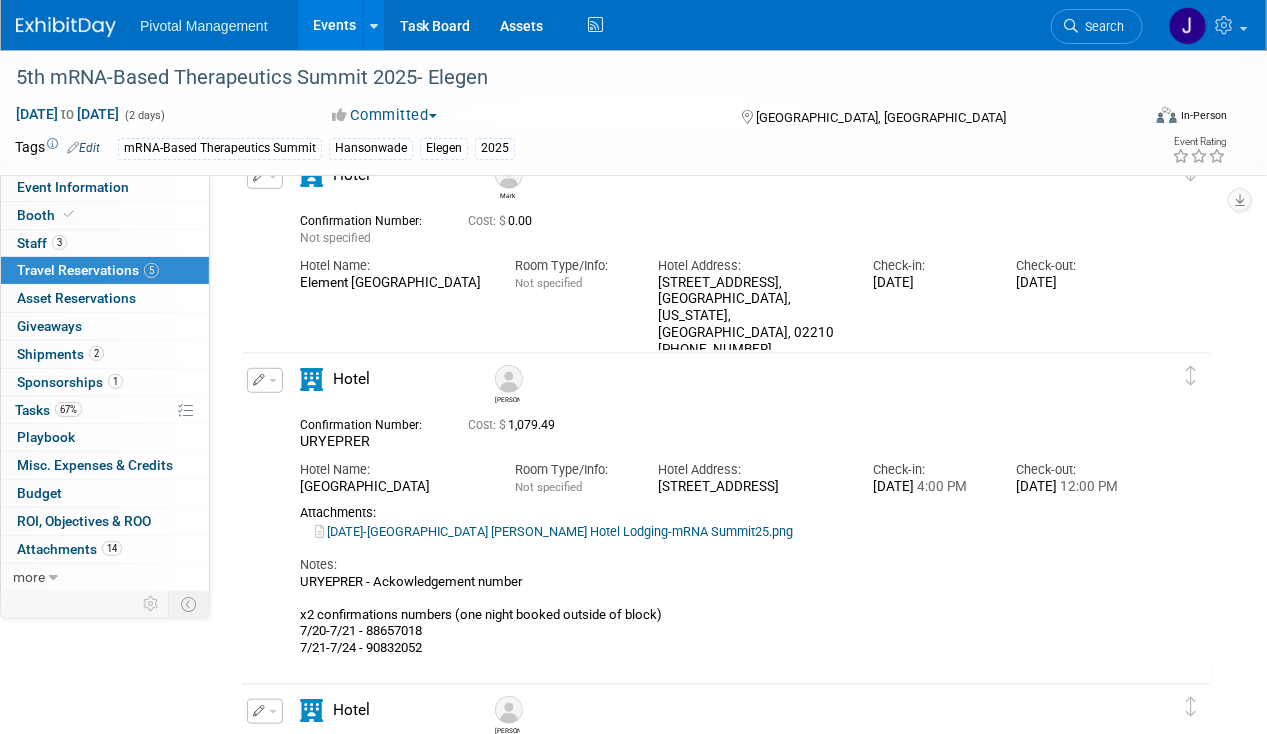 click at bounding box center (265, 380) 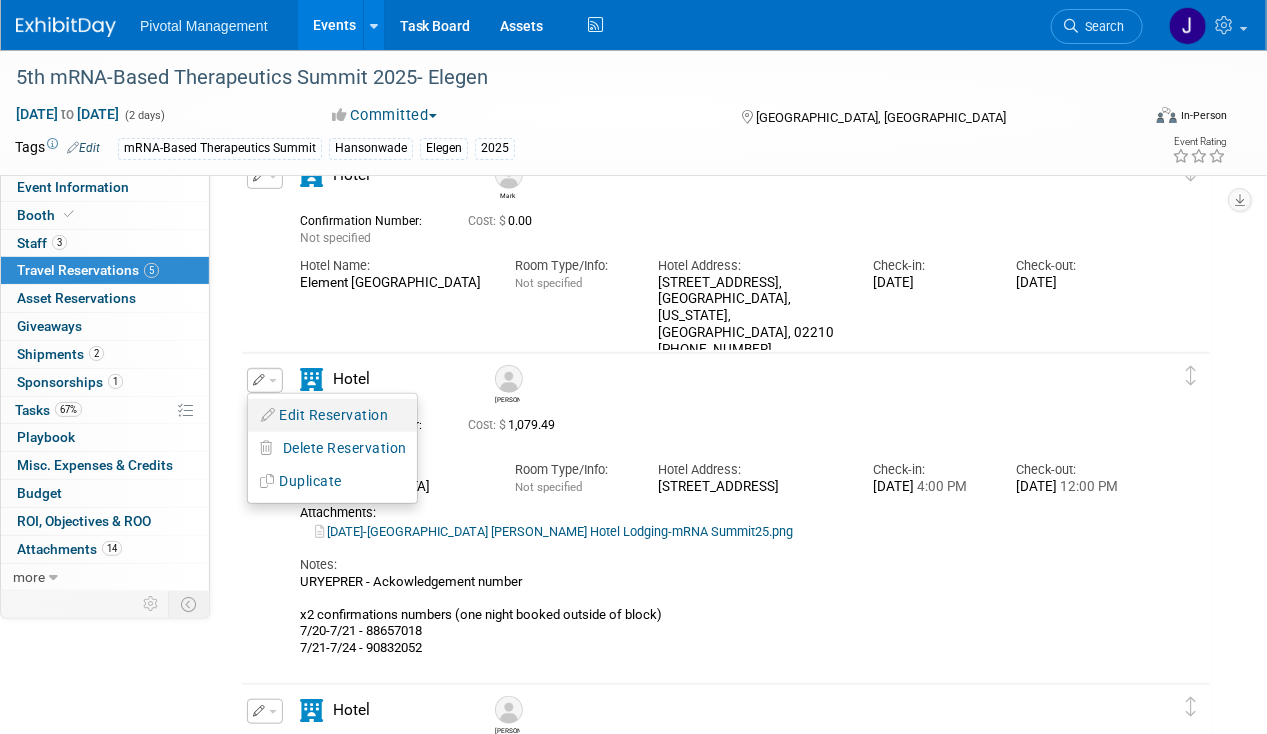 click on "Edit Reservation" at bounding box center (332, 415) 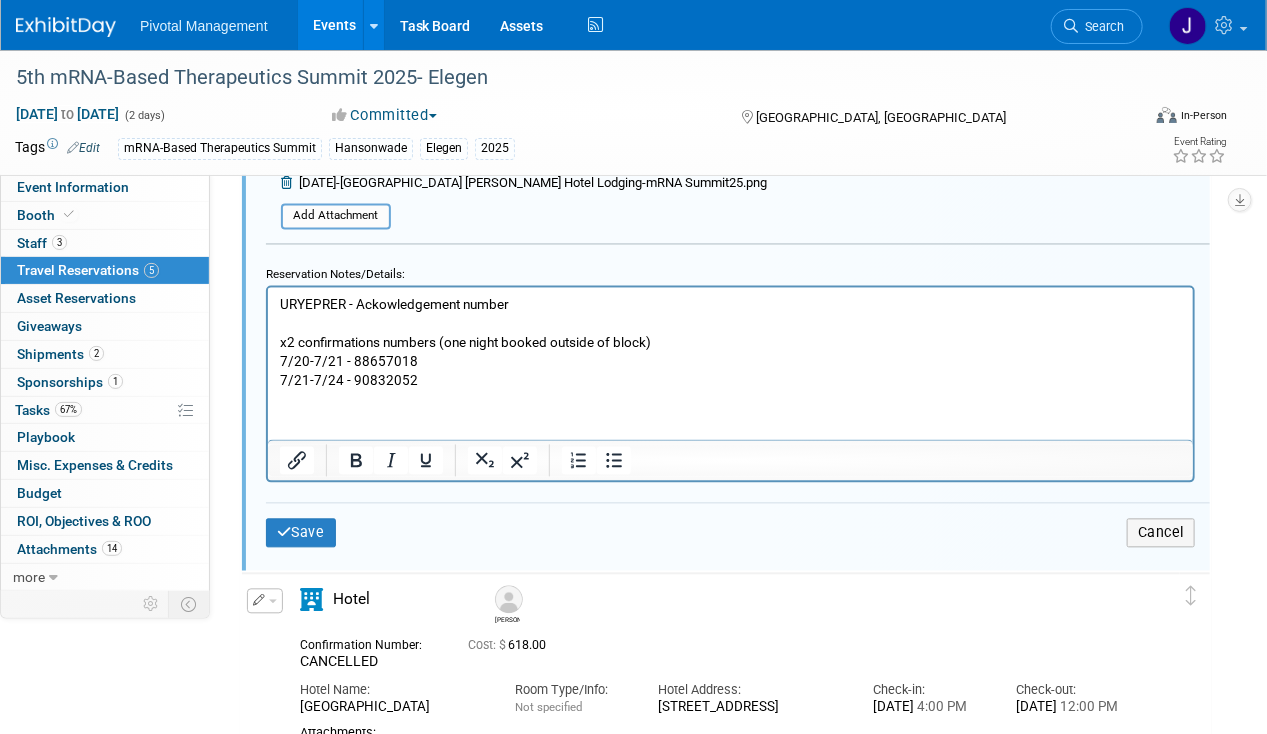 scroll, scrollTop: 1414, scrollLeft: 0, axis: vertical 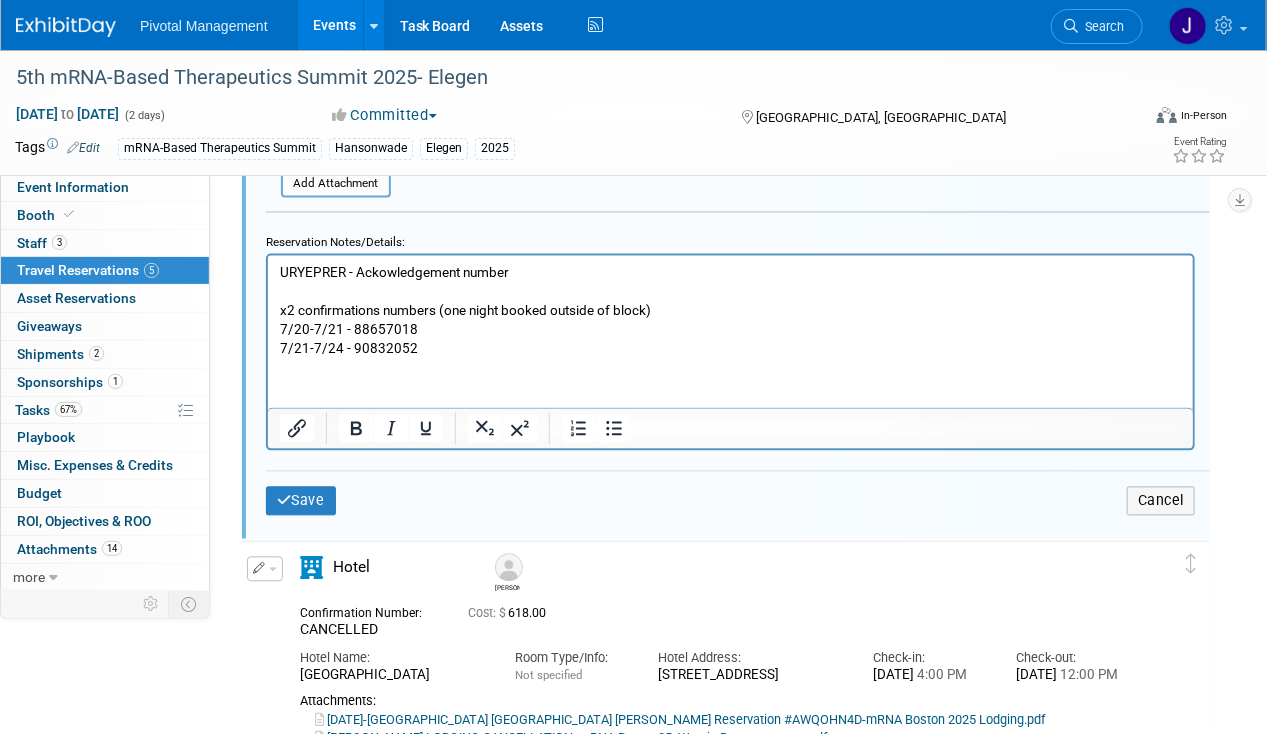 click on "URYEPRER - Ackowledgement number x2 confirmations numbers (one night booked outside of block) 7/20-7/21 - 88657018 7/21-7/24 - 90832052" at bounding box center (730, 310) 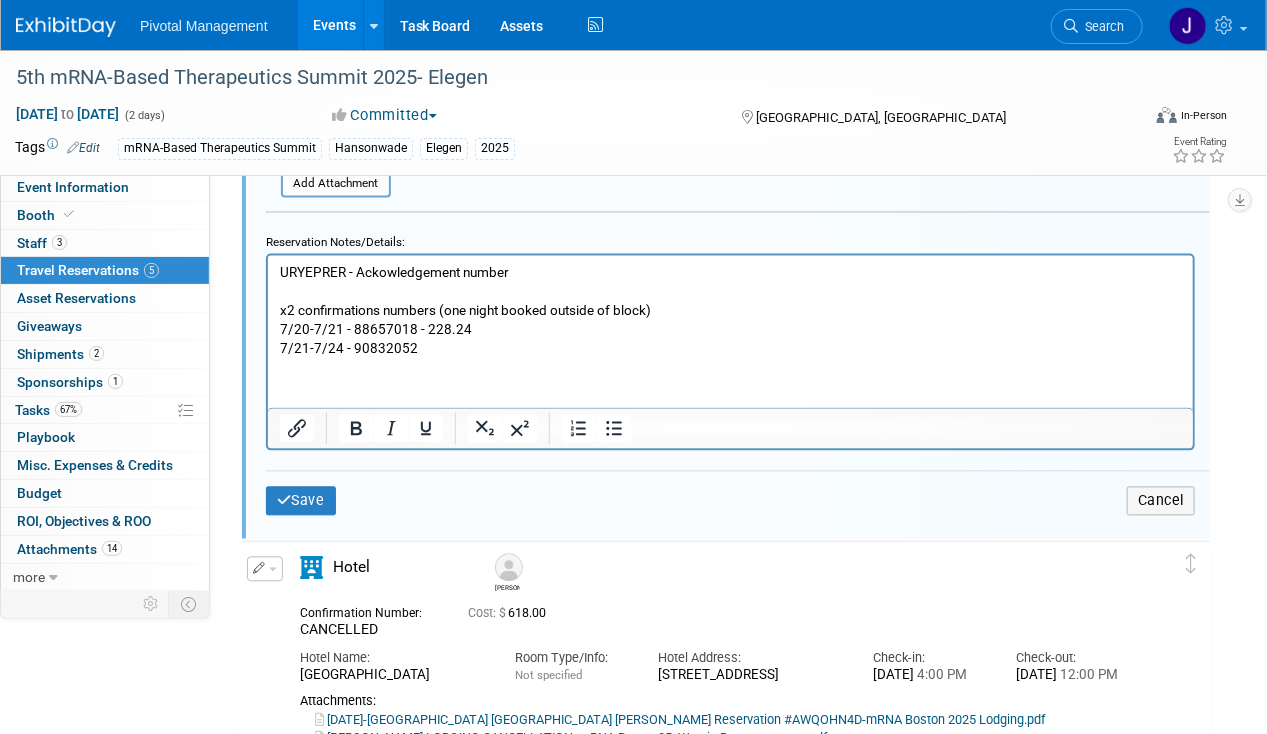 click on "URYEPRER - Ackowledgement number x2 confirmations numbers (one night booked outside of block) 7/20-7/21 - 88657018 - 228.24 7/21-7/24 - 90832052" at bounding box center [730, 310] 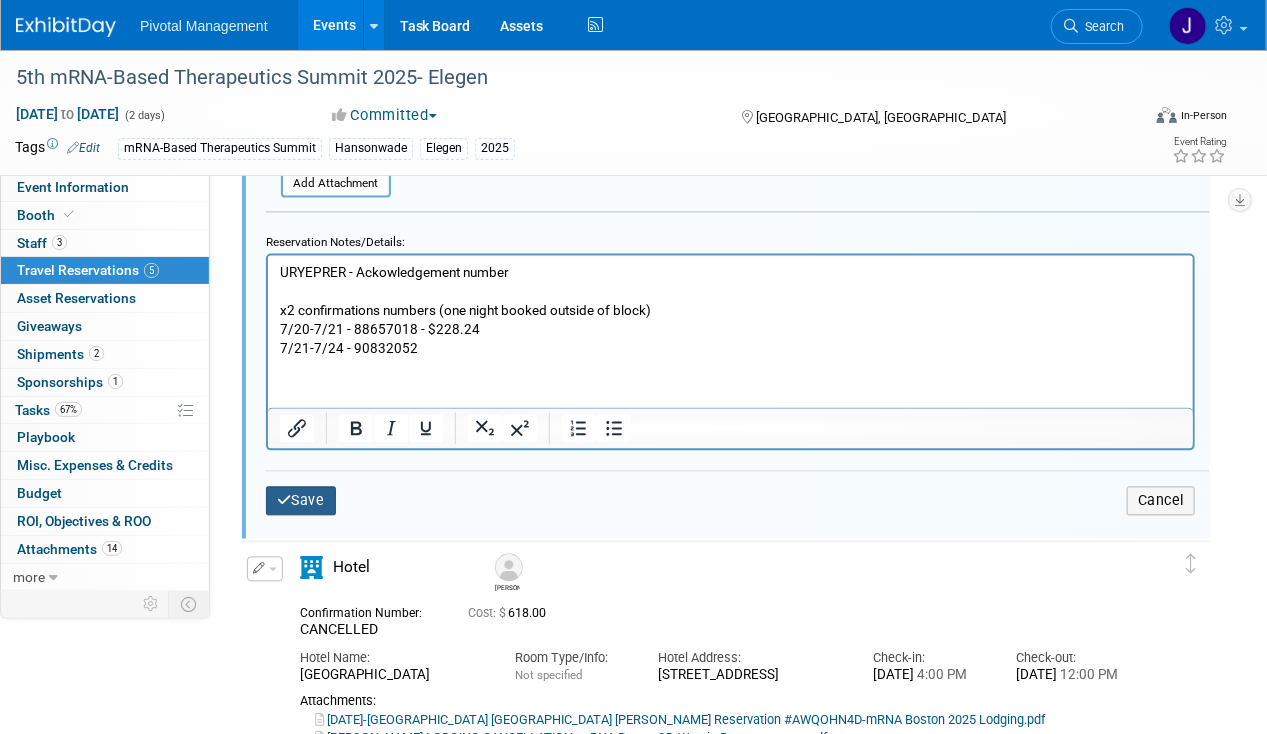 click on "Save" at bounding box center [301, 501] 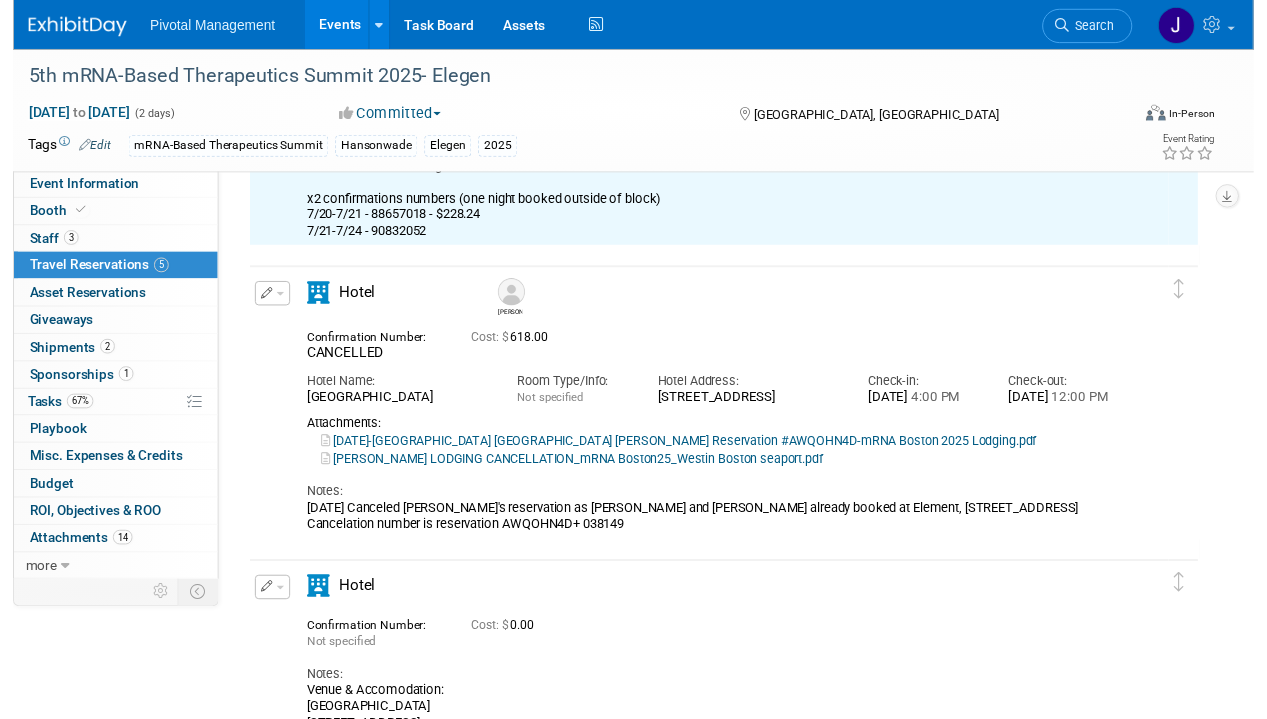 scroll, scrollTop: 439, scrollLeft: 0, axis: vertical 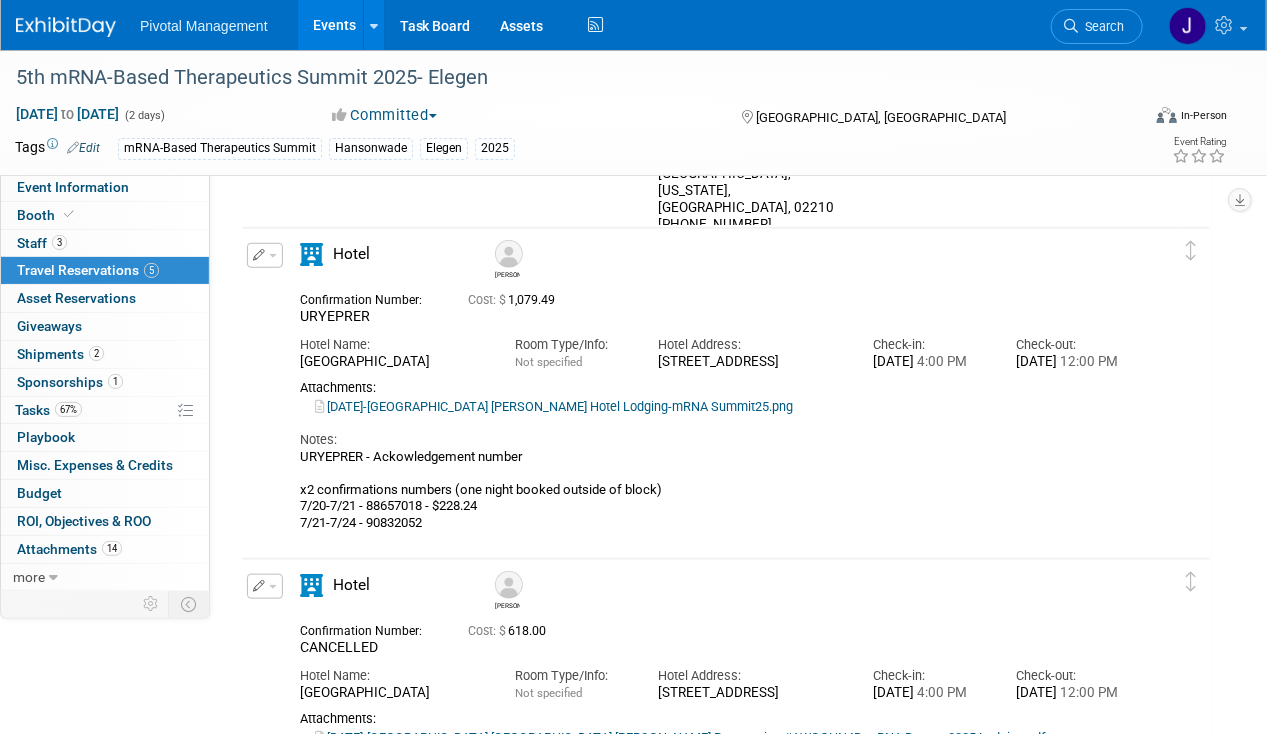 click on "[DATE]-[GEOGRAPHIC_DATA] [PERSON_NAME] Hotel Lodging-mRNA Summit25.png" at bounding box center [554, 406] 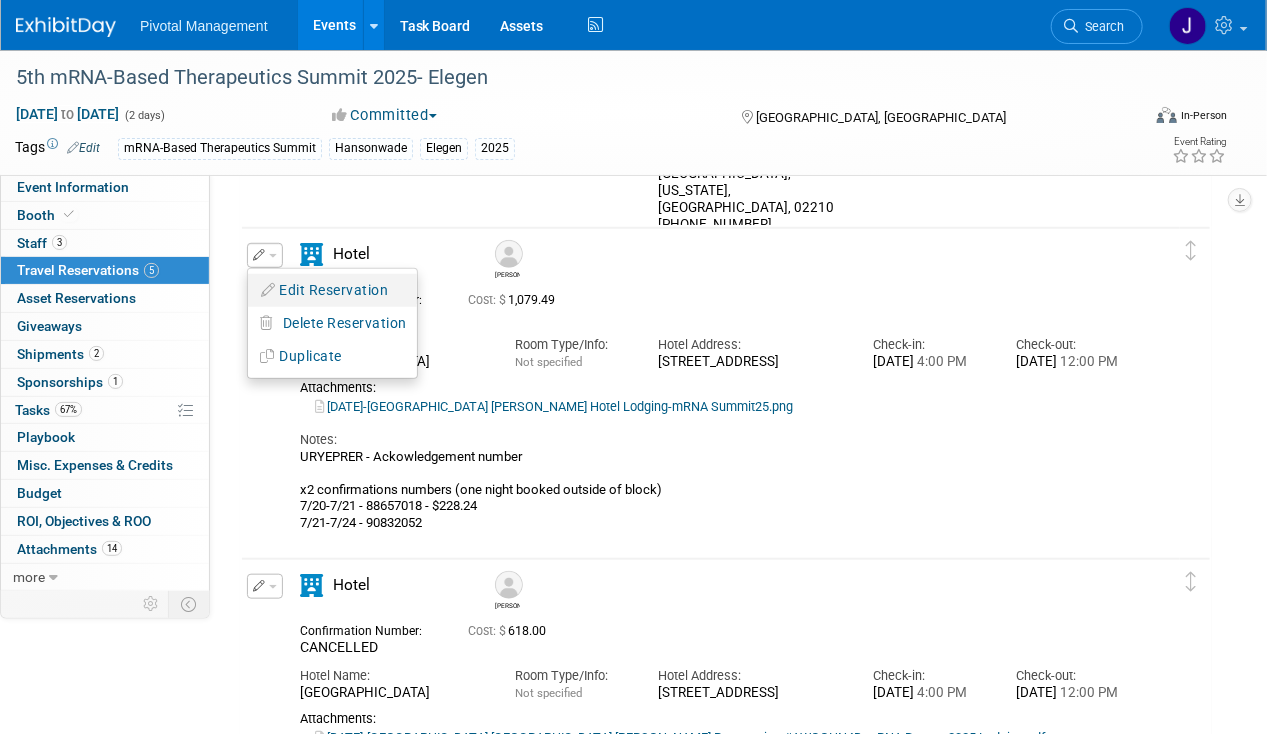 click on "Edit Reservation" at bounding box center [332, 290] 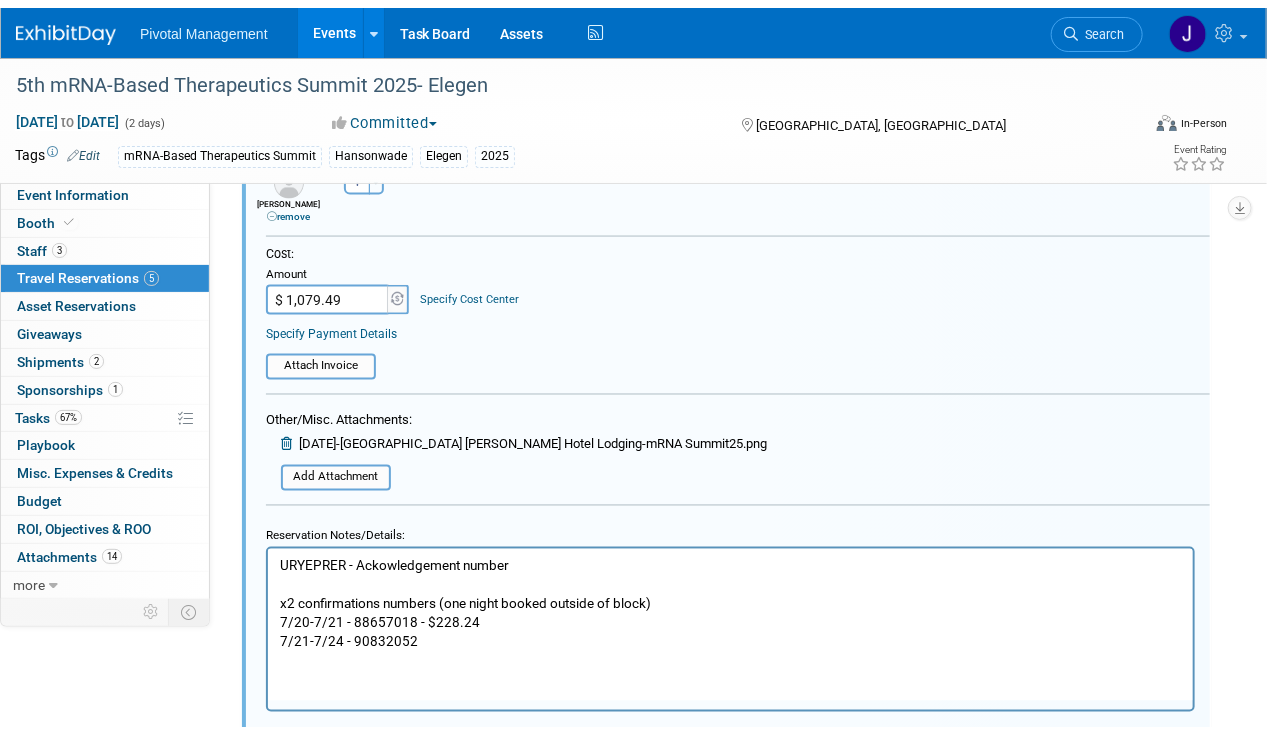 scroll, scrollTop: 1152, scrollLeft: 0, axis: vertical 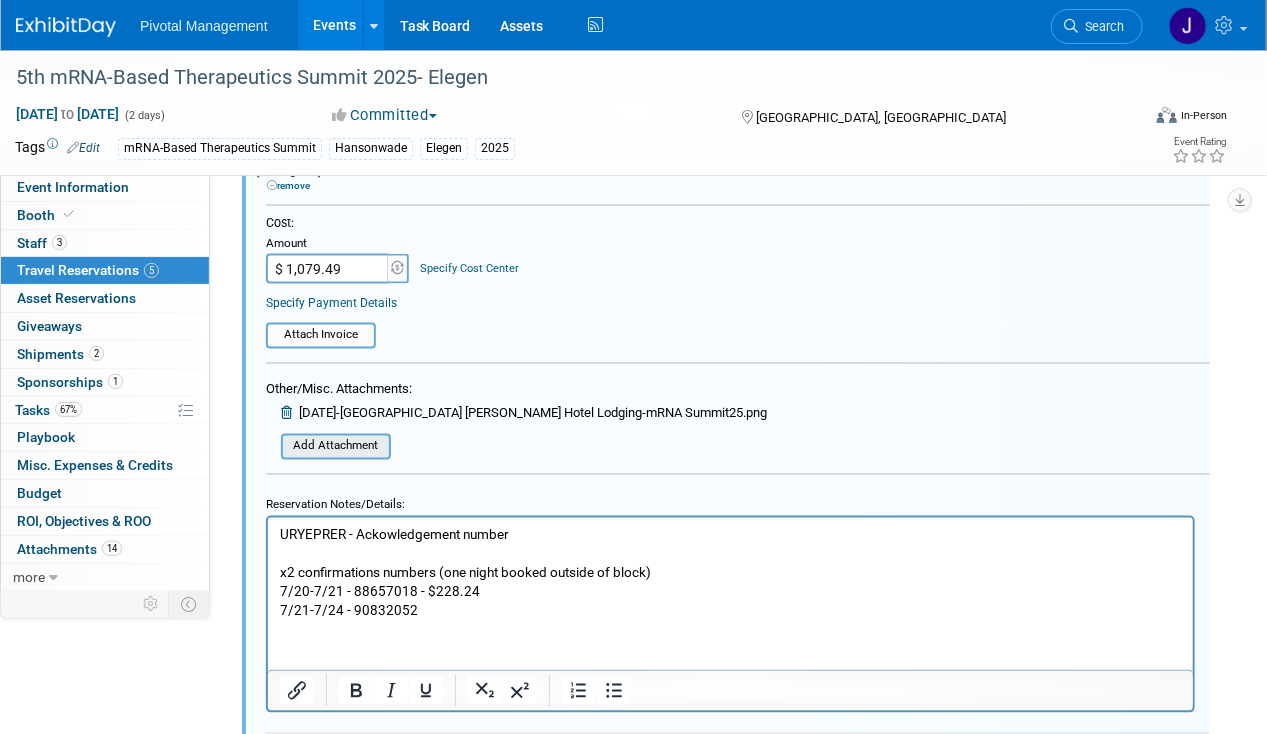 click at bounding box center [270, 447] 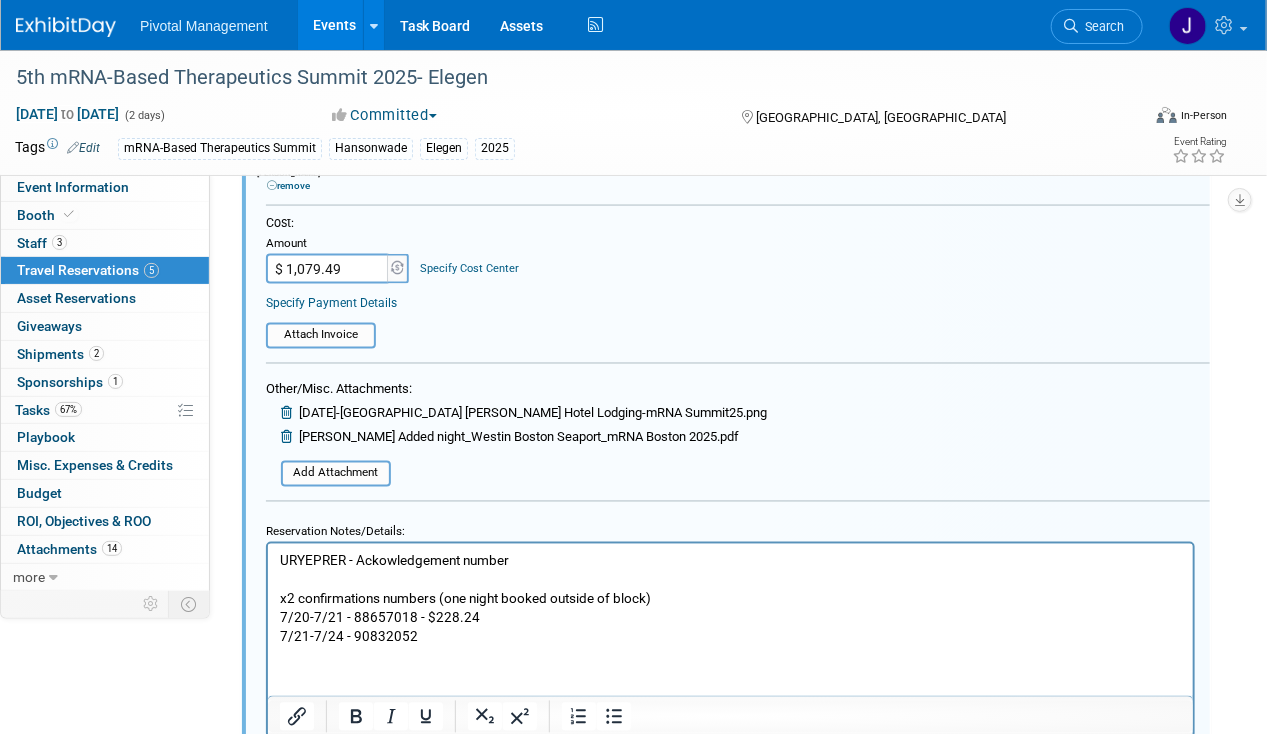 scroll, scrollTop: 1603, scrollLeft: 0, axis: vertical 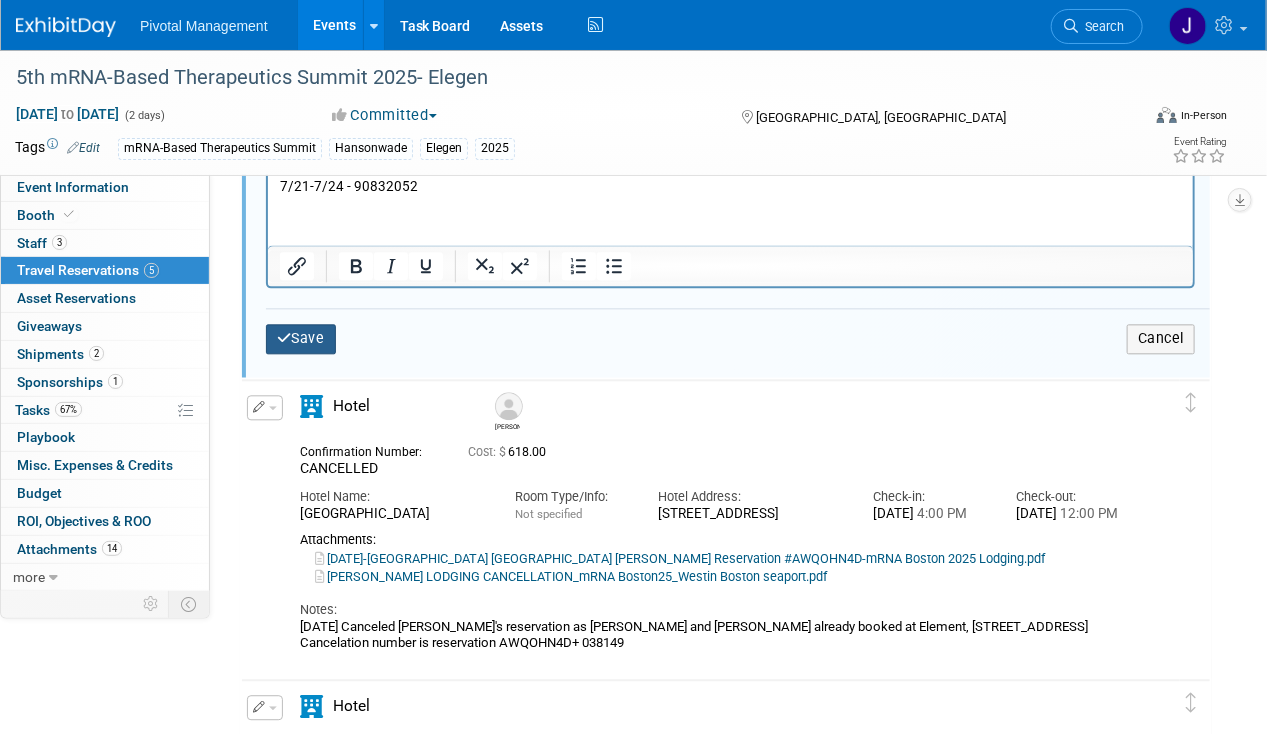click on "Save" at bounding box center [301, 338] 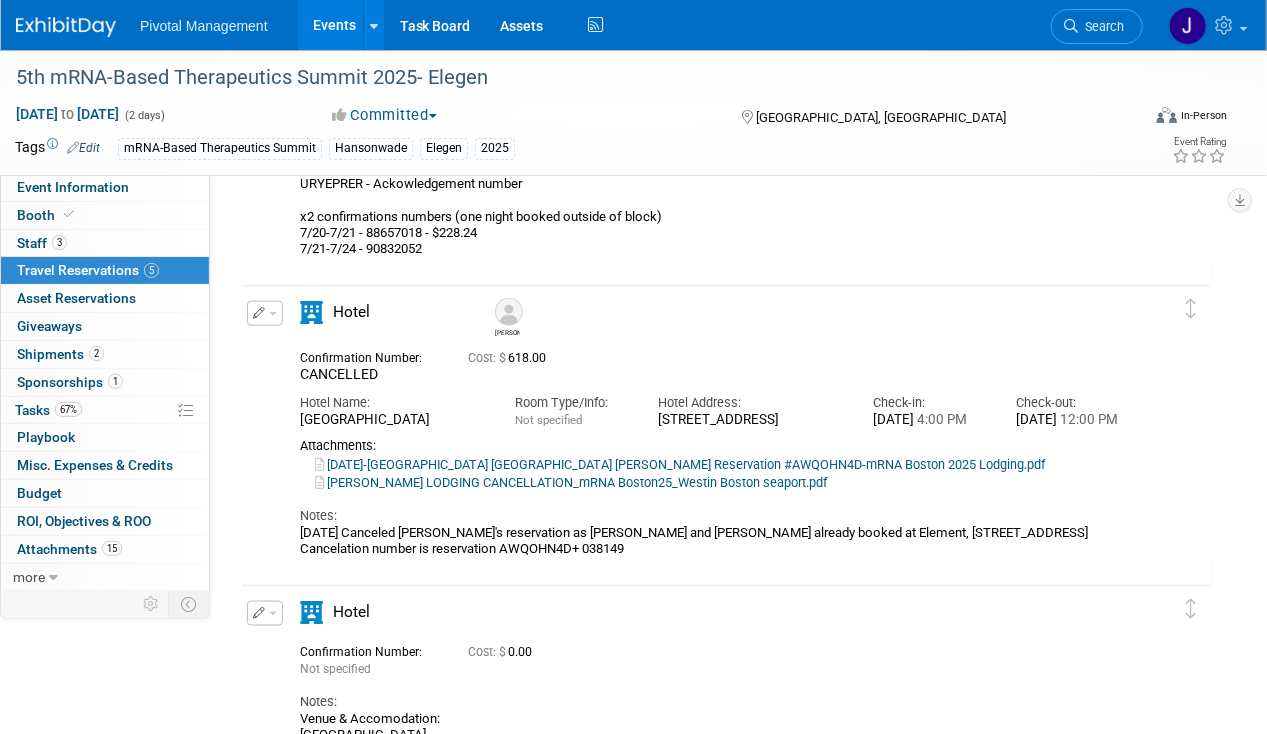 scroll, scrollTop: 729, scrollLeft: 0, axis: vertical 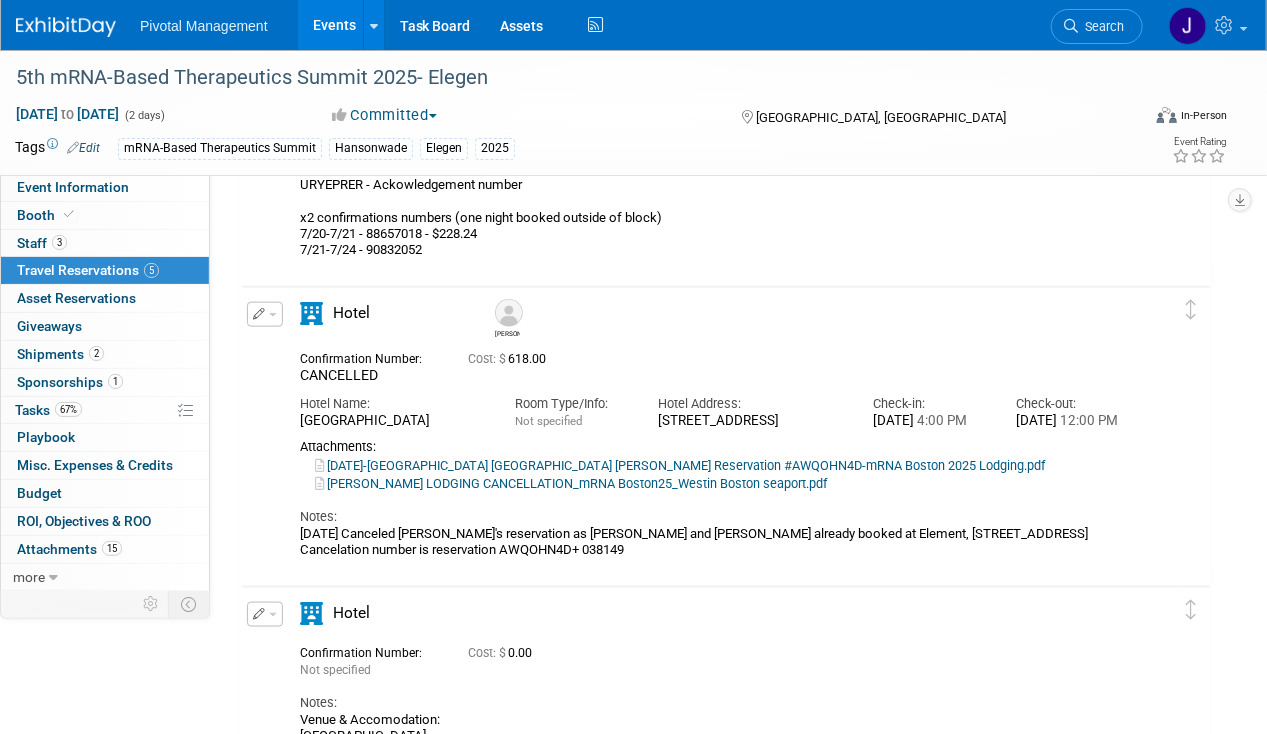 click at bounding box center (265, 314) 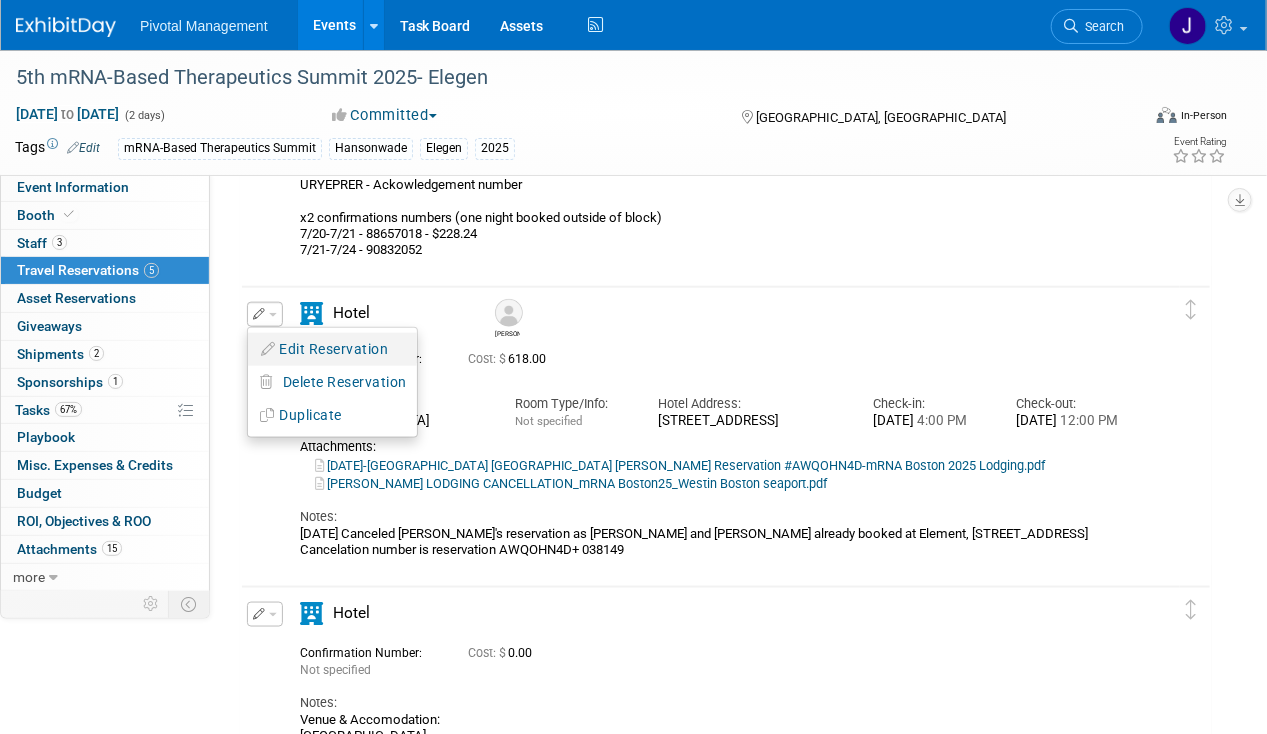 click on "Edit Reservation" at bounding box center [332, 349] 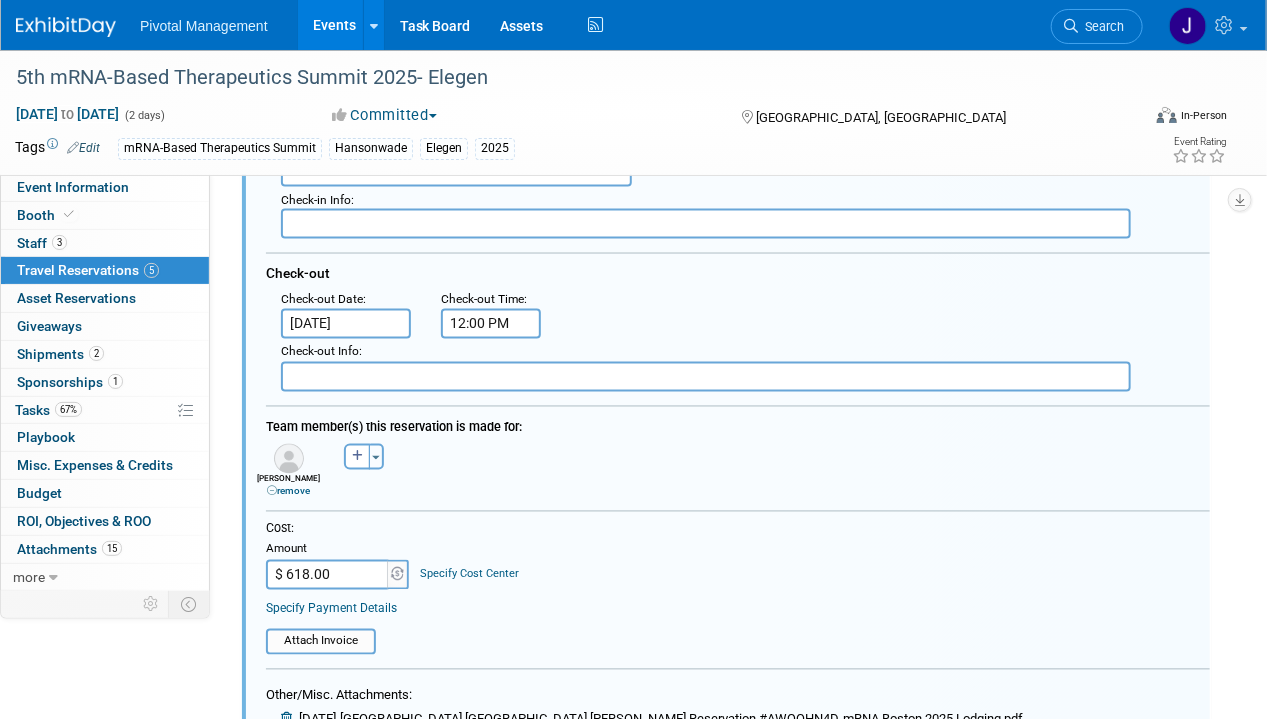 scroll, scrollTop: 1233, scrollLeft: 0, axis: vertical 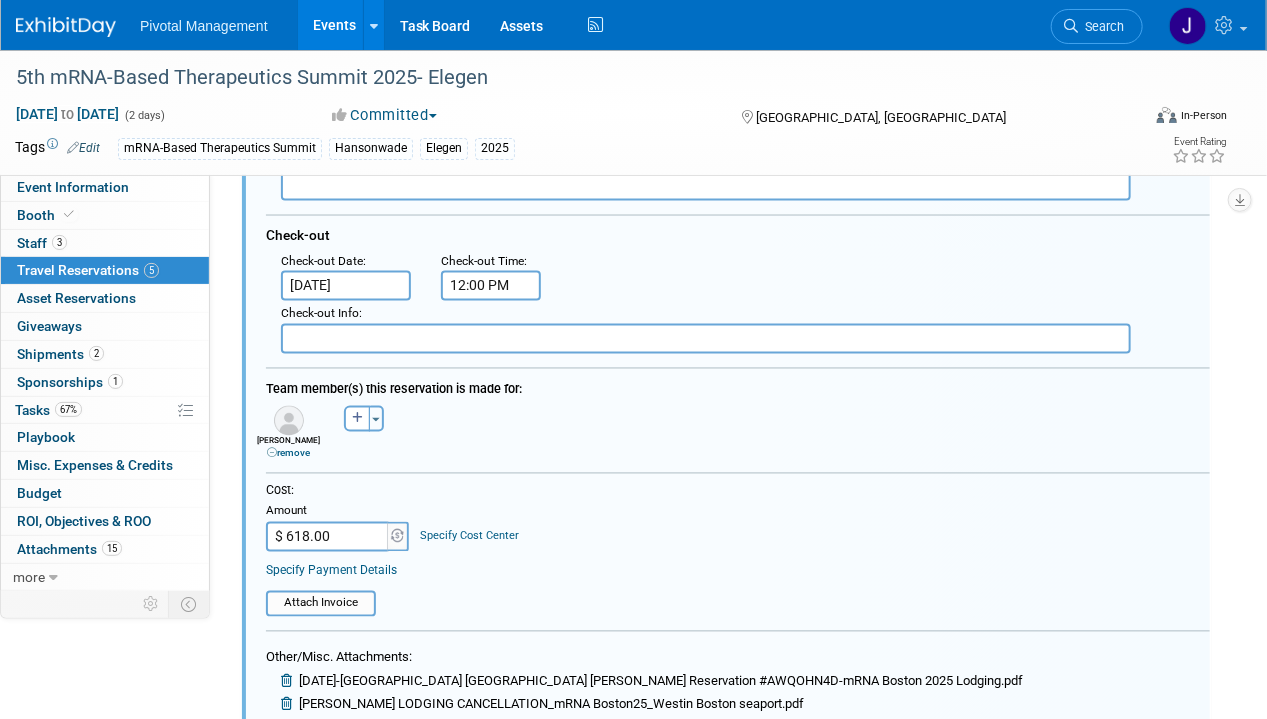 click on "$ 618.00" at bounding box center (328, 537) 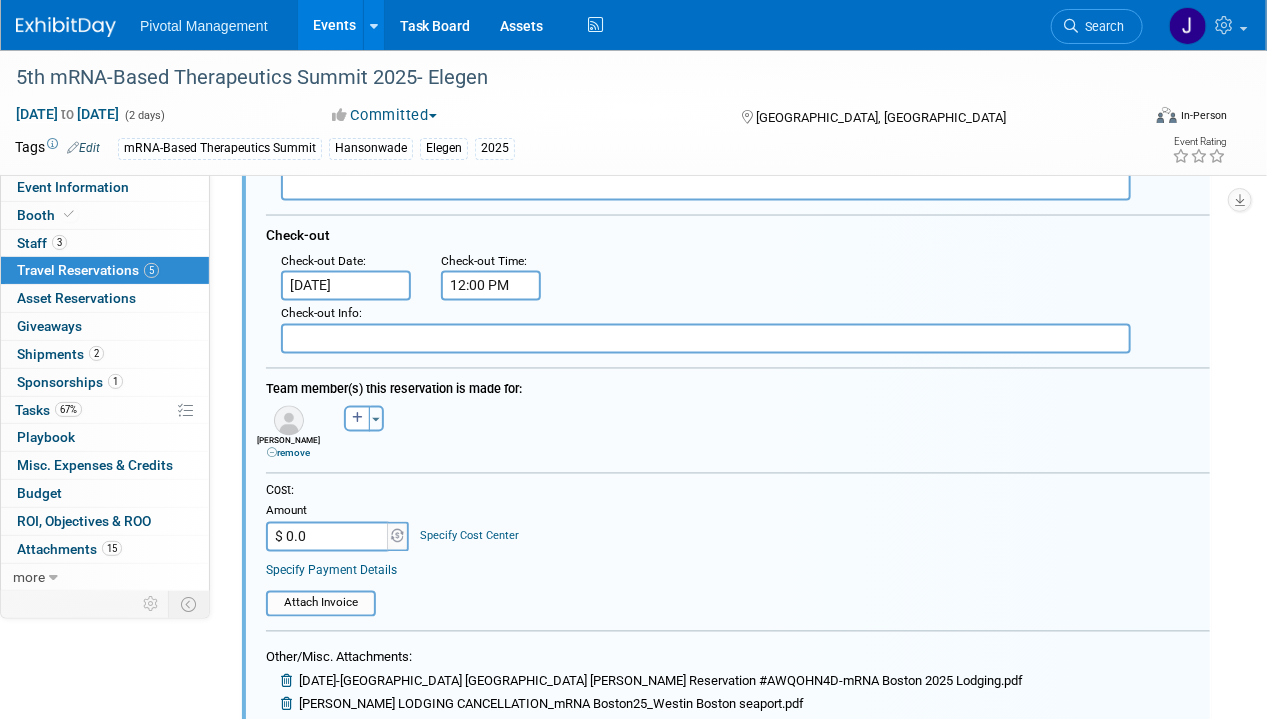 type on "$ 0.00" 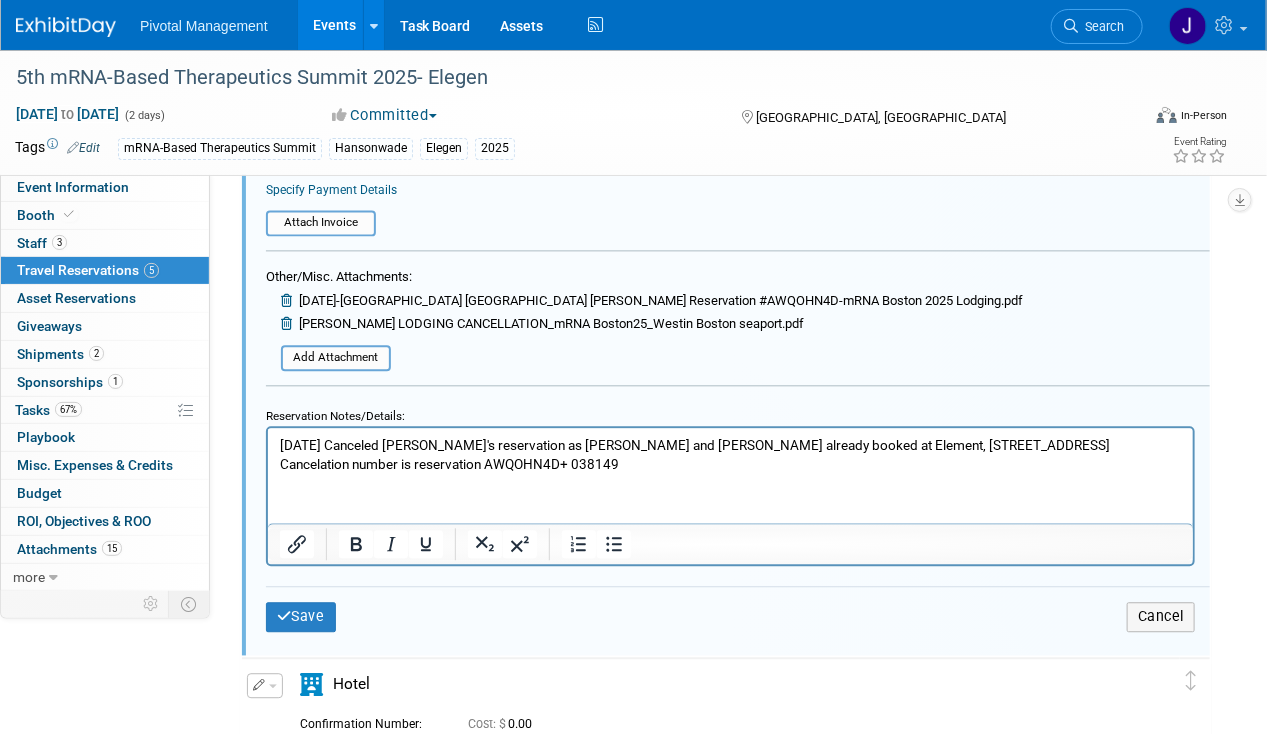 scroll, scrollTop: 1616, scrollLeft: 0, axis: vertical 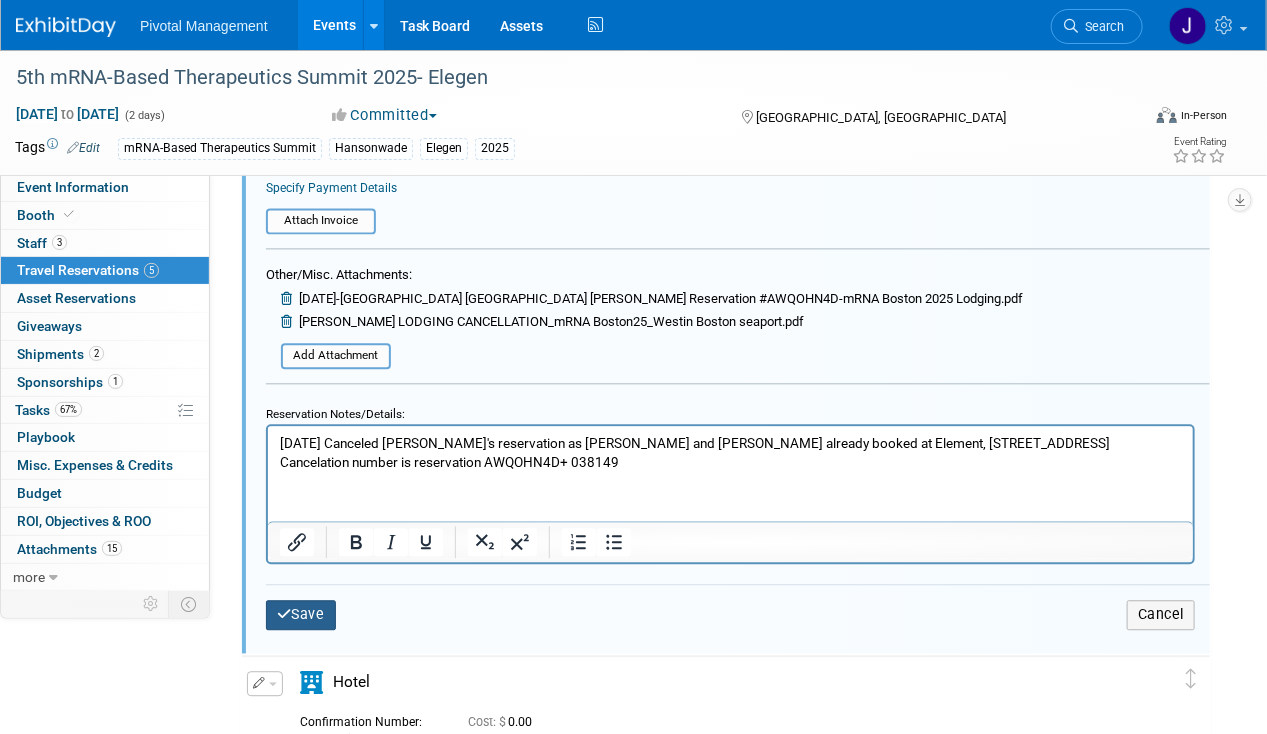 click on "Save" at bounding box center [301, 614] 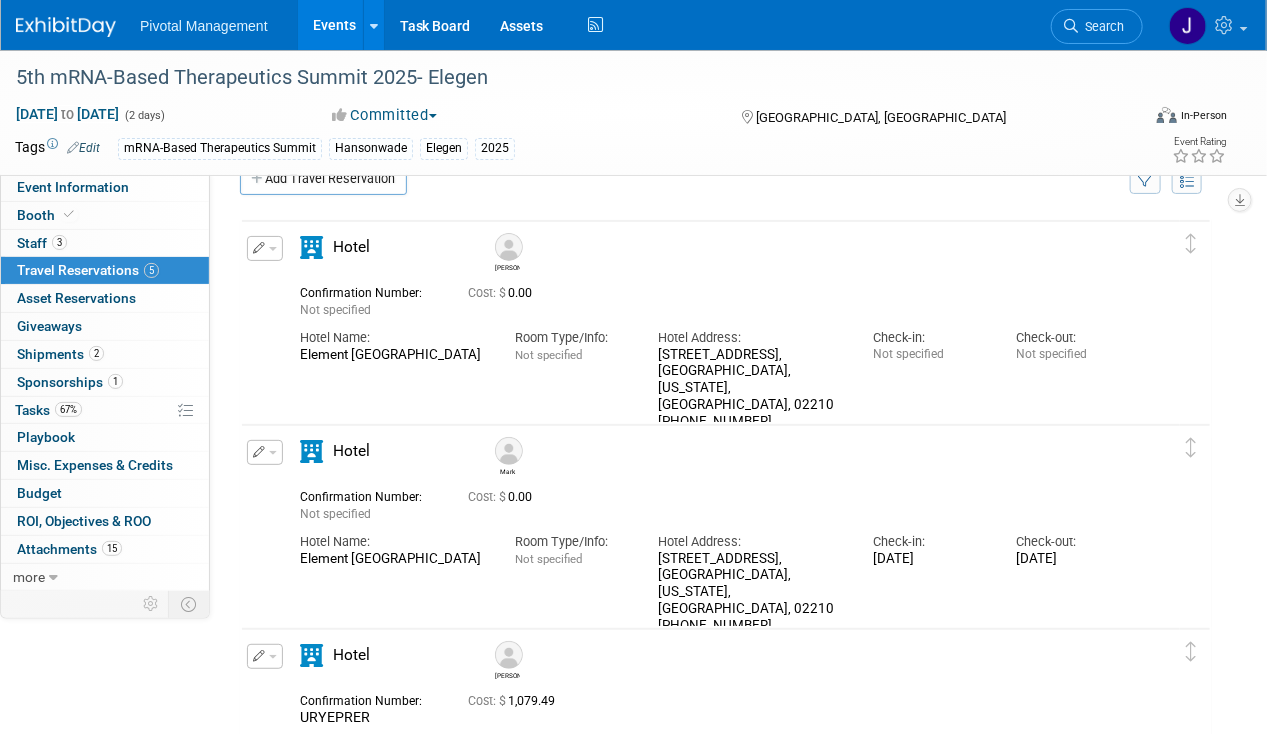 scroll, scrollTop: 32, scrollLeft: 0, axis: vertical 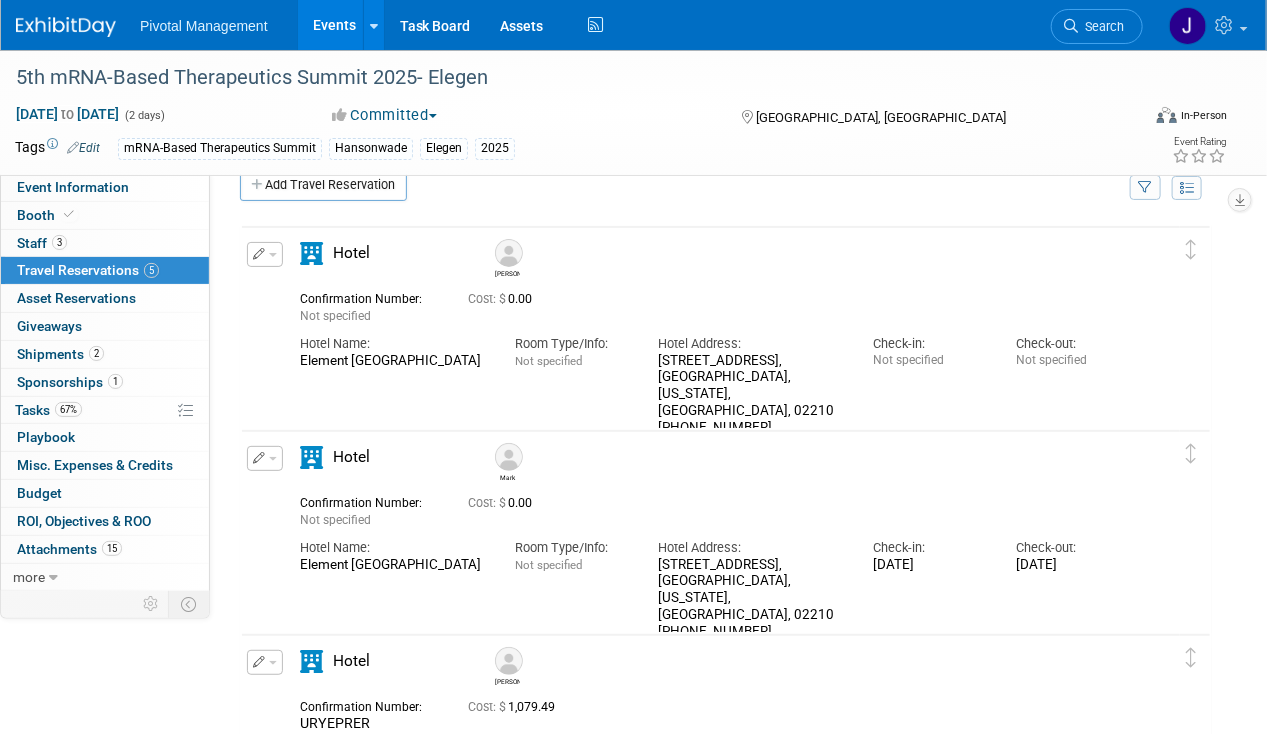 click on "Delete Reservation [PERSON_NAME] Not specified
Cost: $  0.00" at bounding box center (711, 335) 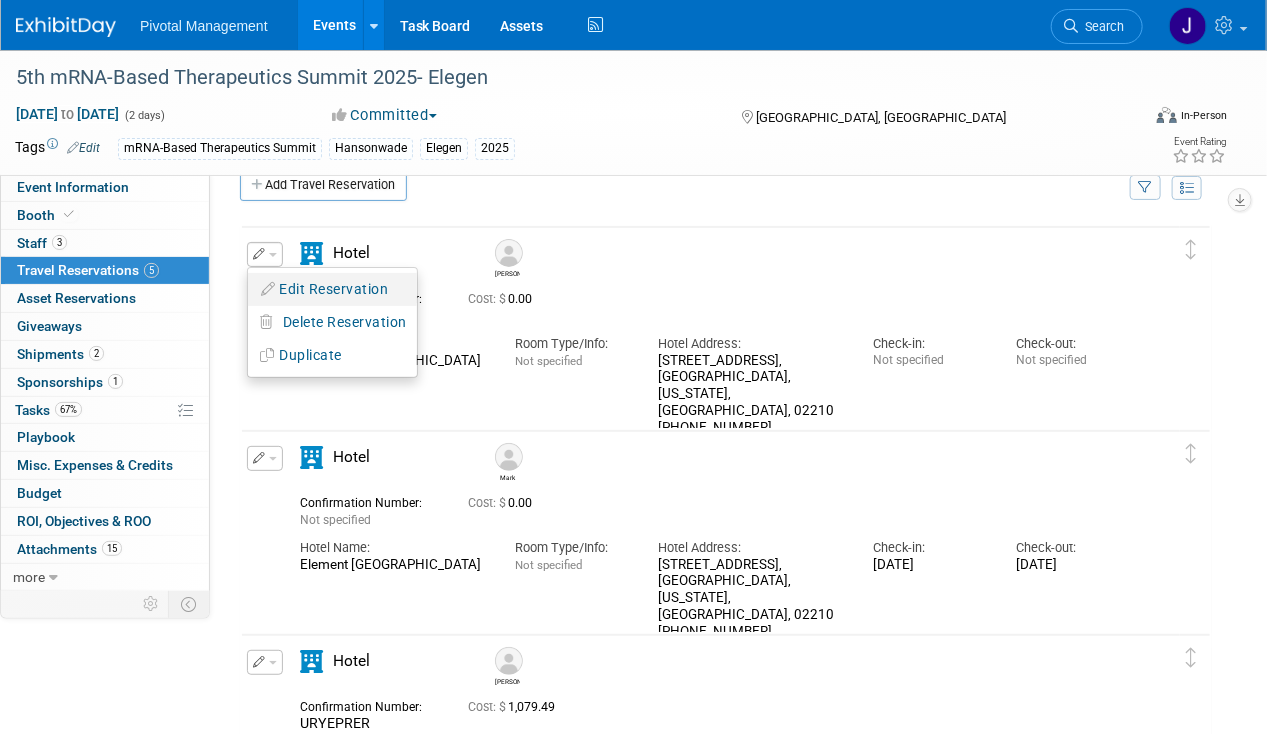 click on "Edit Reservation" at bounding box center [332, 289] 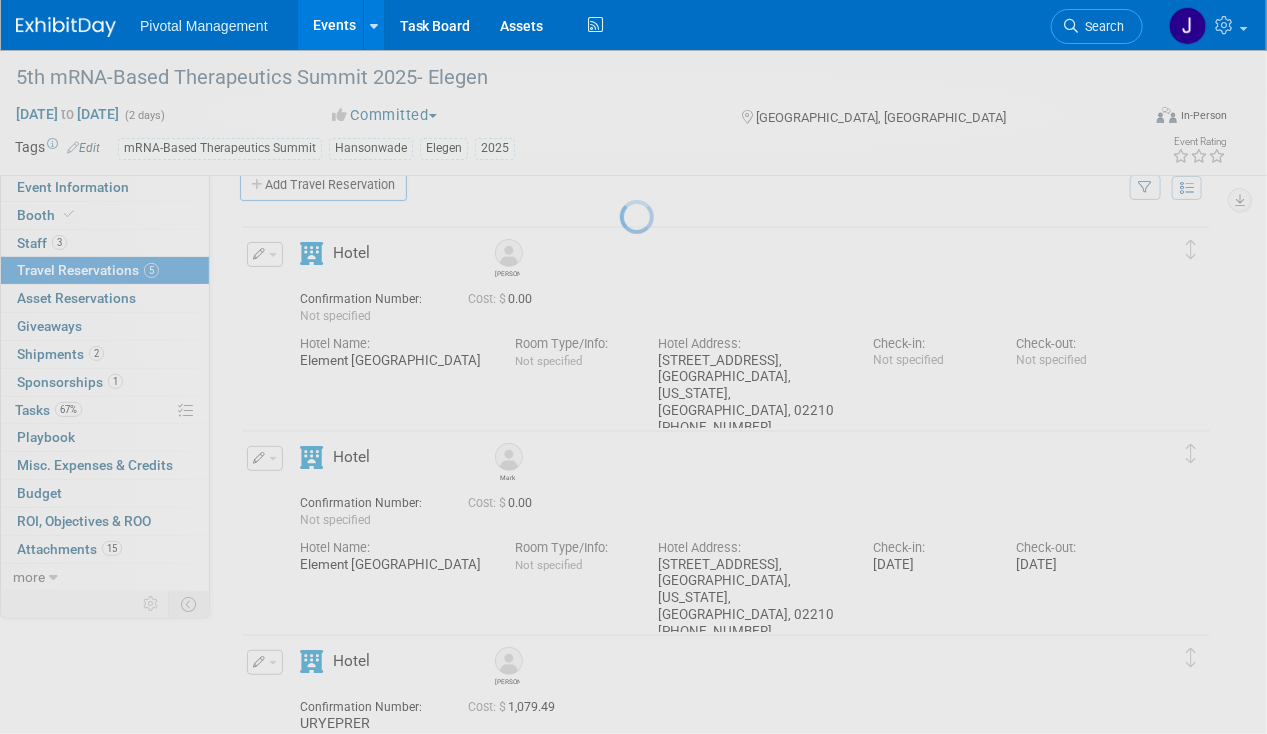 select on "6" 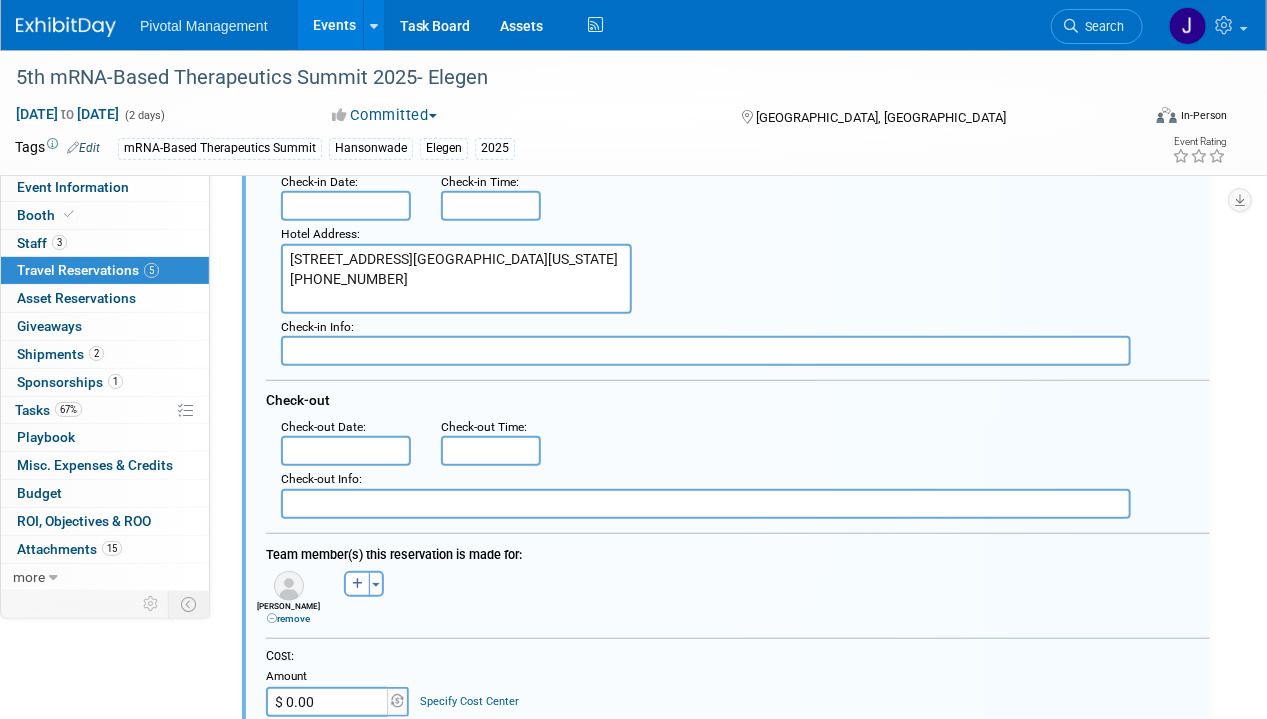 scroll, scrollTop: 332, scrollLeft: 0, axis: vertical 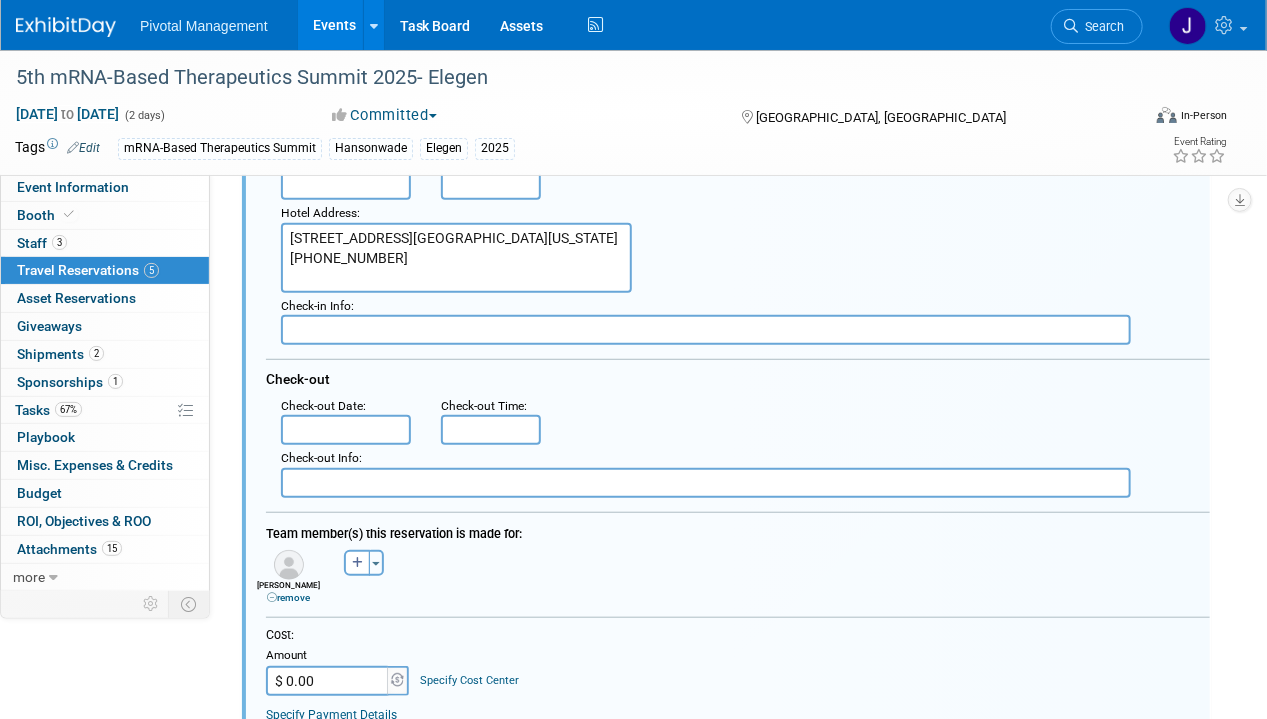 click on "Pivotal Management
Events
Add Event
Bulk Upload Events
Shareable Event Boards
Recently Viewed Events:
5th mRNA-Based Therapeutics Summit 2025- Elegen
[GEOGRAPHIC_DATA], [GEOGRAPHIC_DATA]
[DATE]  to  [DATE]
10th CAR-TCR - [GEOGRAPHIC_DATA] 2025 - Elegen
[GEOGRAPHIC_DATA], [GEOGRAPHIC_DATA]
[DATE]  to  [DATE]
mRNA-Based Therapeutics Summit EU 2025 - Elegen
[GEOGRAPHIC_DATA], [GEOGRAPHIC_DATA]
[DATE]  to  [DATE]
Task Board
Assets
Activity Feed
My Account
My Profile & Preferences
Sync to External Calendar...
Team Workspace
Users and Permissions
Workspace Settings
Metrics & Analytics
Budgeting, ROI & ROO
Annual Budgets (all events)
You've Earned Free Swag ...
Refer & Earn
Contact us
Sign out" at bounding box center [633, 27] 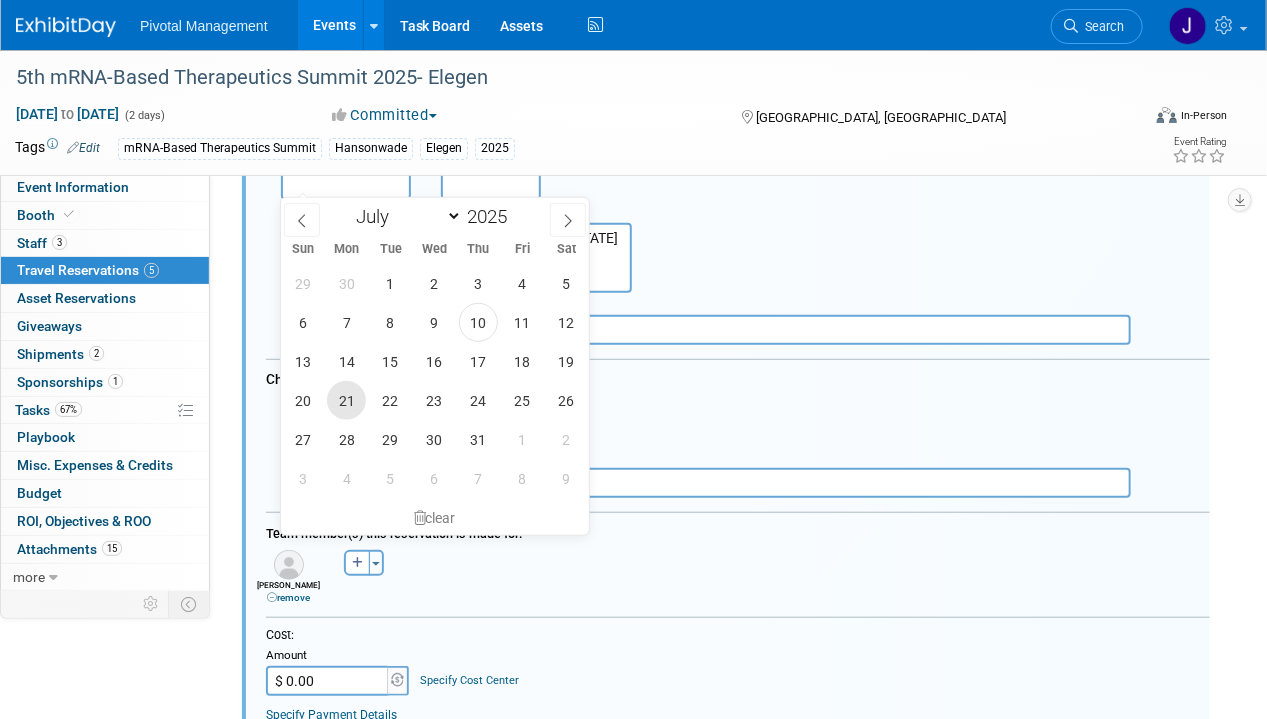 click on "21" at bounding box center [346, 400] 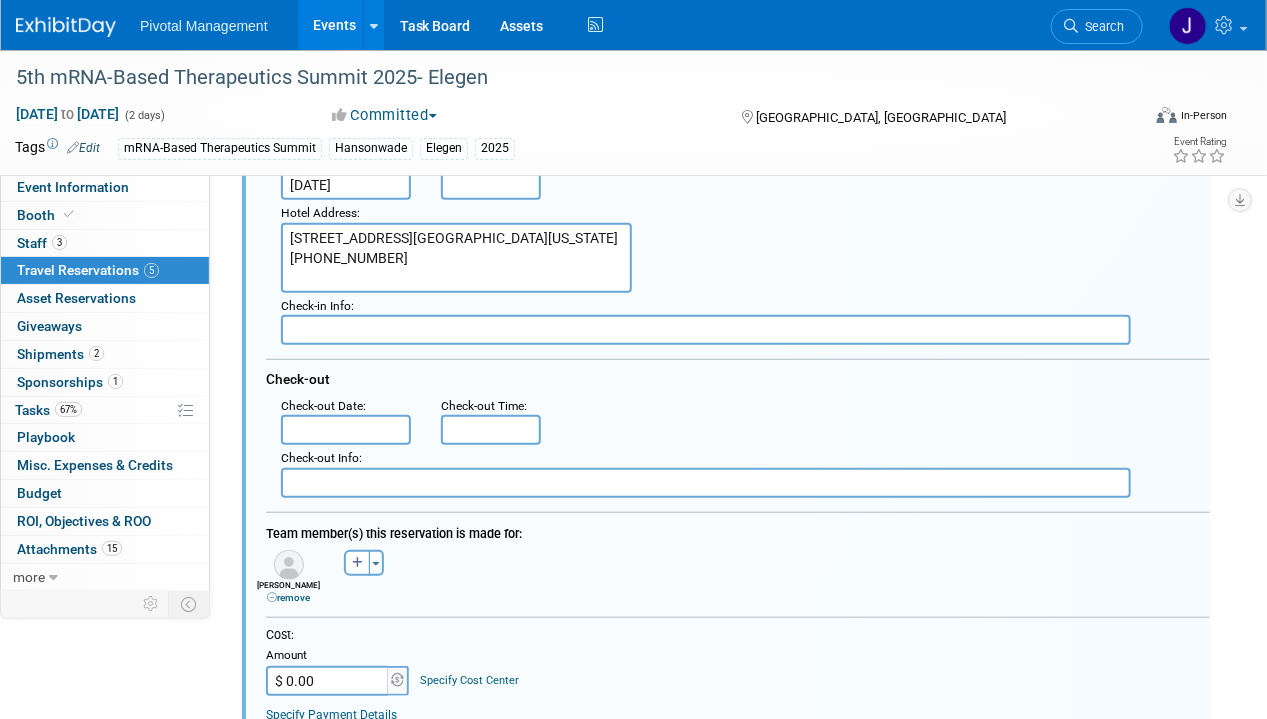 click at bounding box center (346, 430) 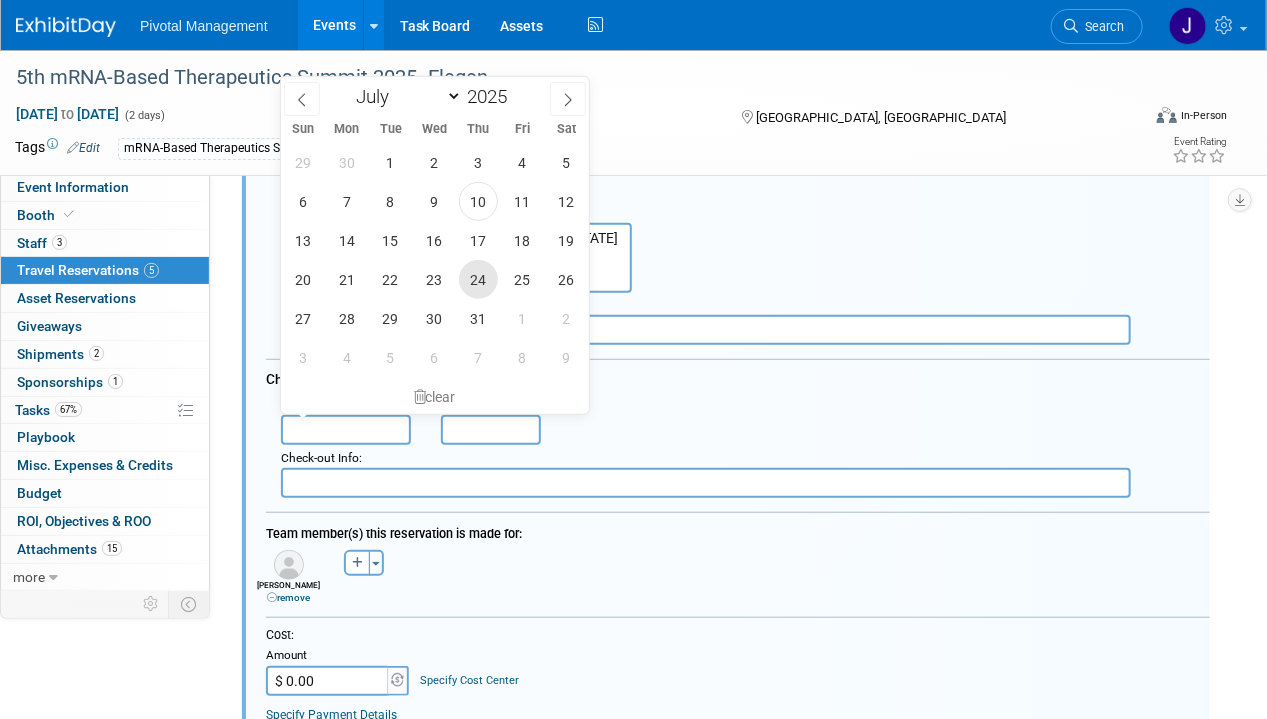 click on "24" at bounding box center (478, 279) 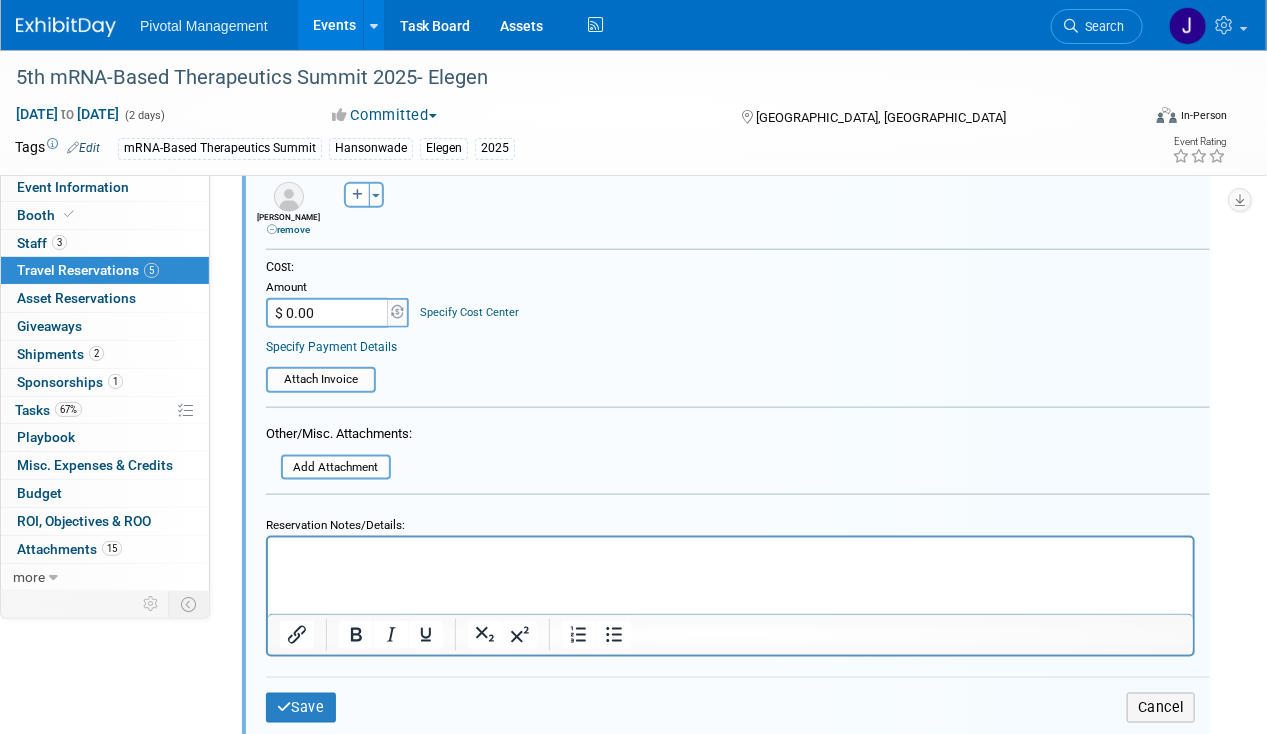 scroll, scrollTop: 1020, scrollLeft: 0, axis: vertical 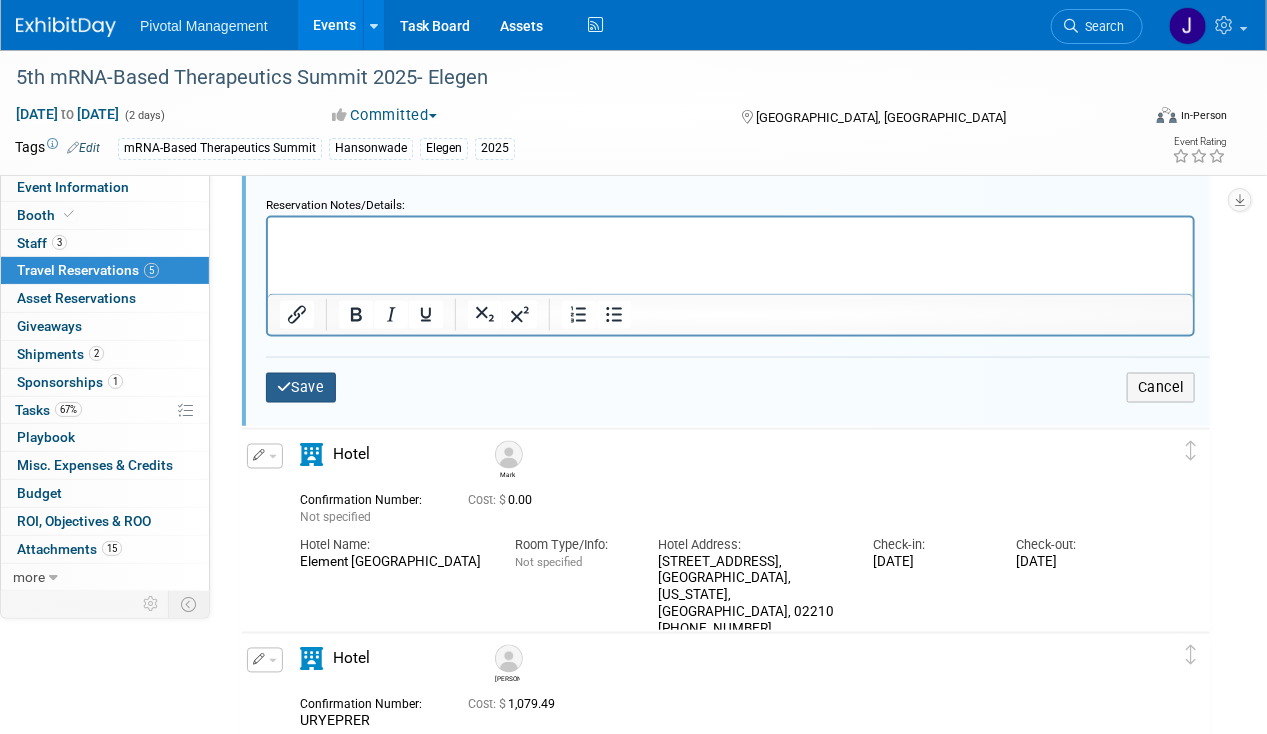 click on "Save" at bounding box center [301, 387] 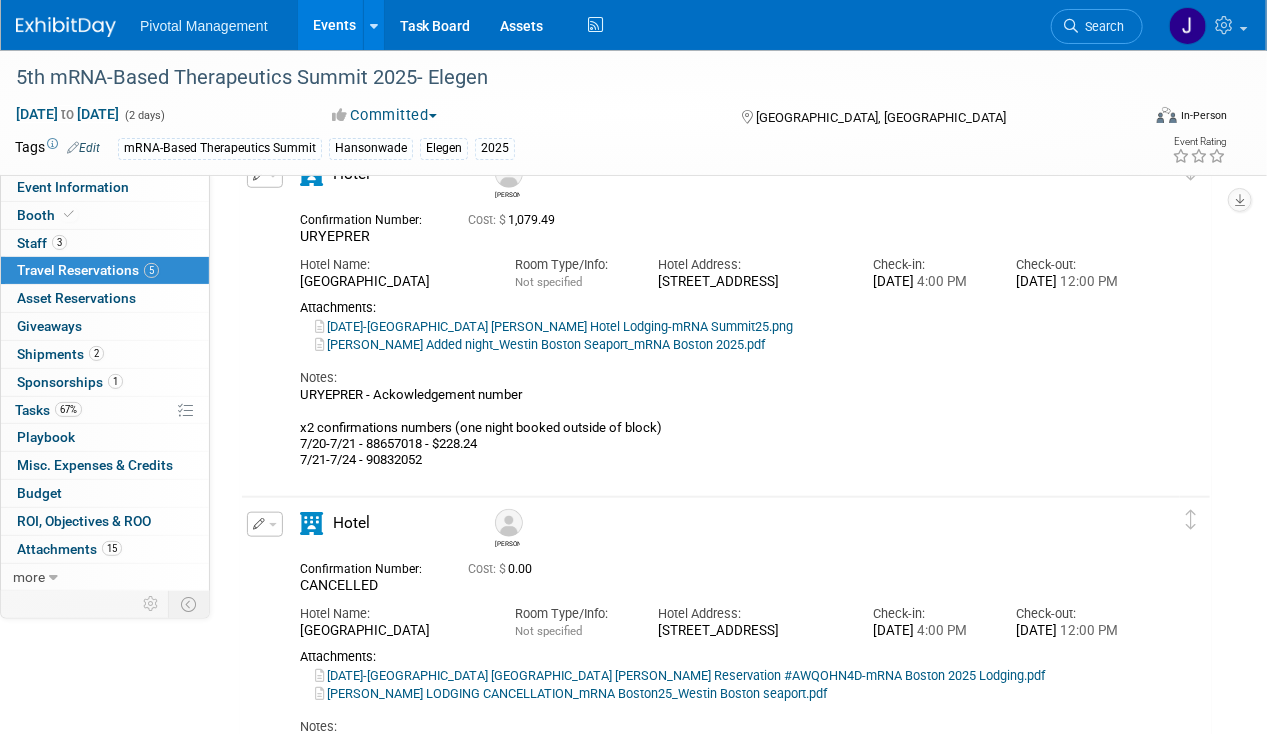 scroll, scrollTop: 31, scrollLeft: 0, axis: vertical 